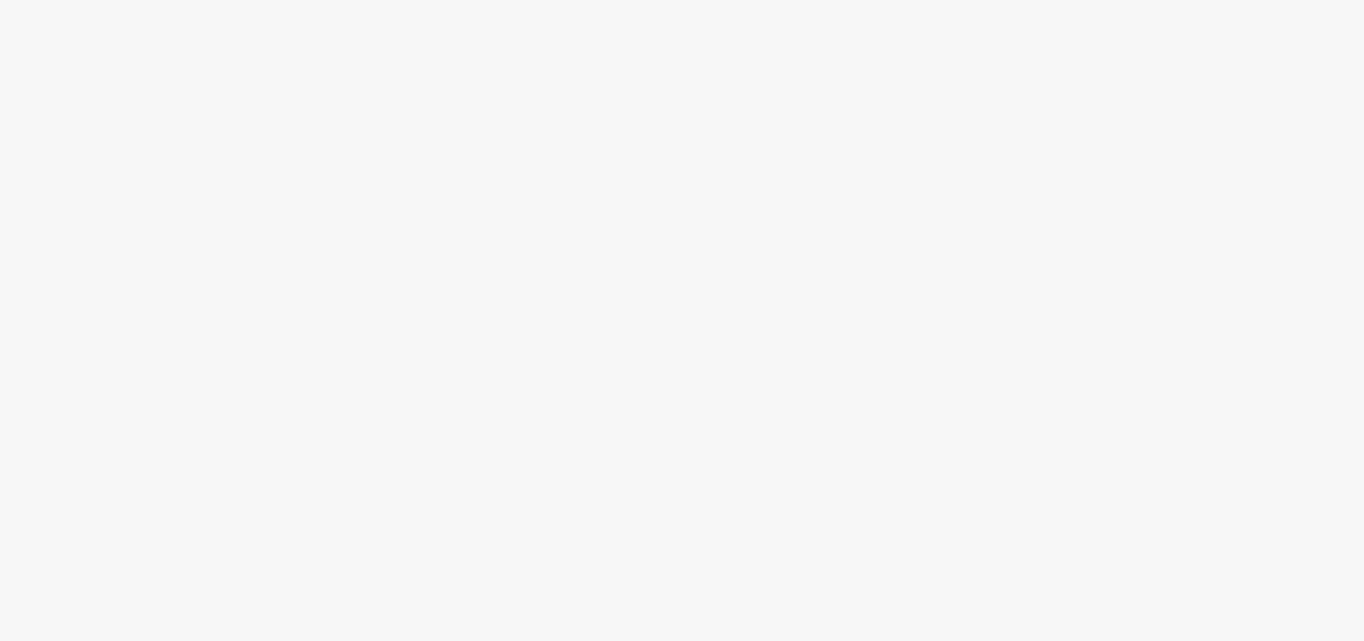 scroll, scrollTop: 0, scrollLeft: 0, axis: both 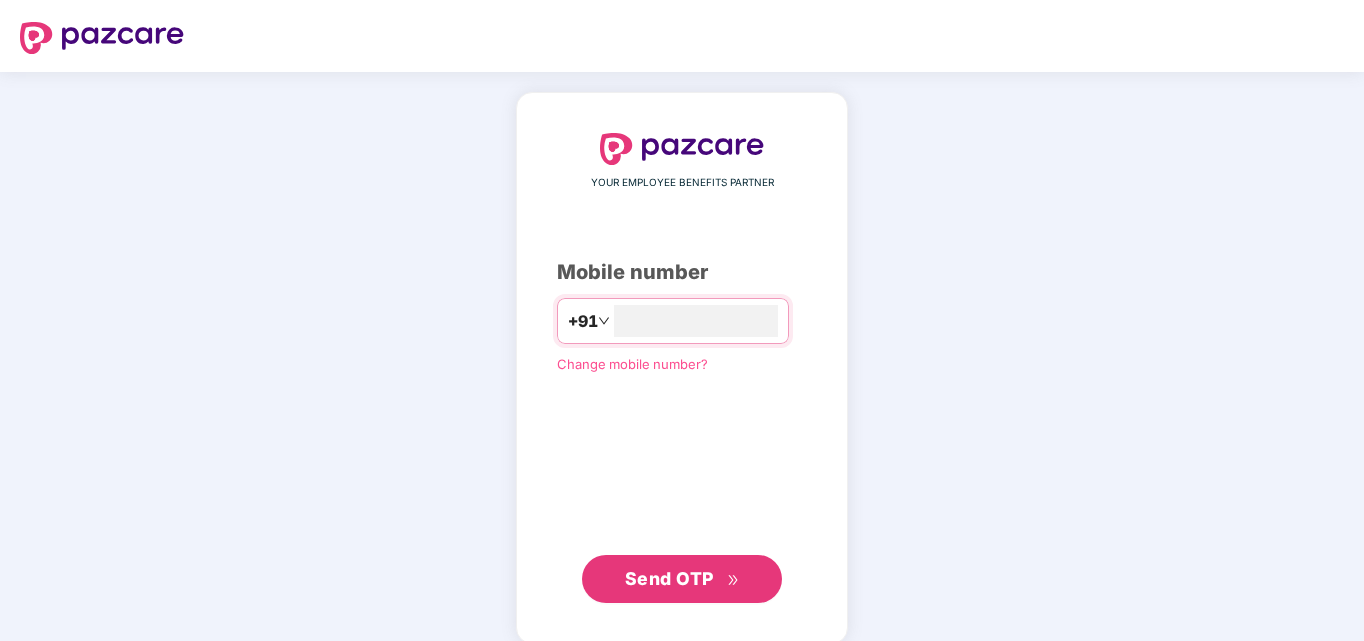 type on "**********" 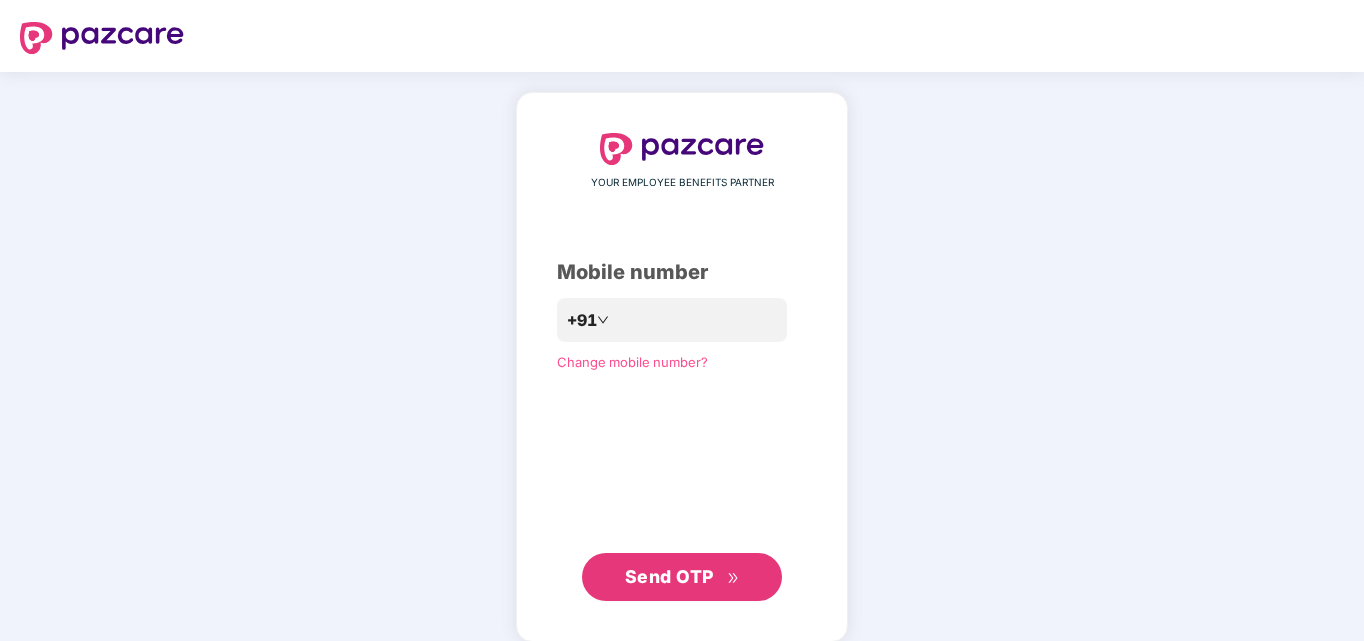 click on "Send OTP" at bounding box center (669, 576) 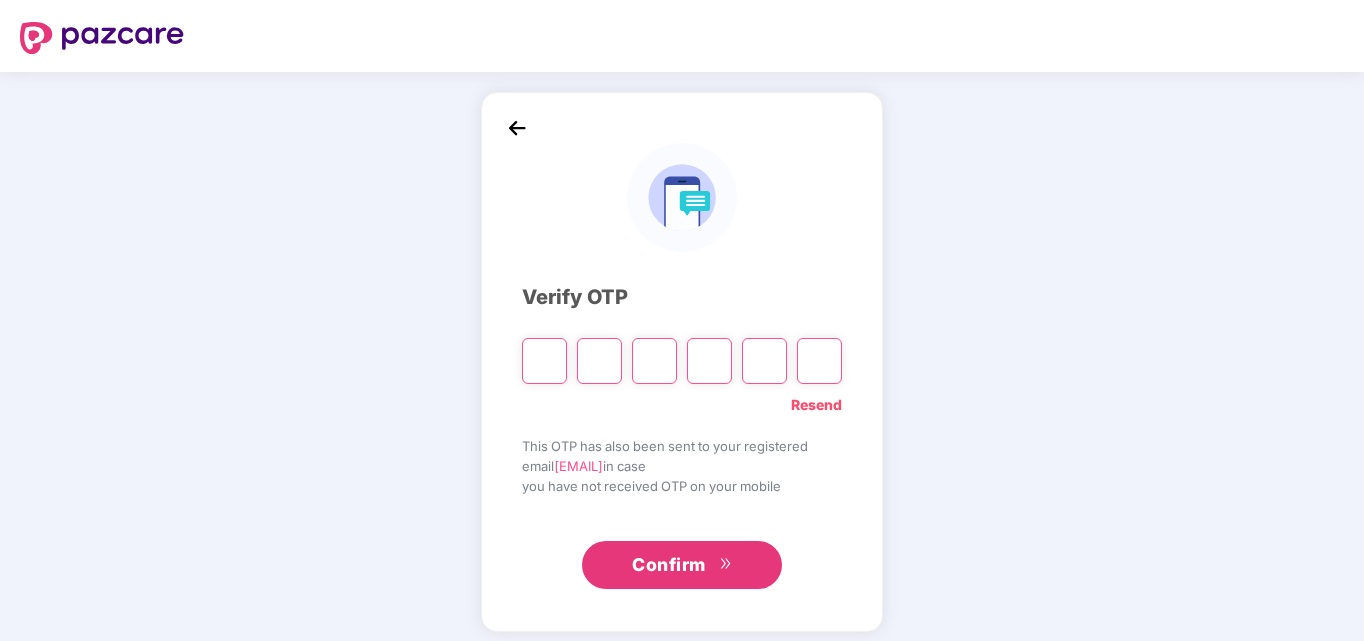 click on "Confirm" at bounding box center [682, 565] 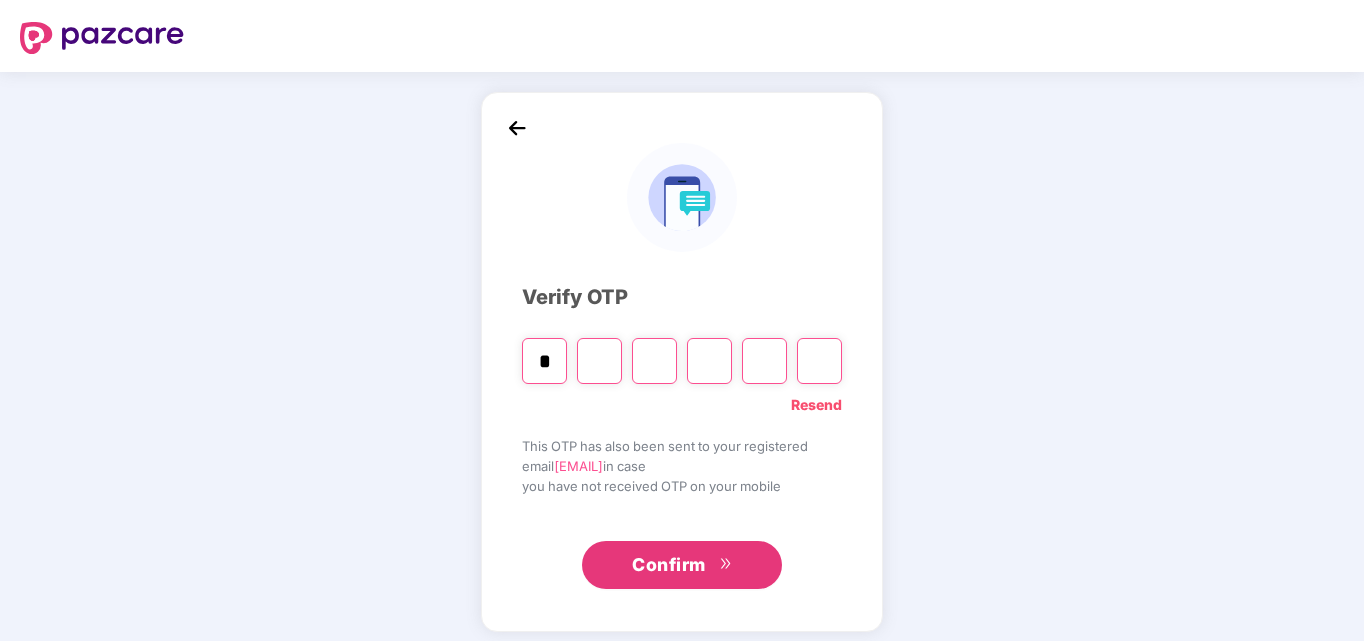 type on "*" 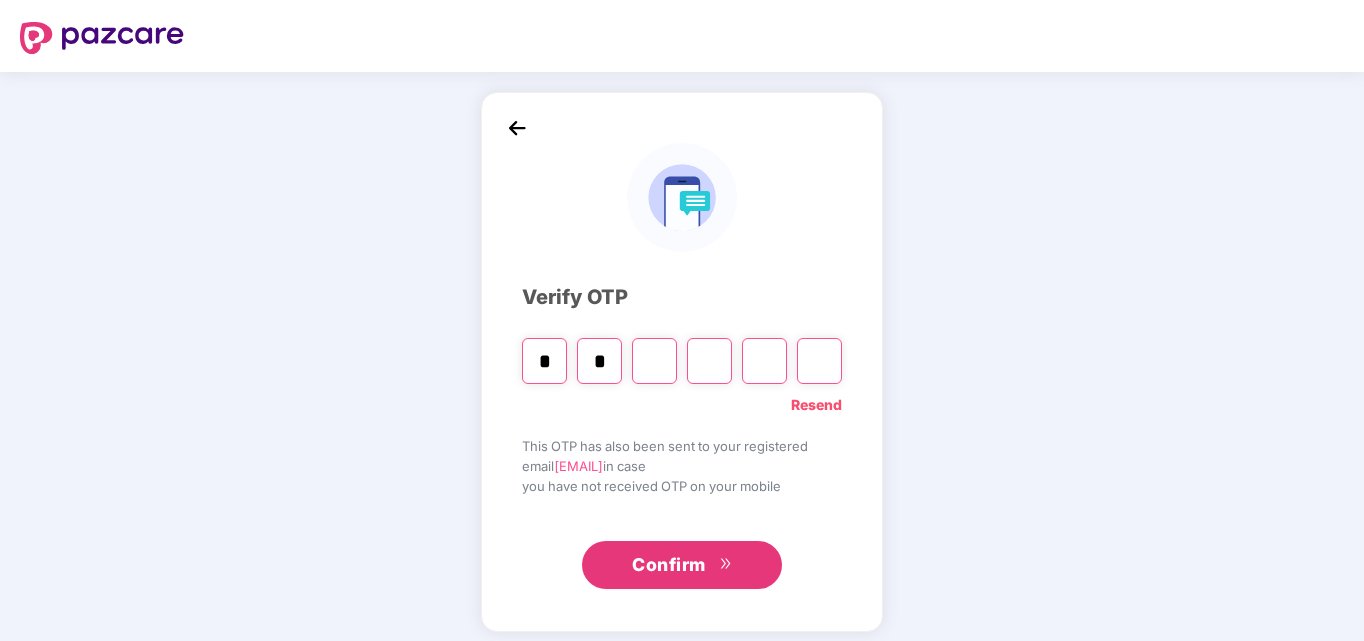 type on "*" 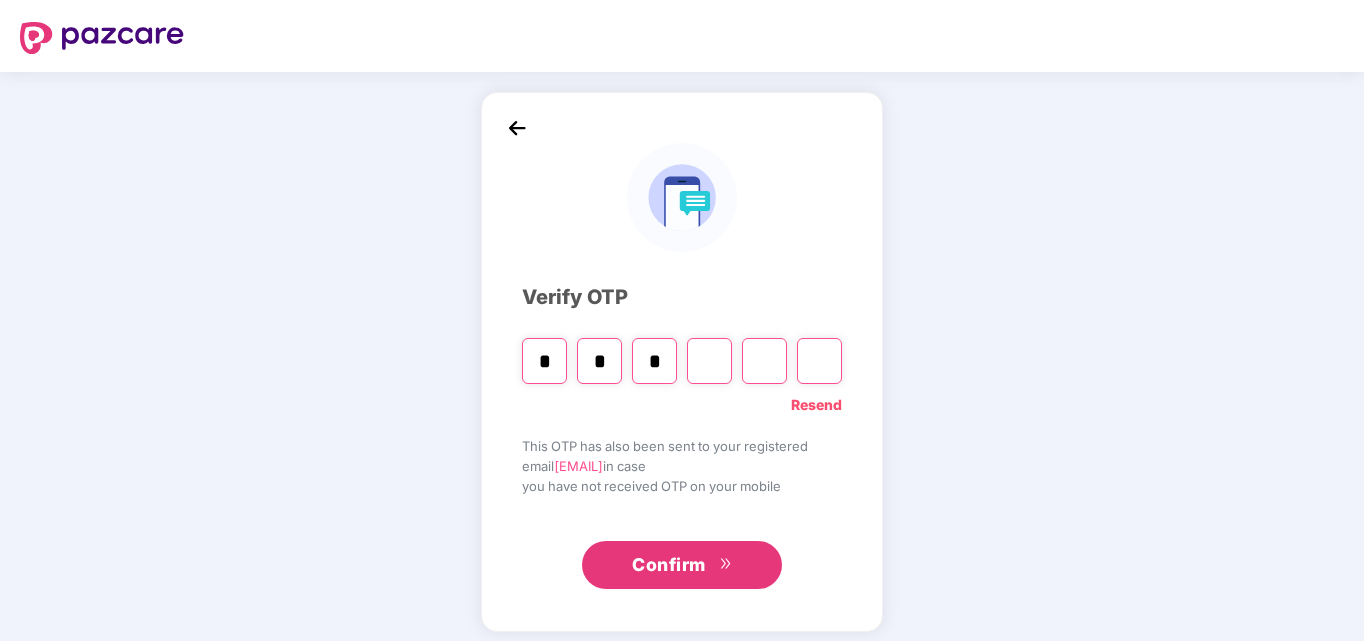 type on "*" 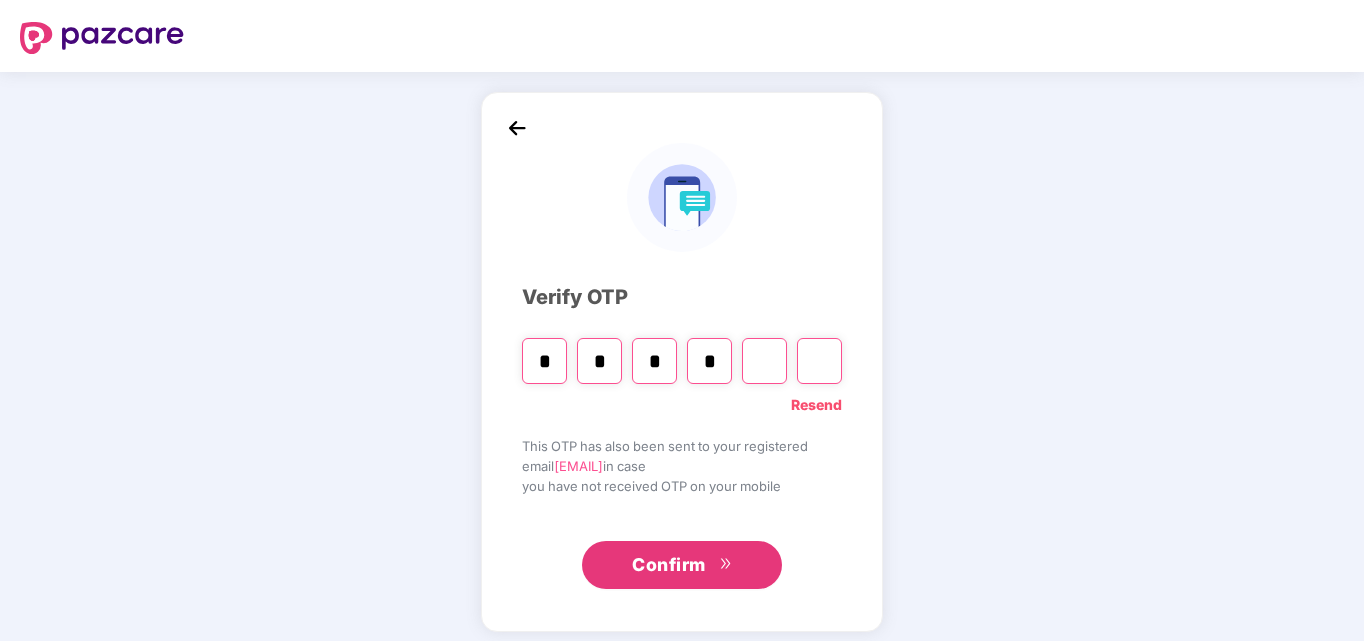 type on "*" 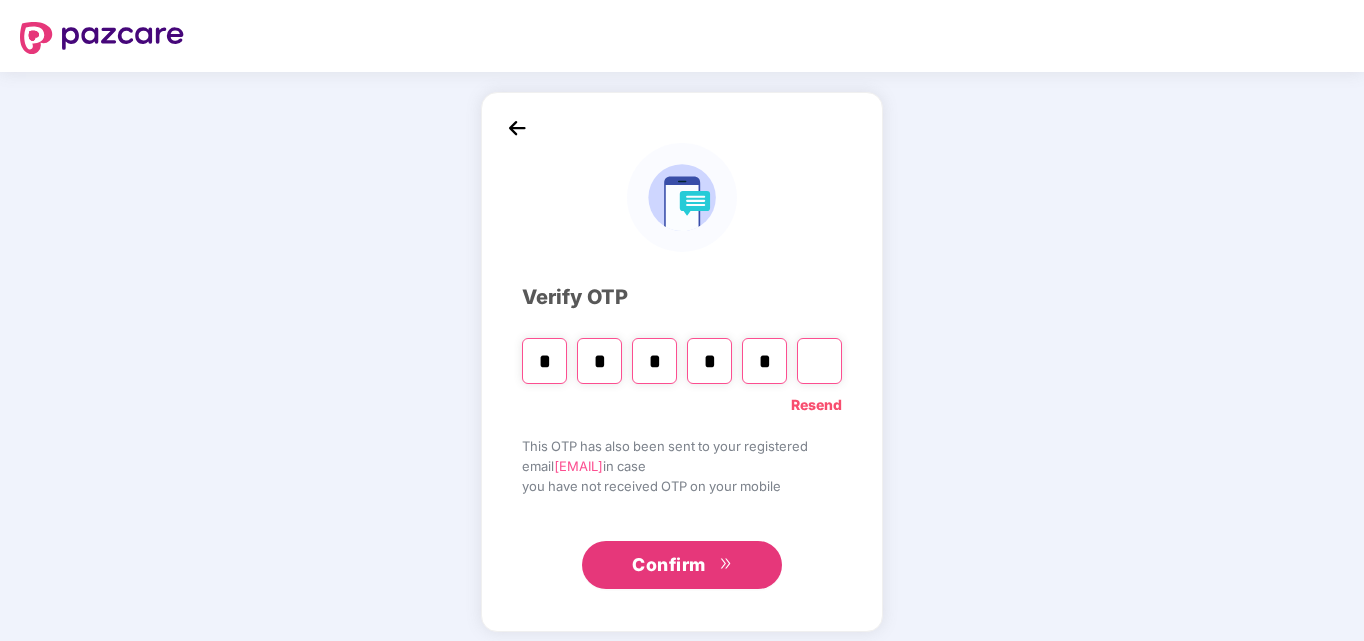 type on "*" 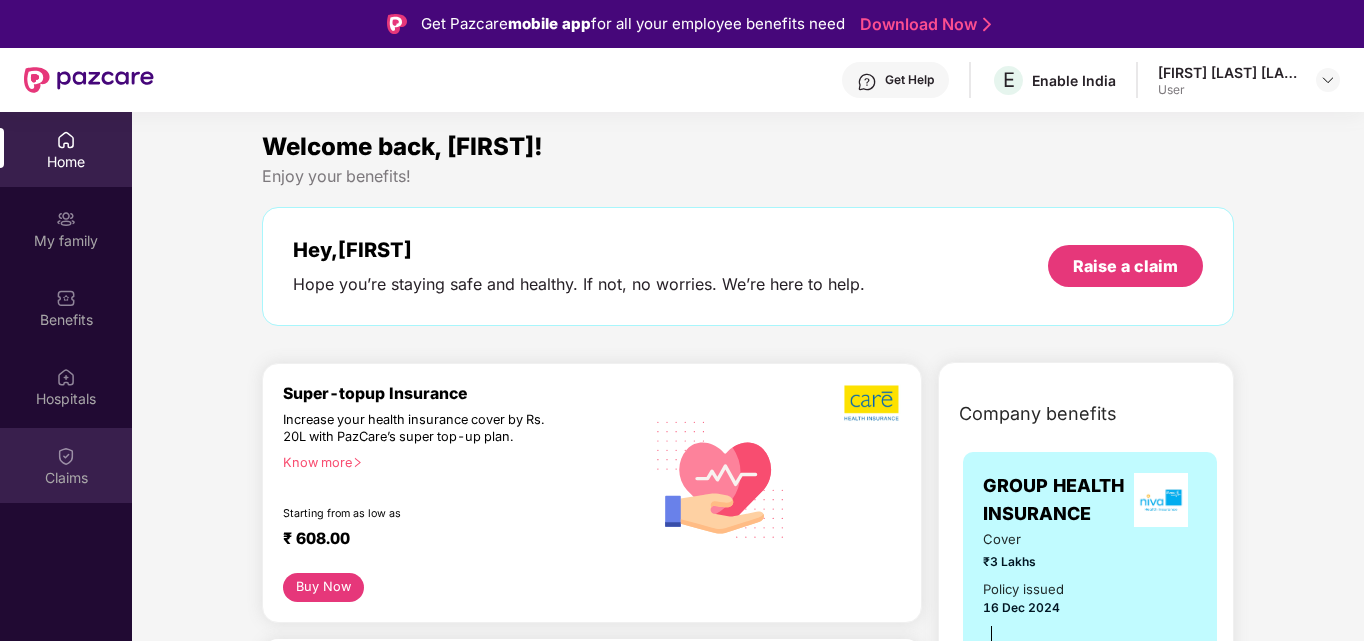 click on "Claims" at bounding box center [66, 465] 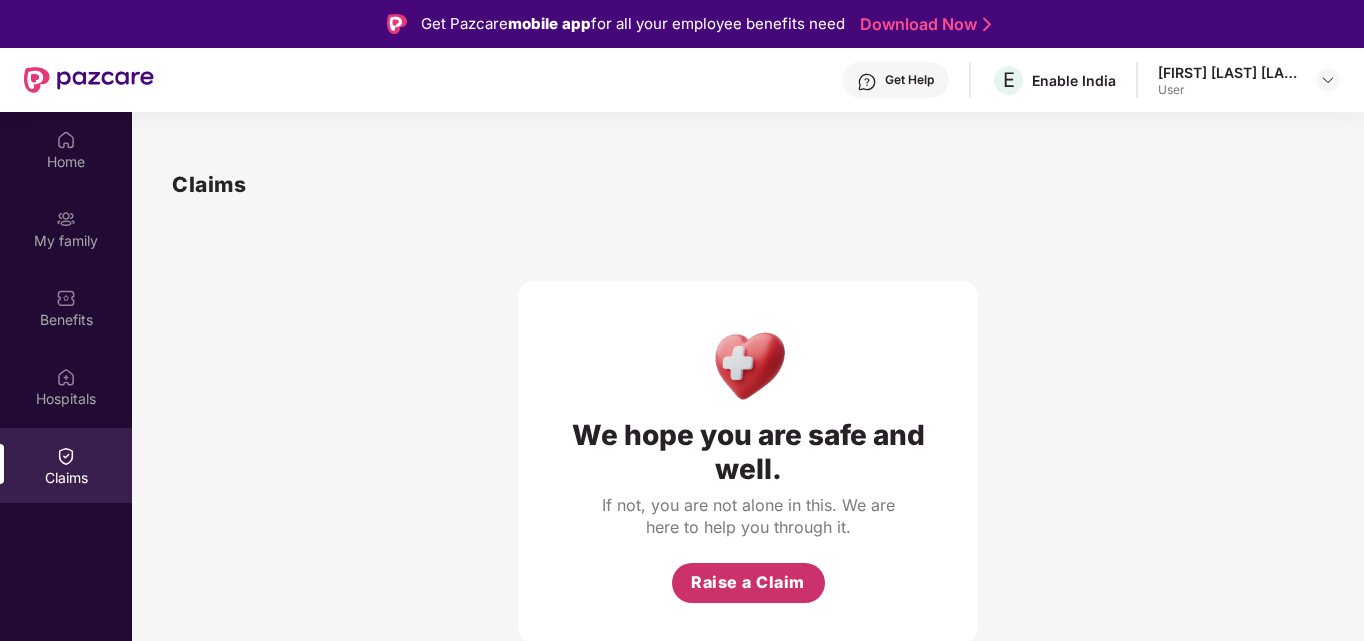 click on "Raise a Claim" at bounding box center [748, 582] 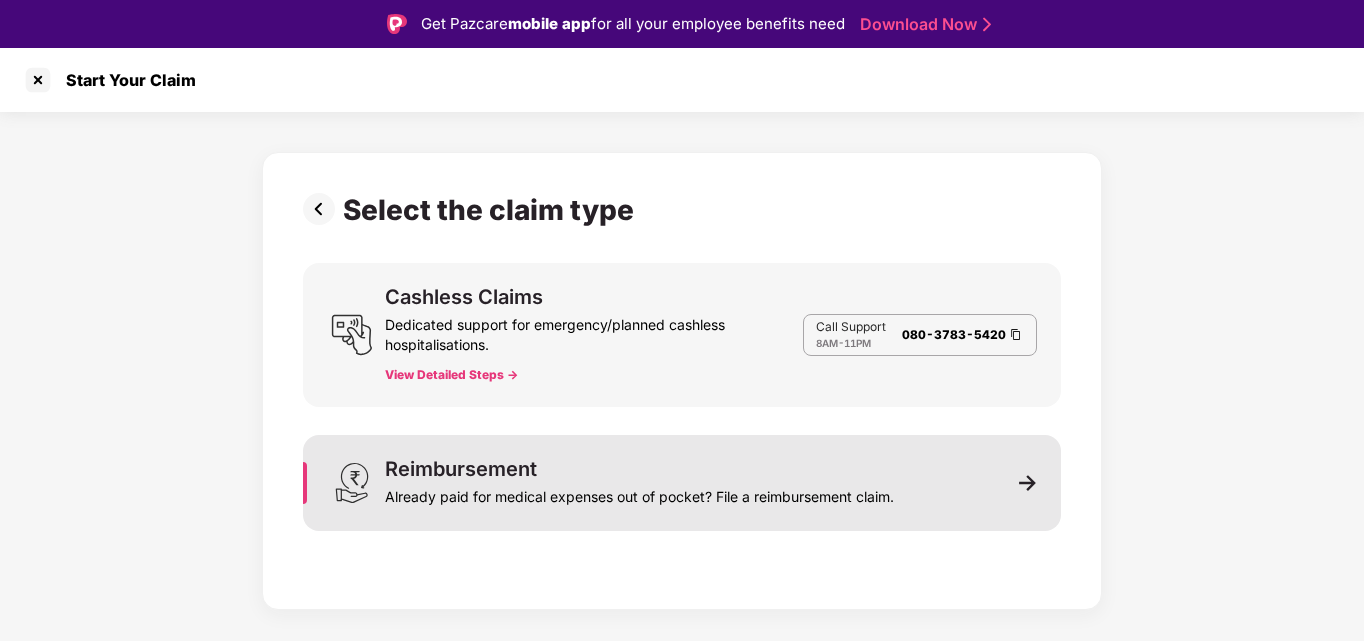 click on "Reimbursement Already paid for medical expenses out of pocket? File a reimbursement claim." at bounding box center [682, 483] 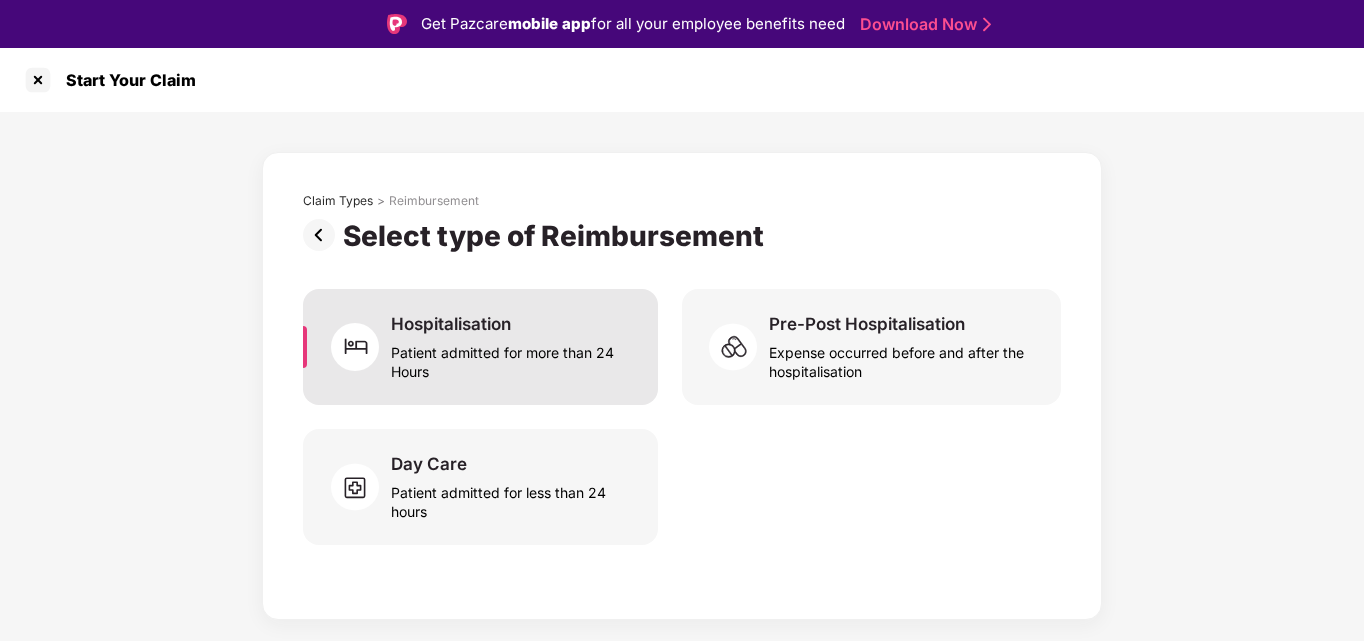 click on "Patient admitted for more than 24 Hours" at bounding box center [512, 358] 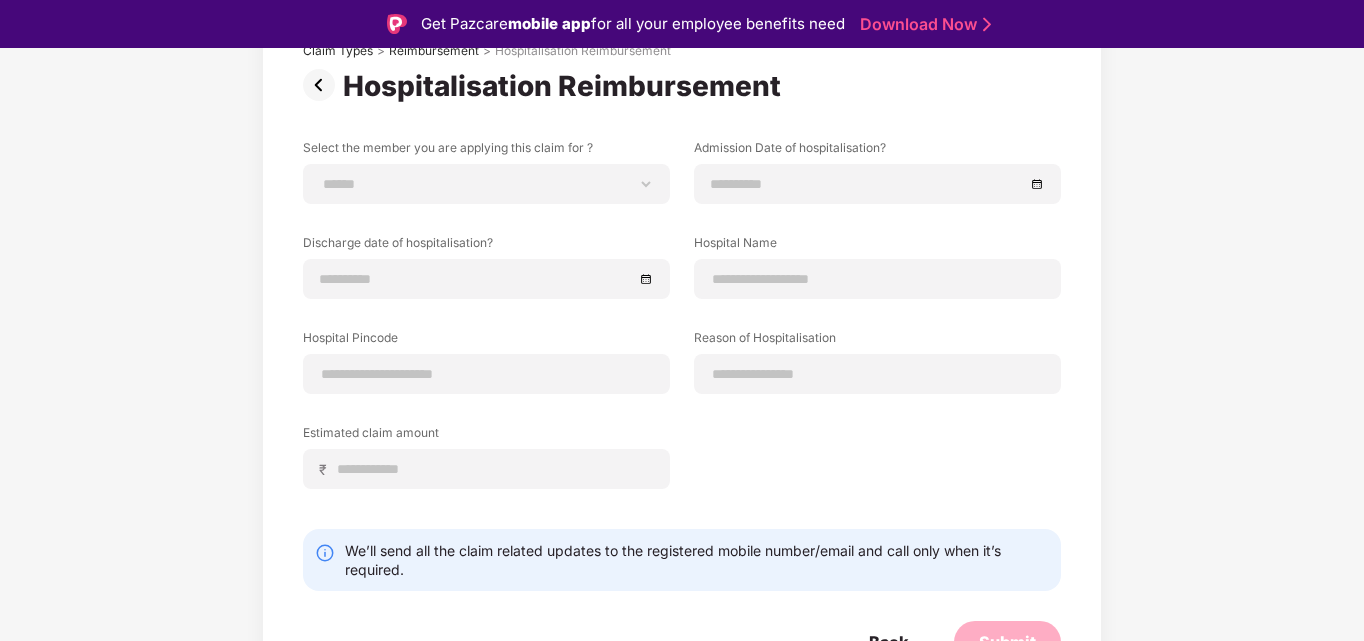 scroll, scrollTop: 175, scrollLeft: 0, axis: vertical 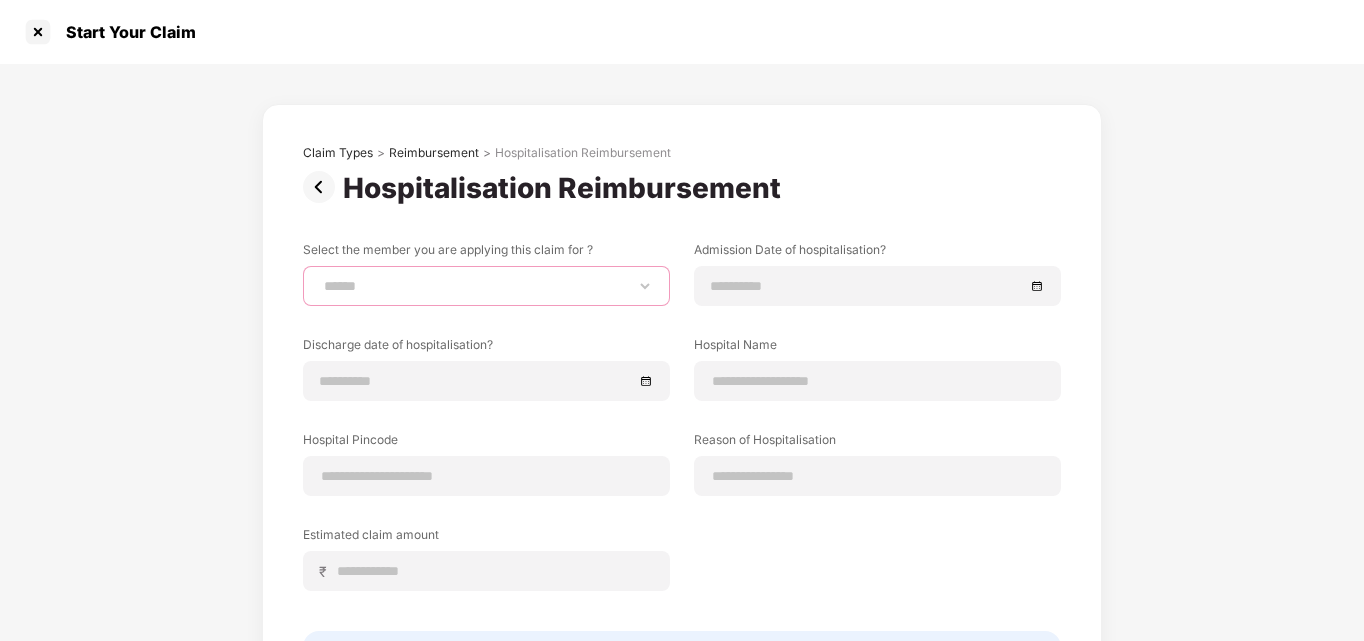 click on "[FIRST] [LAST] [LAST] [LAST] [LAST]" at bounding box center (486, 286) 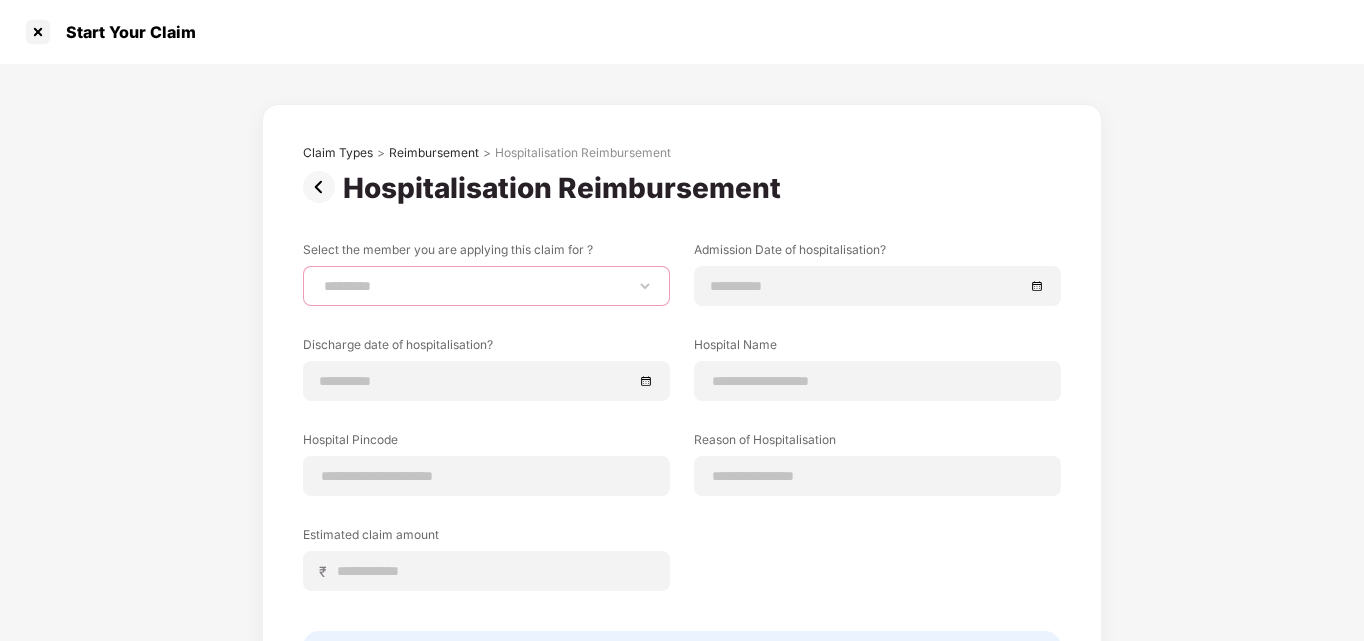 click on "[FIRST] [LAST] [LAST] [LAST] [LAST]" at bounding box center [486, 286] 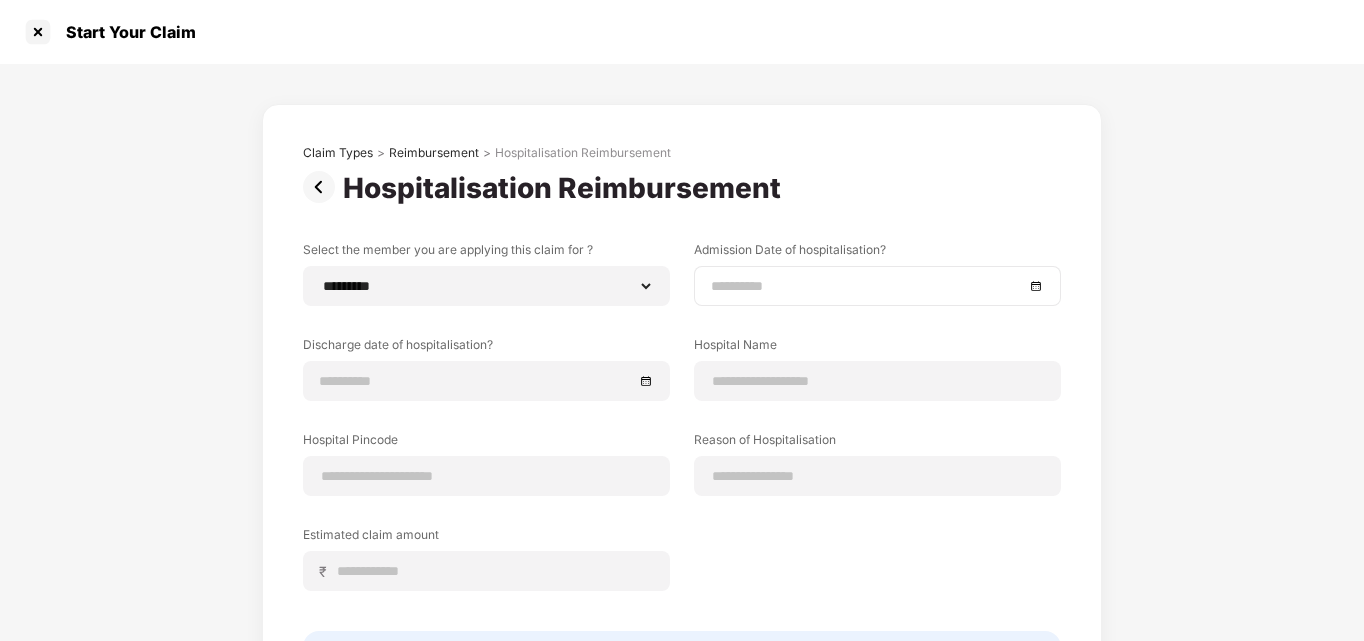click at bounding box center [867, 286] 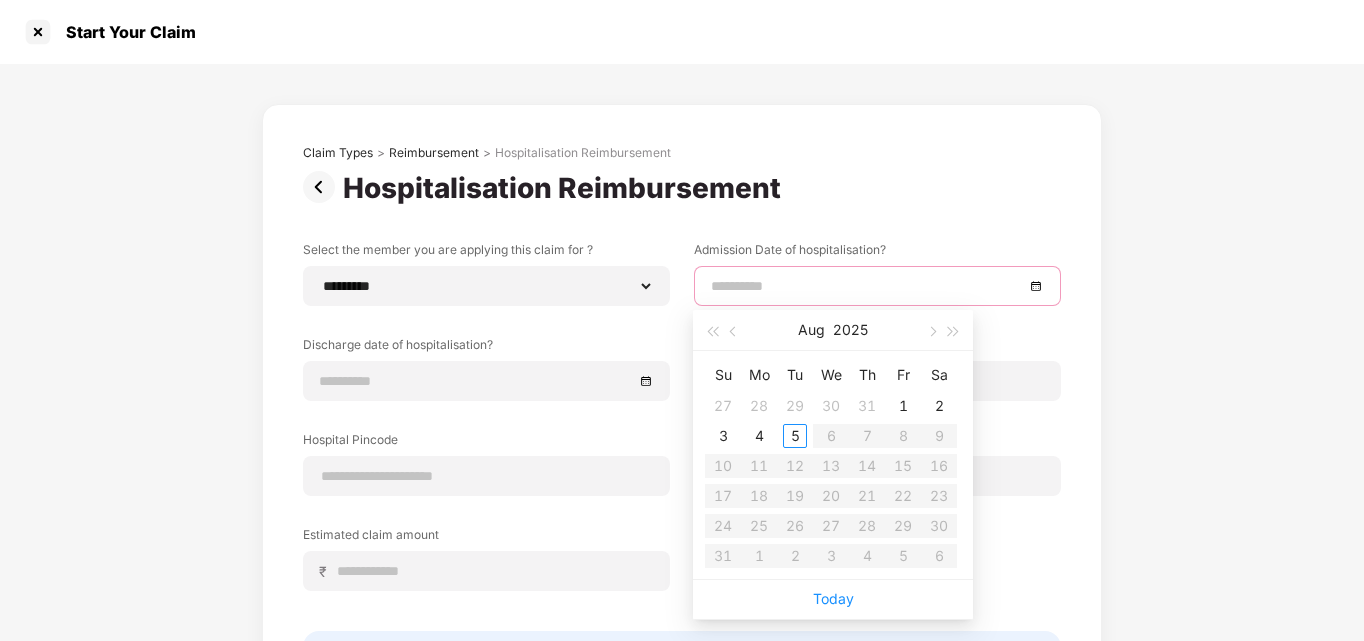 type on "**********" 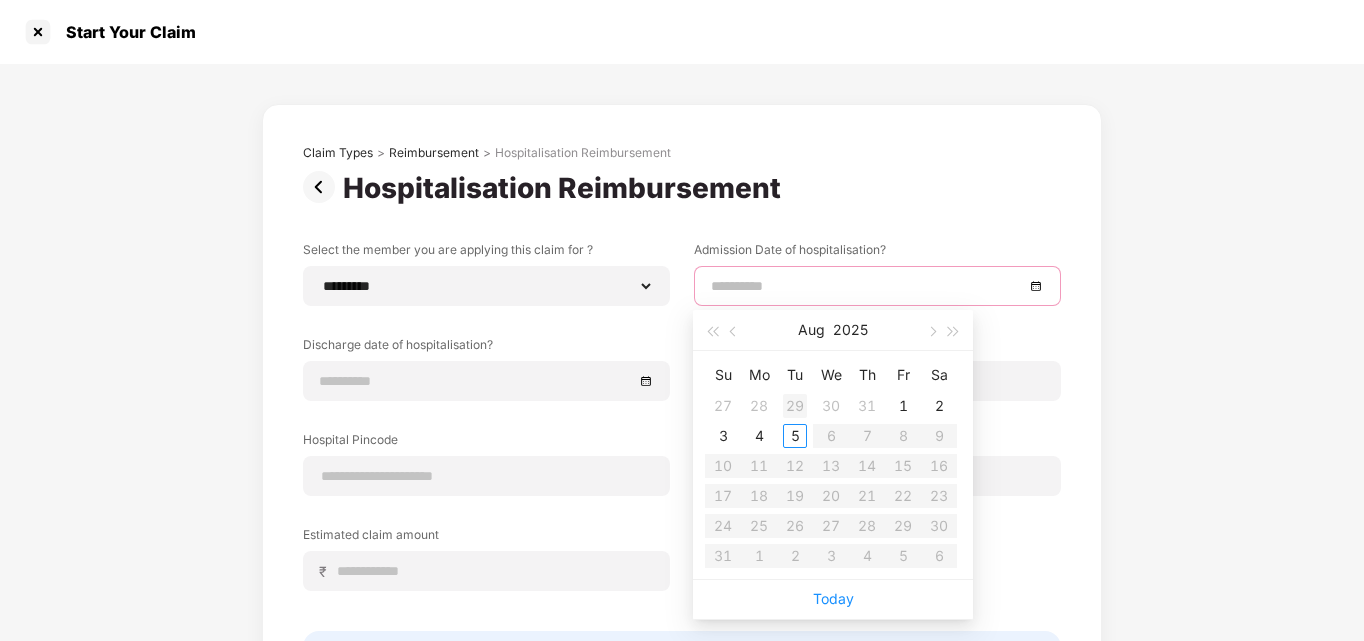 type on "**********" 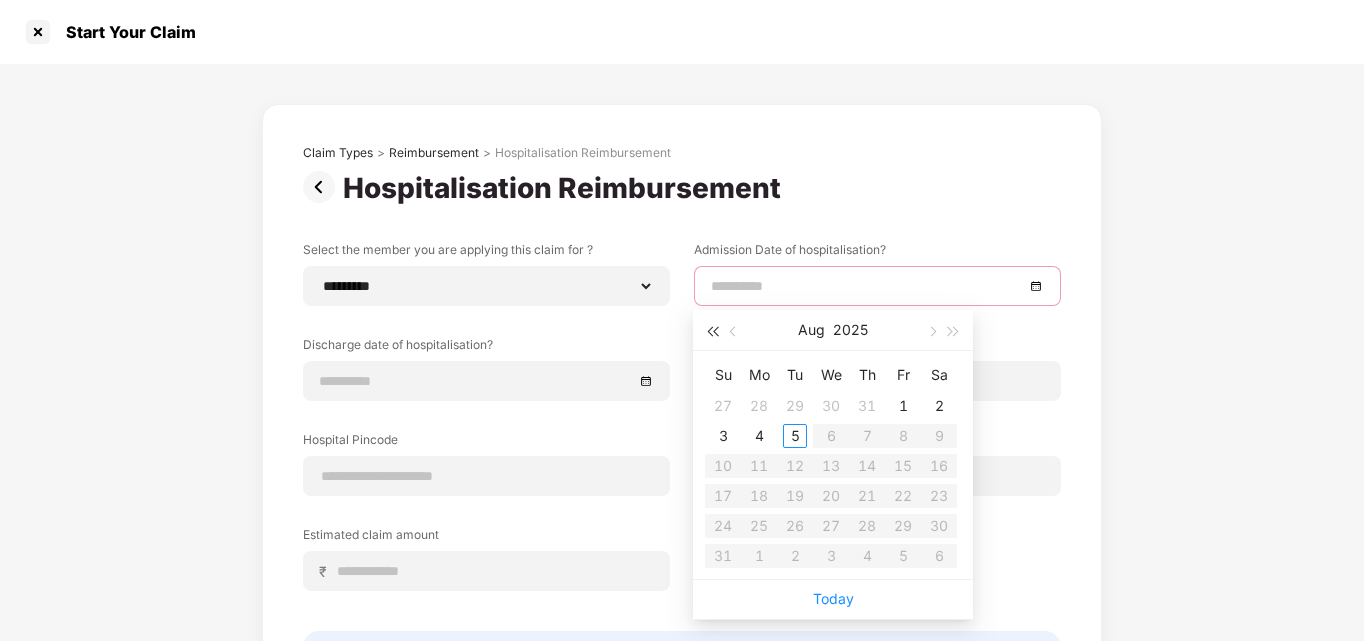 click at bounding box center (712, 330) 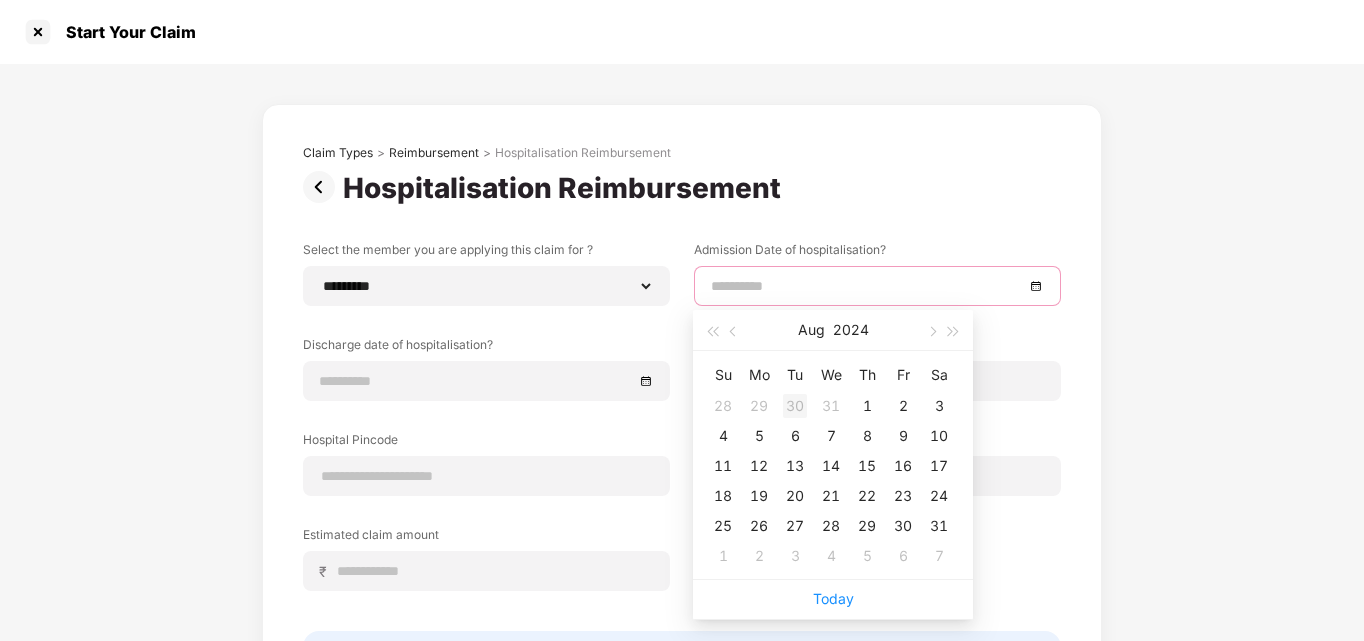 type on "**********" 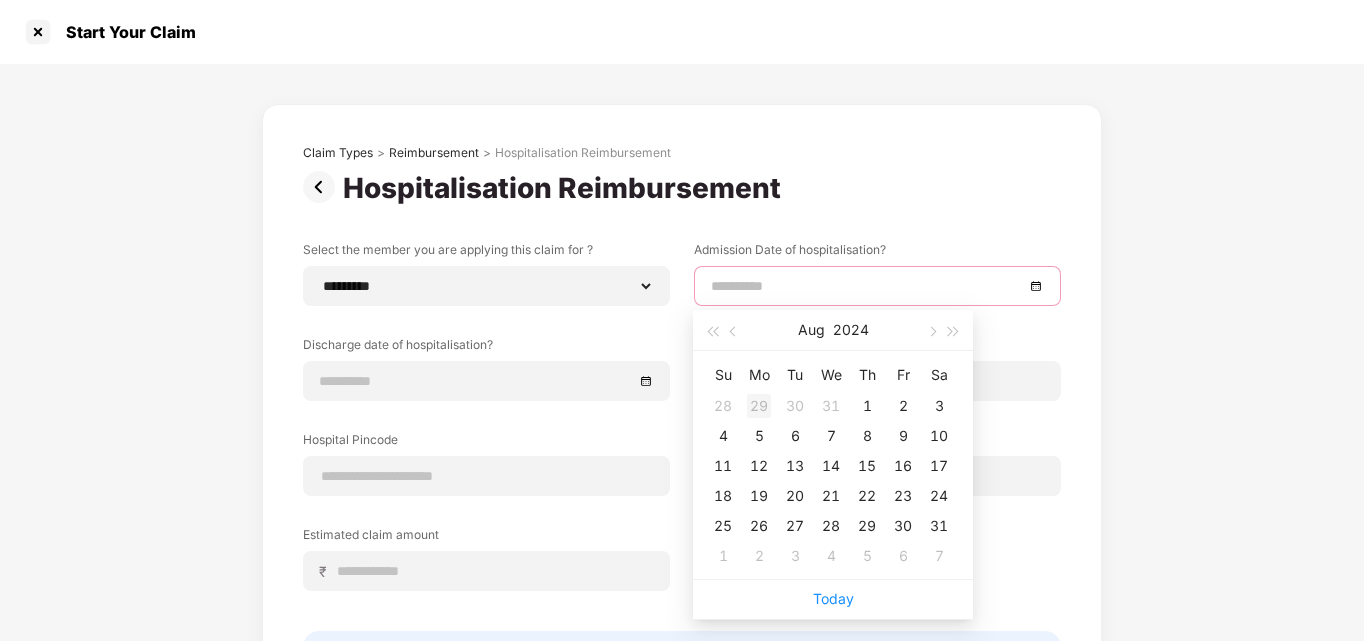 type on "**********" 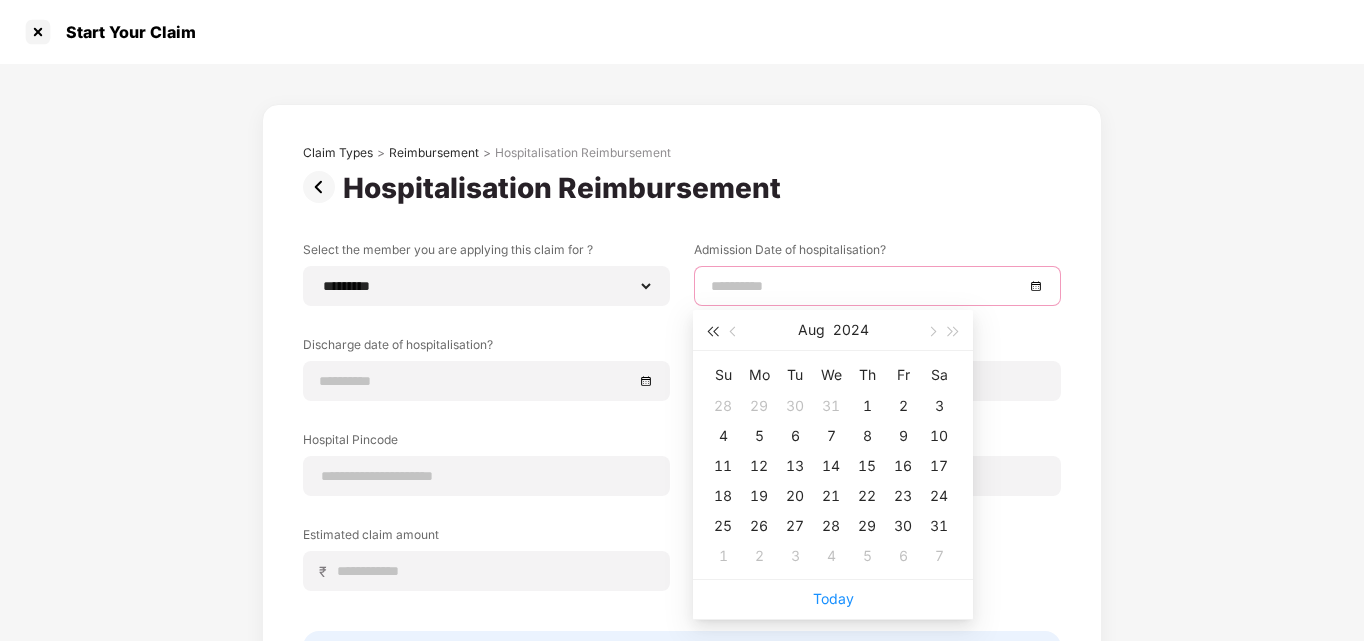 click at bounding box center [712, 332] 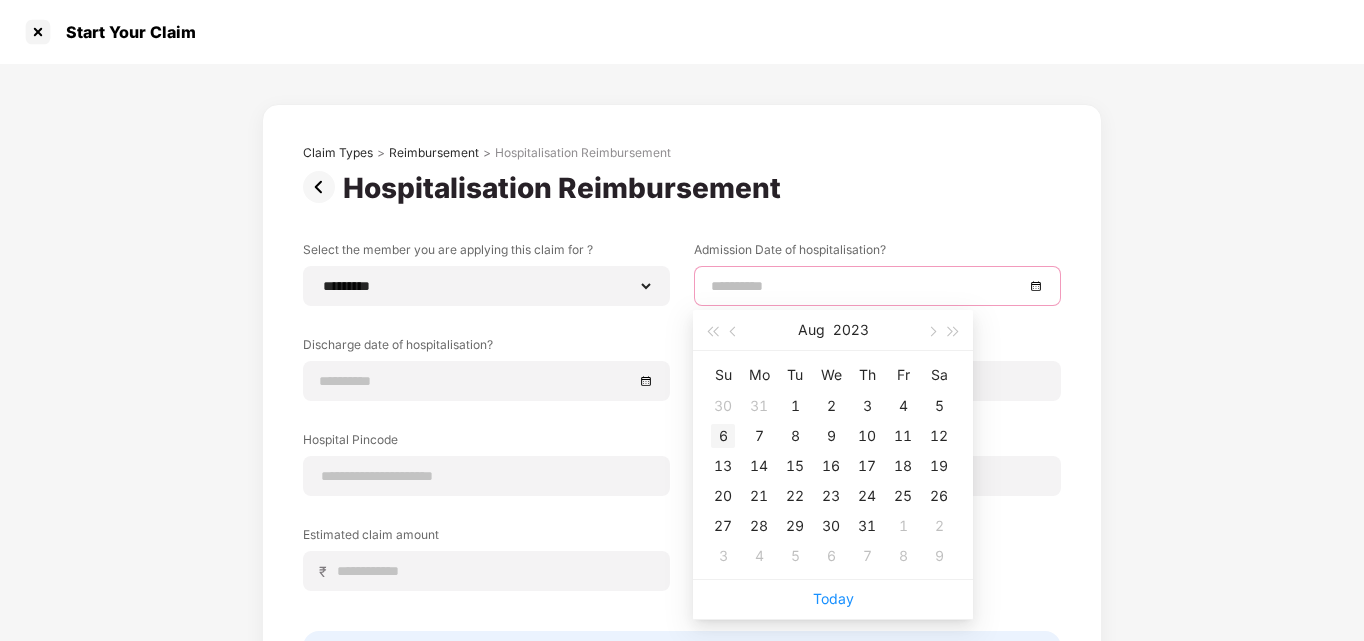 type on "**********" 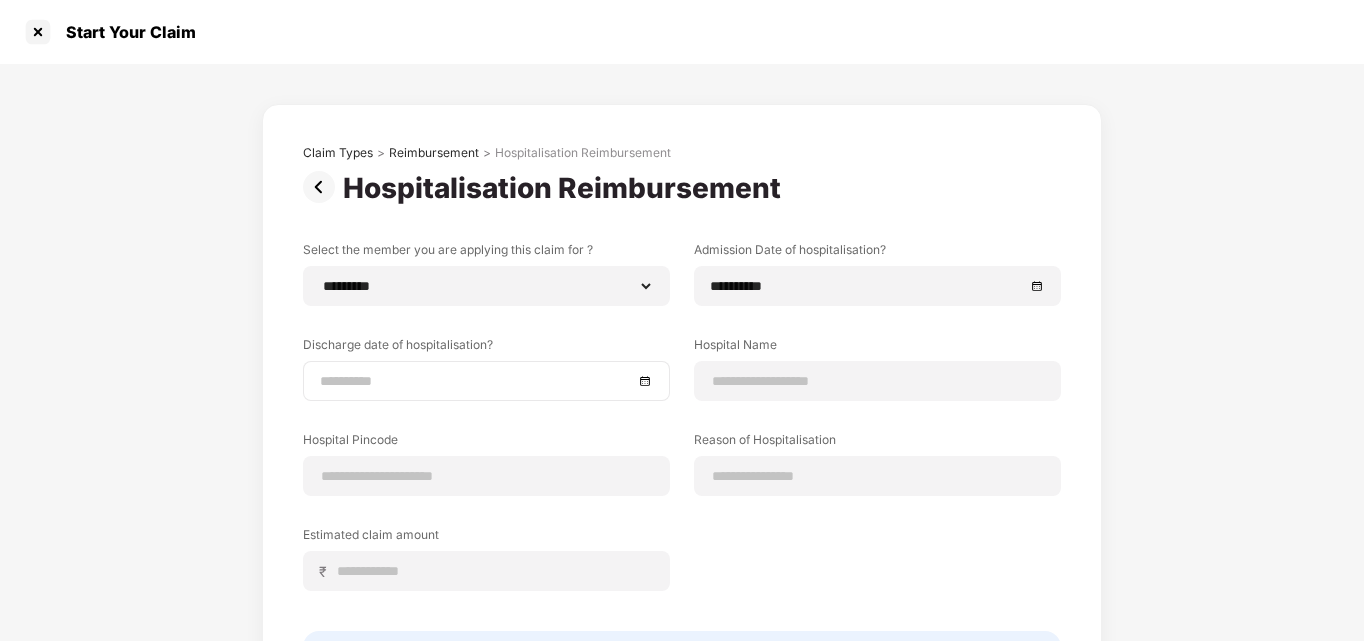 click at bounding box center [486, 381] 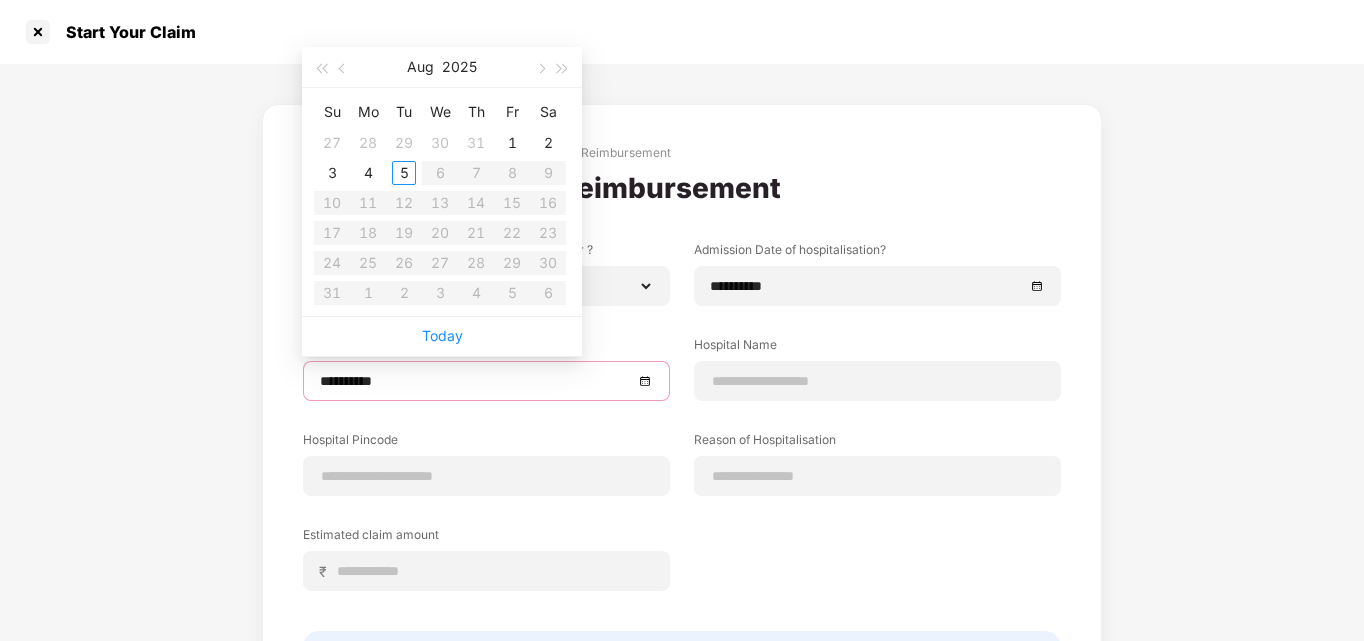 type on "**********" 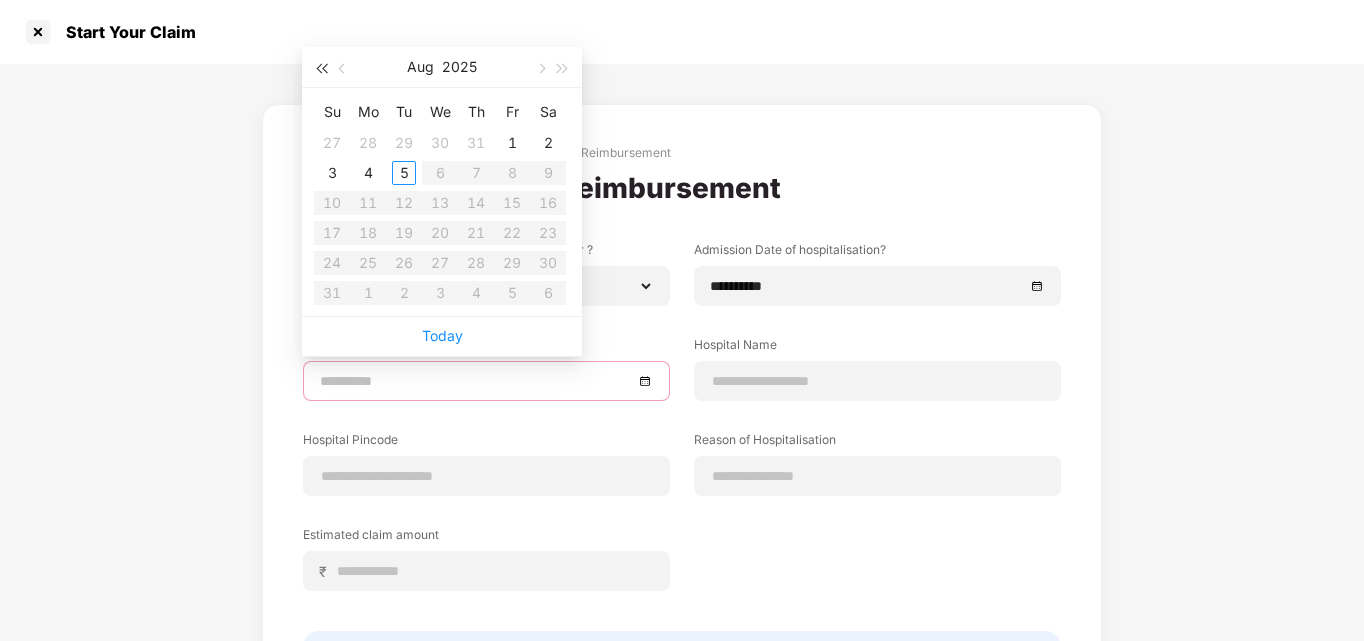 click at bounding box center [321, 69] 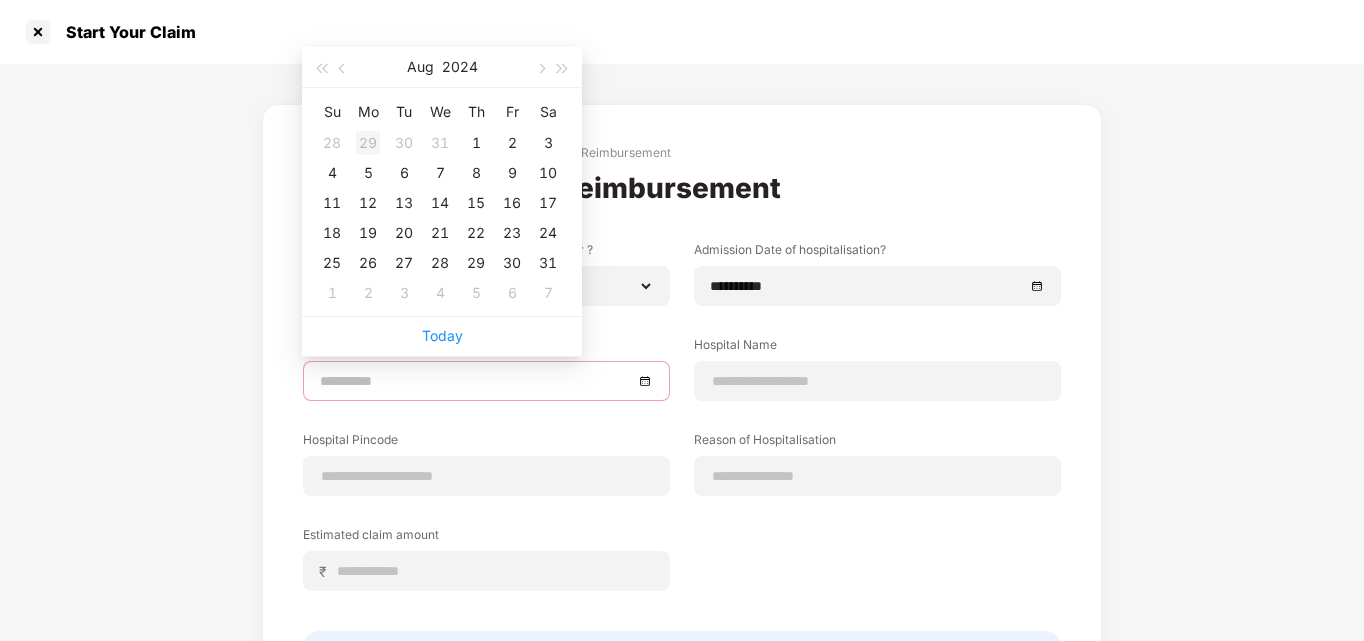 type on "**********" 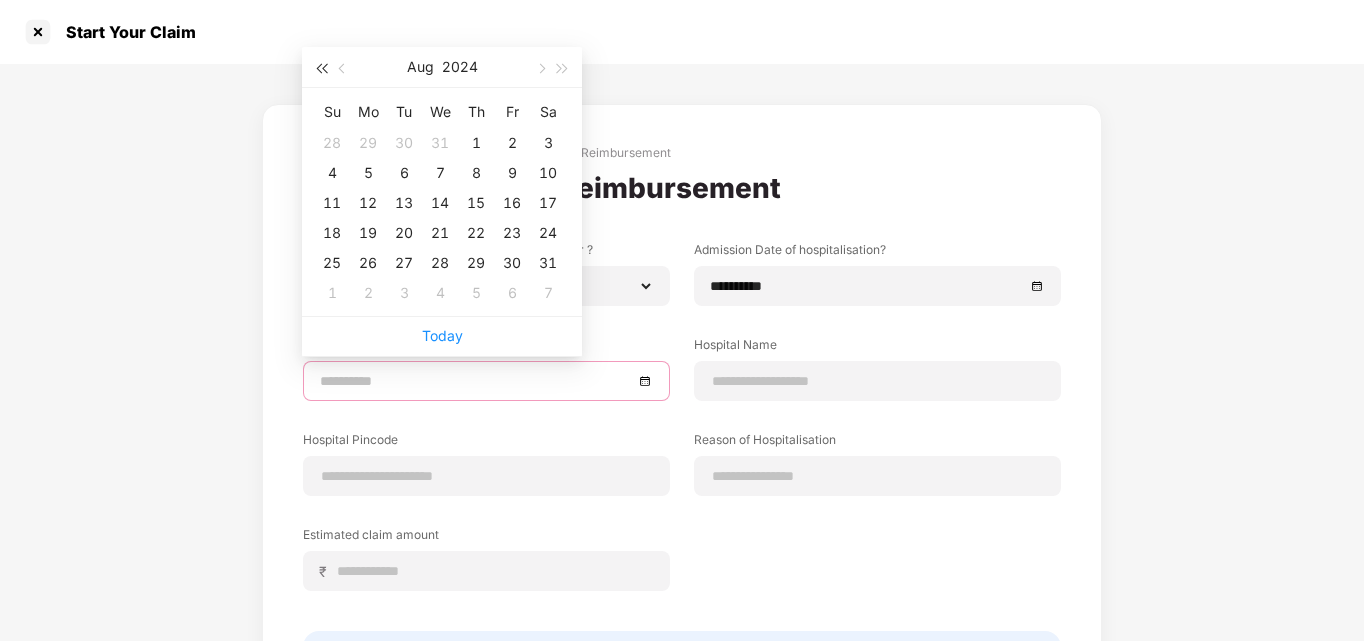 click at bounding box center (321, 67) 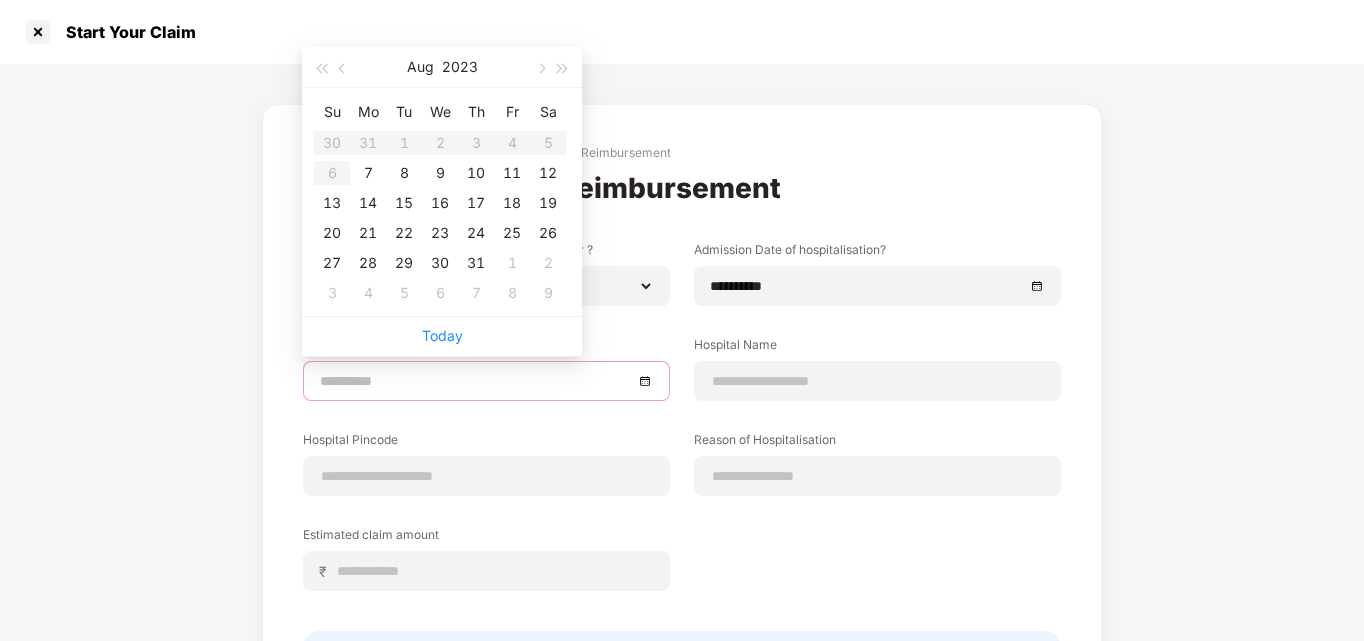type on "**********" 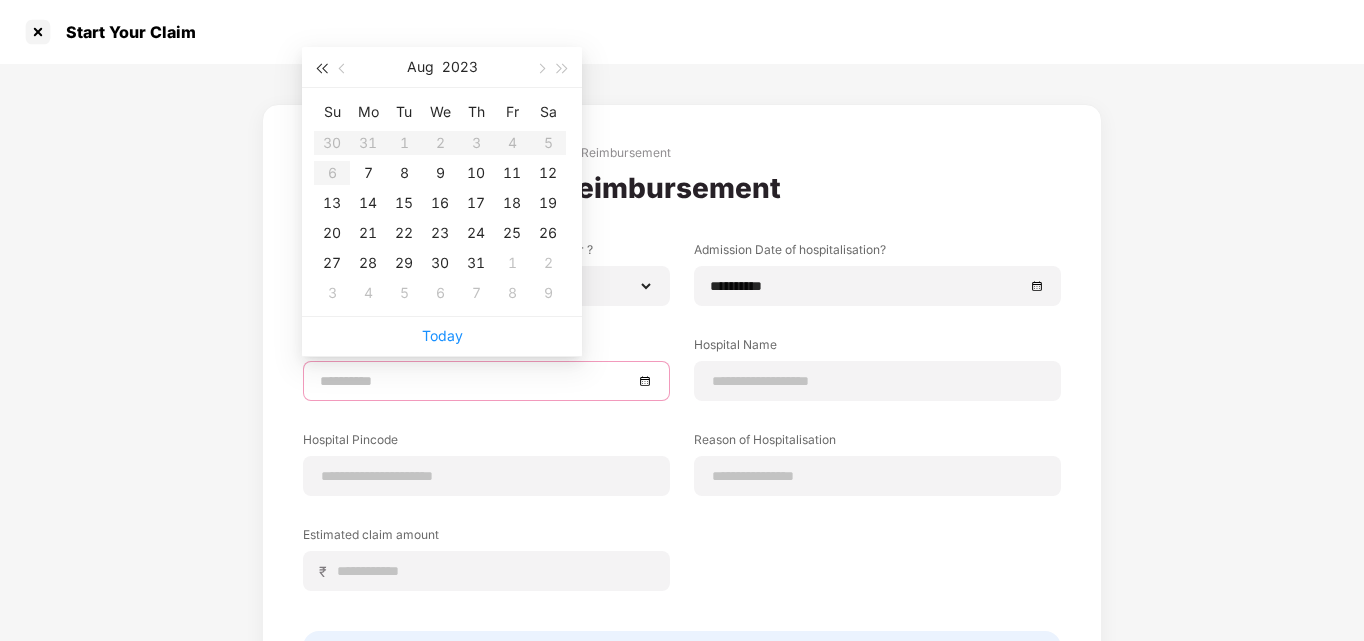 click at bounding box center (321, 67) 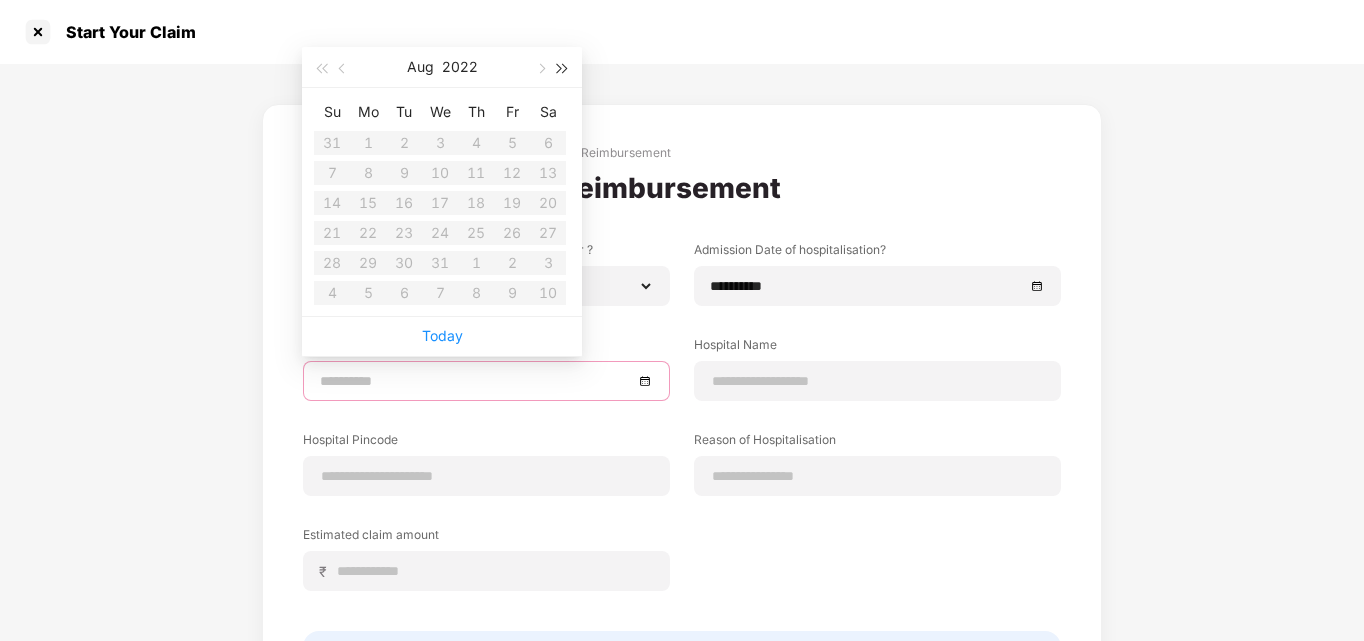 click at bounding box center [563, 67] 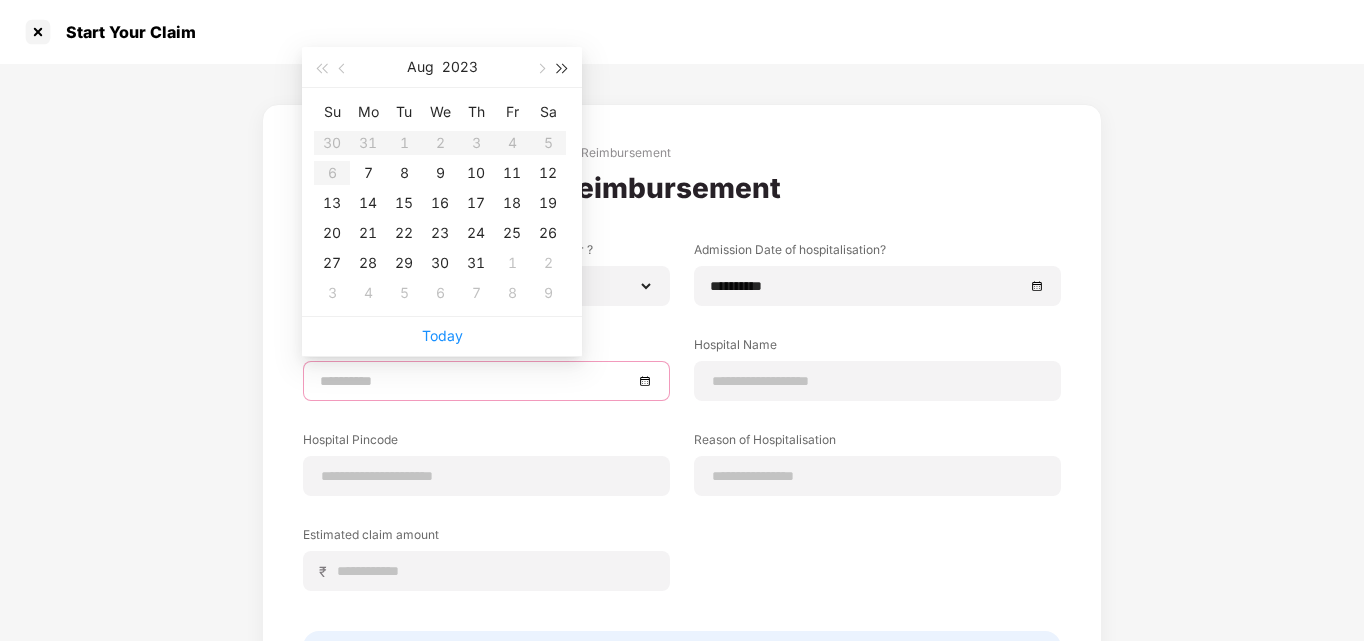 click at bounding box center [563, 67] 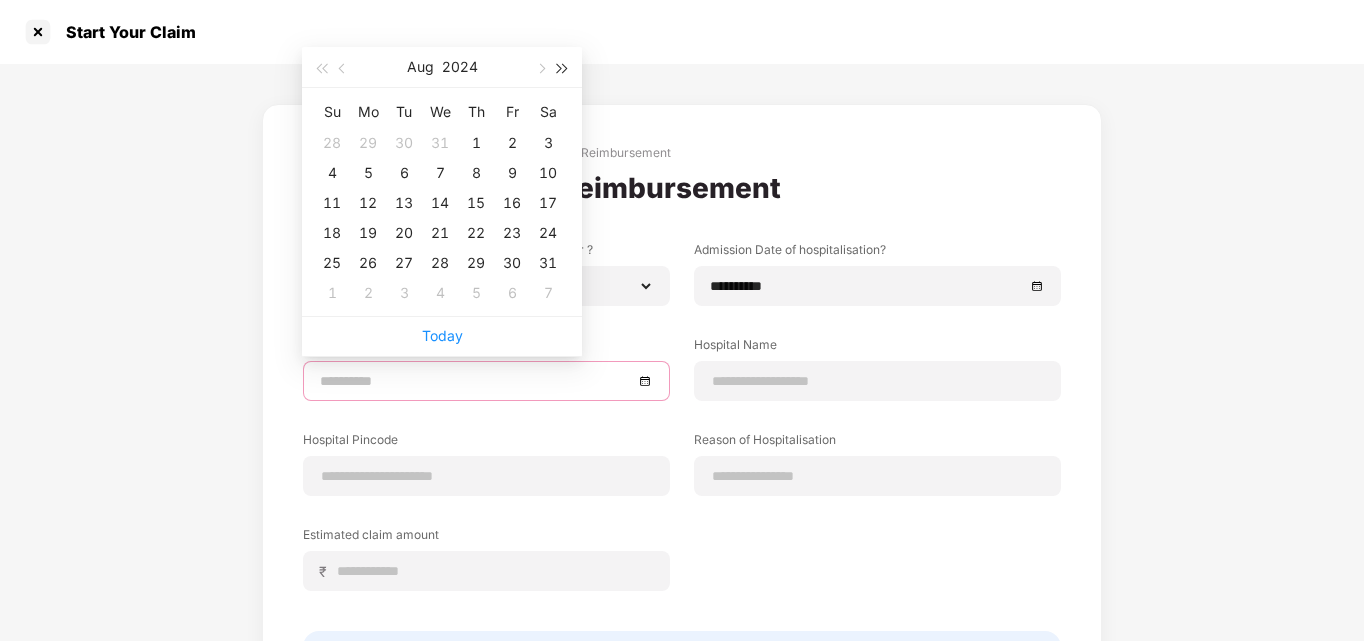 click at bounding box center (563, 67) 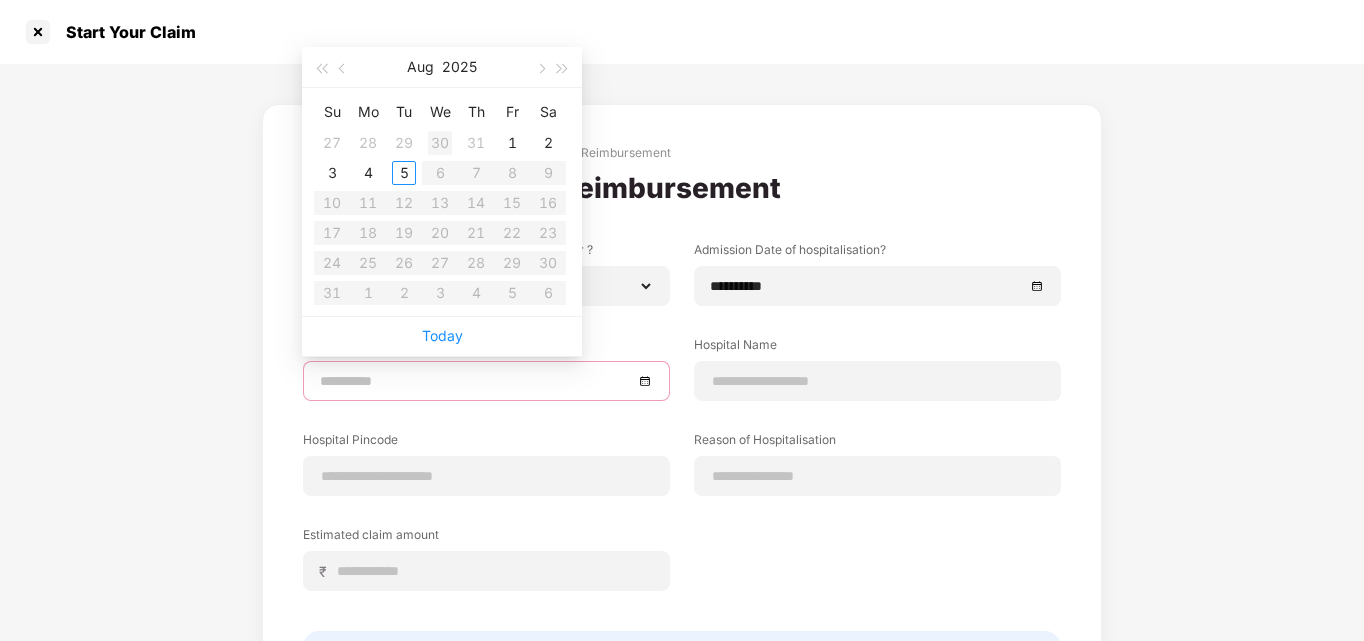 type on "**********" 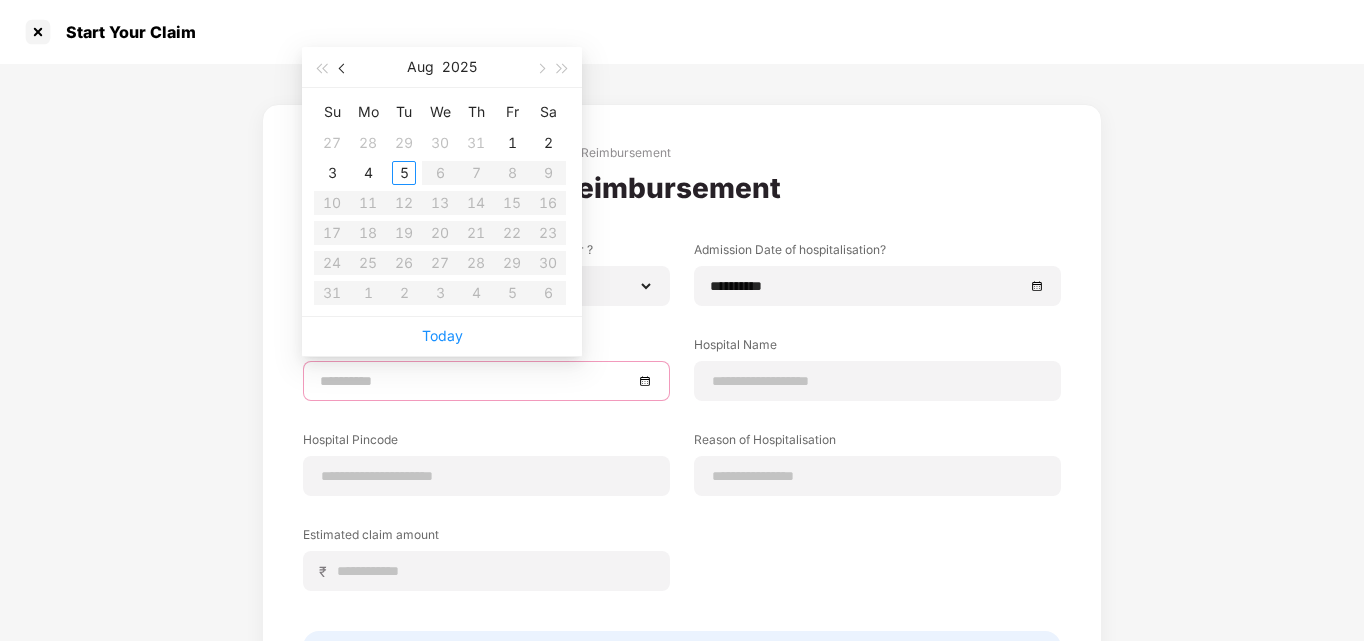 click at bounding box center (343, 67) 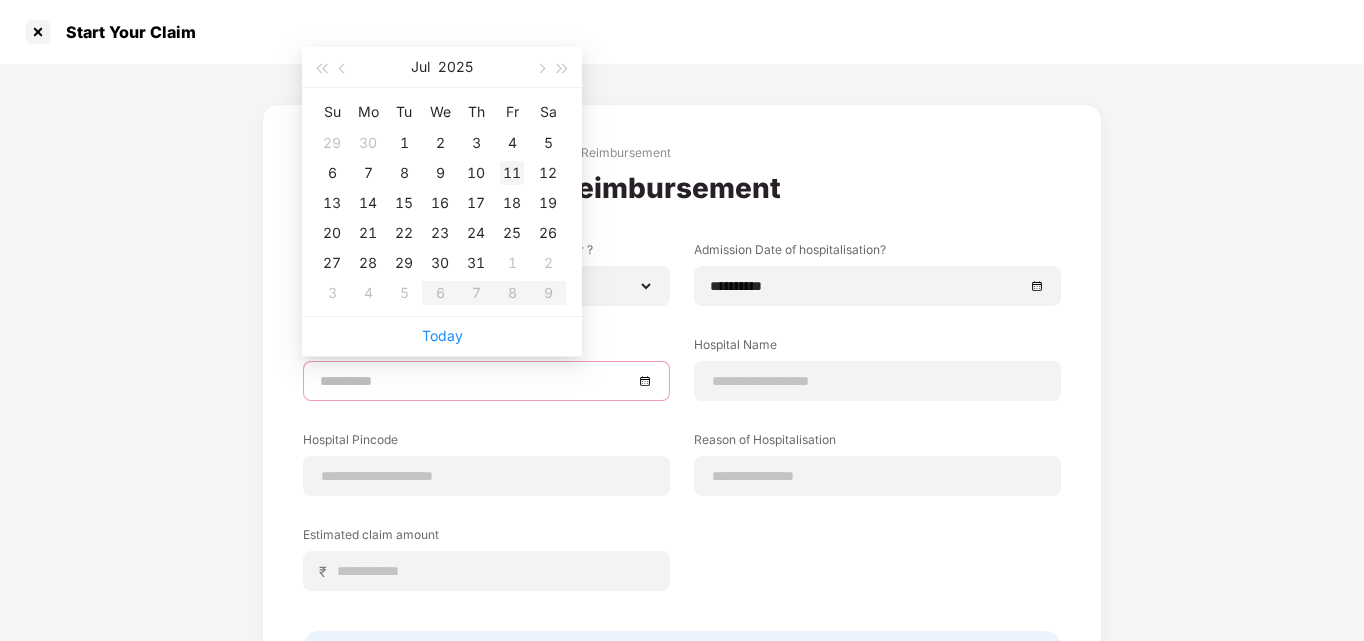 type on "**********" 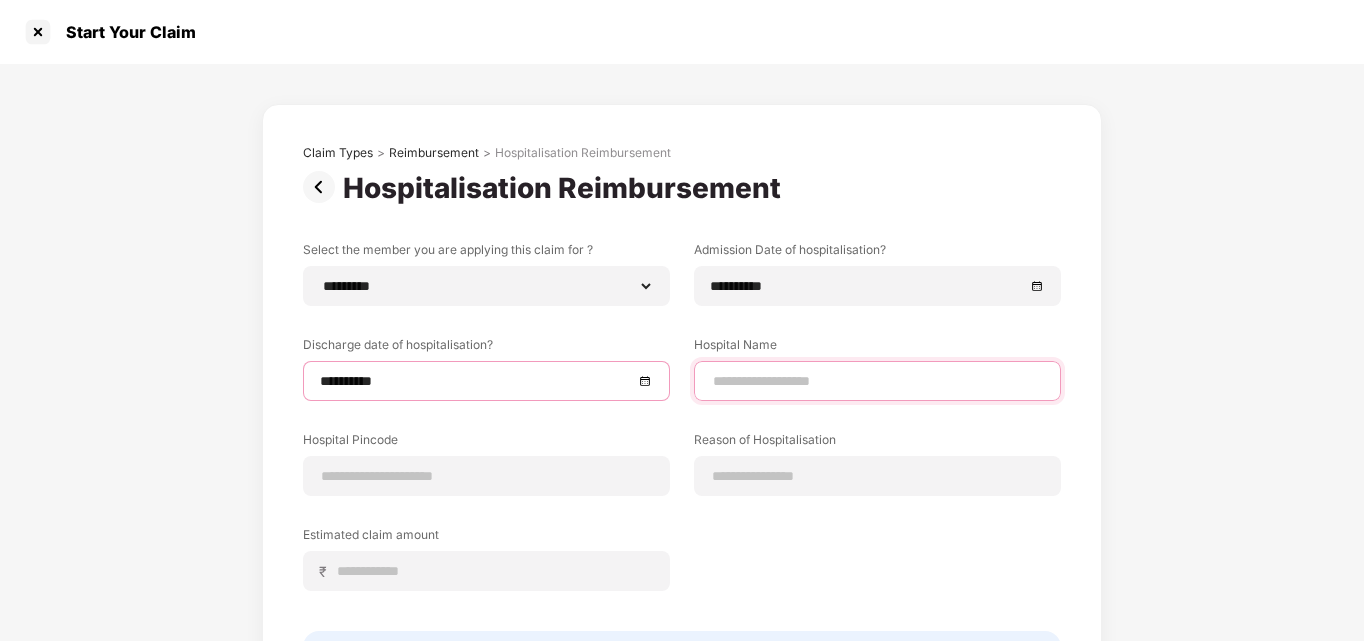 click at bounding box center (877, 381) 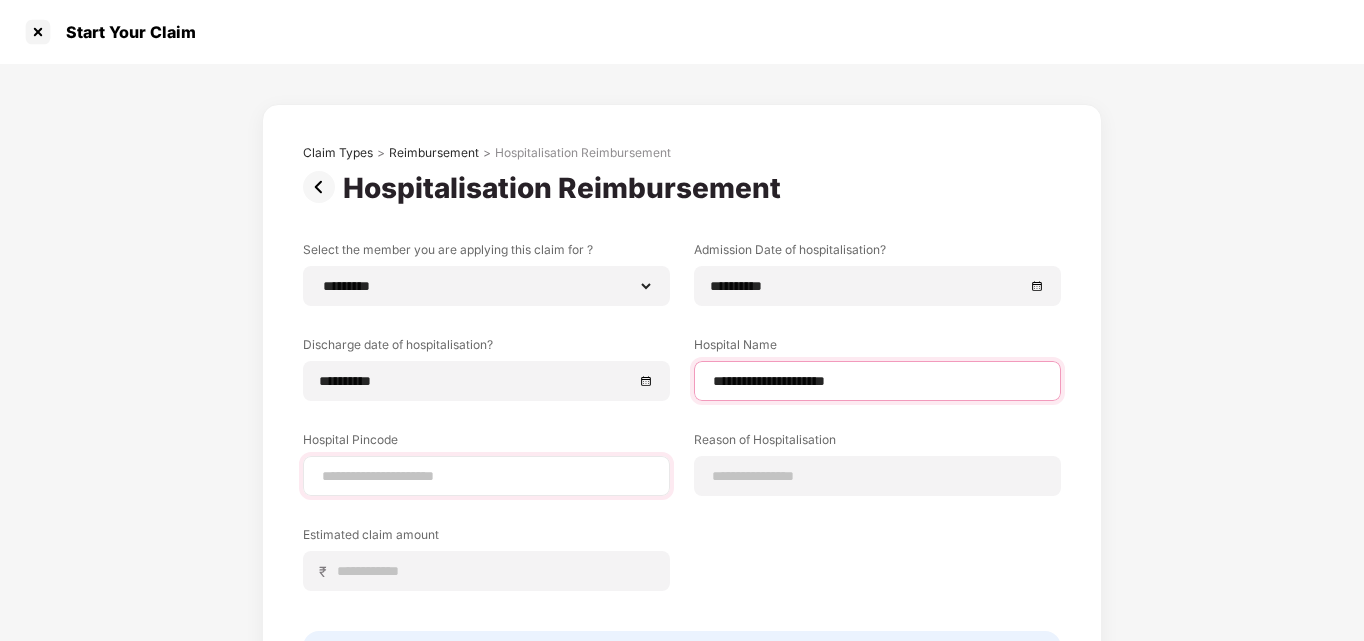 type on "**********" 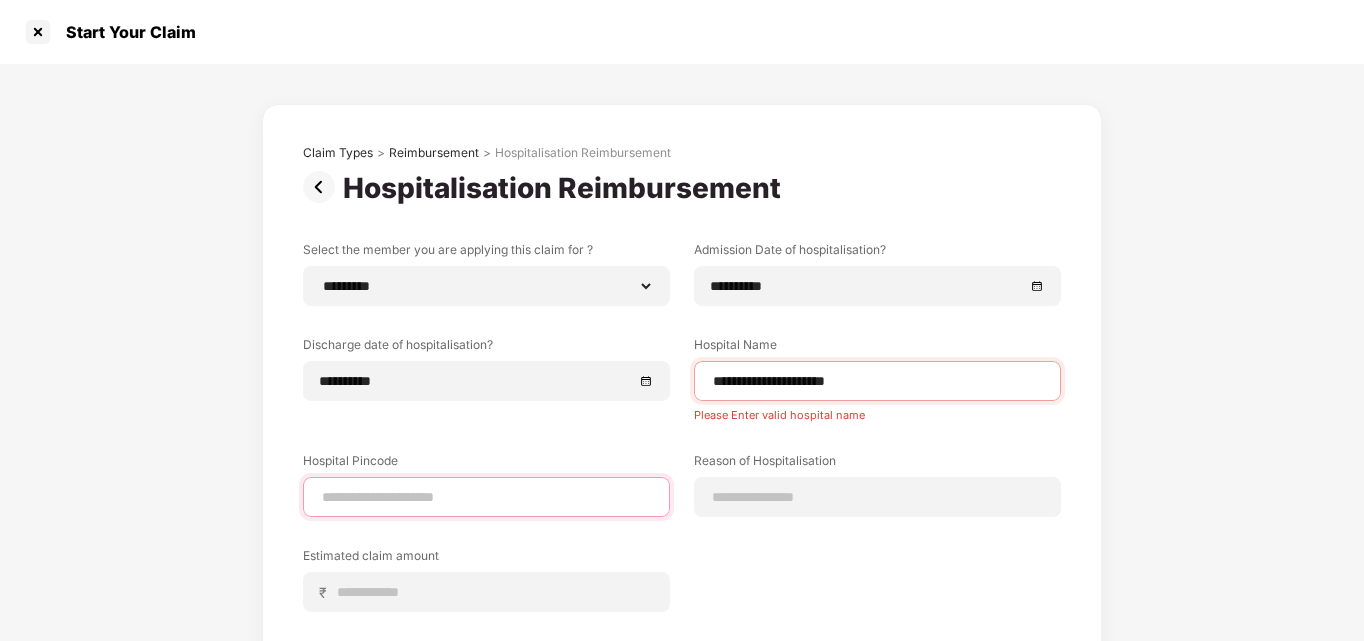 click on "Hospital Pincode" at bounding box center (486, 484) 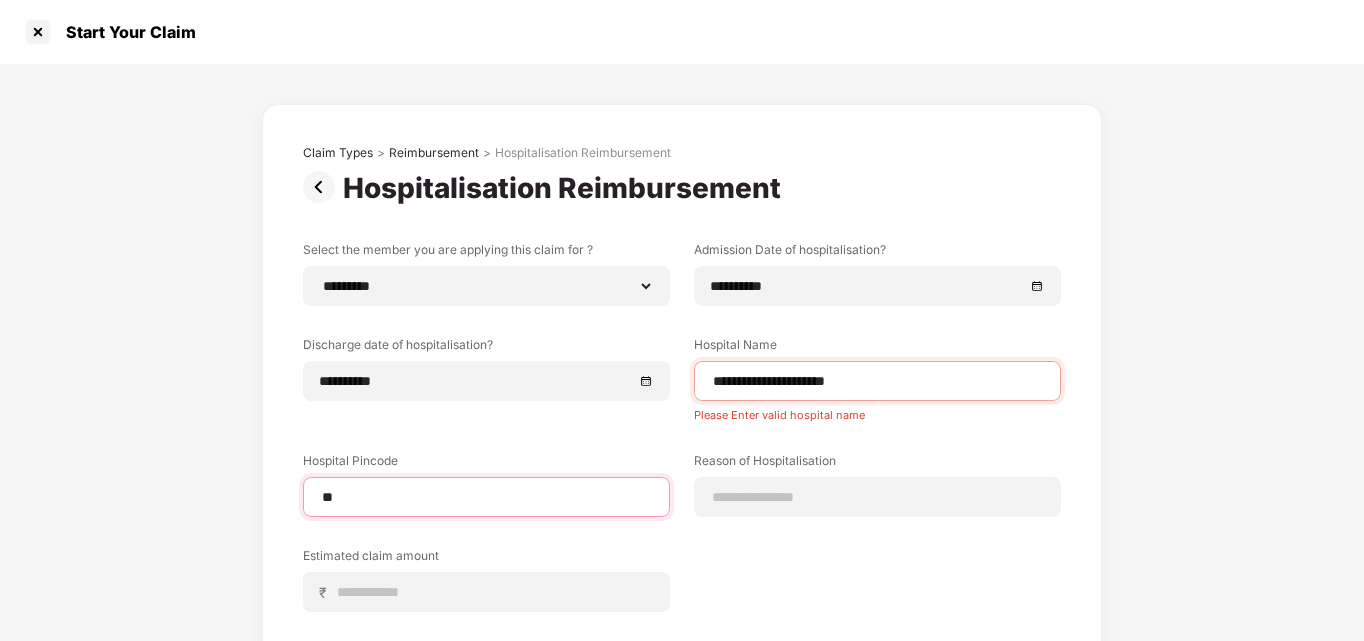 type on "*" 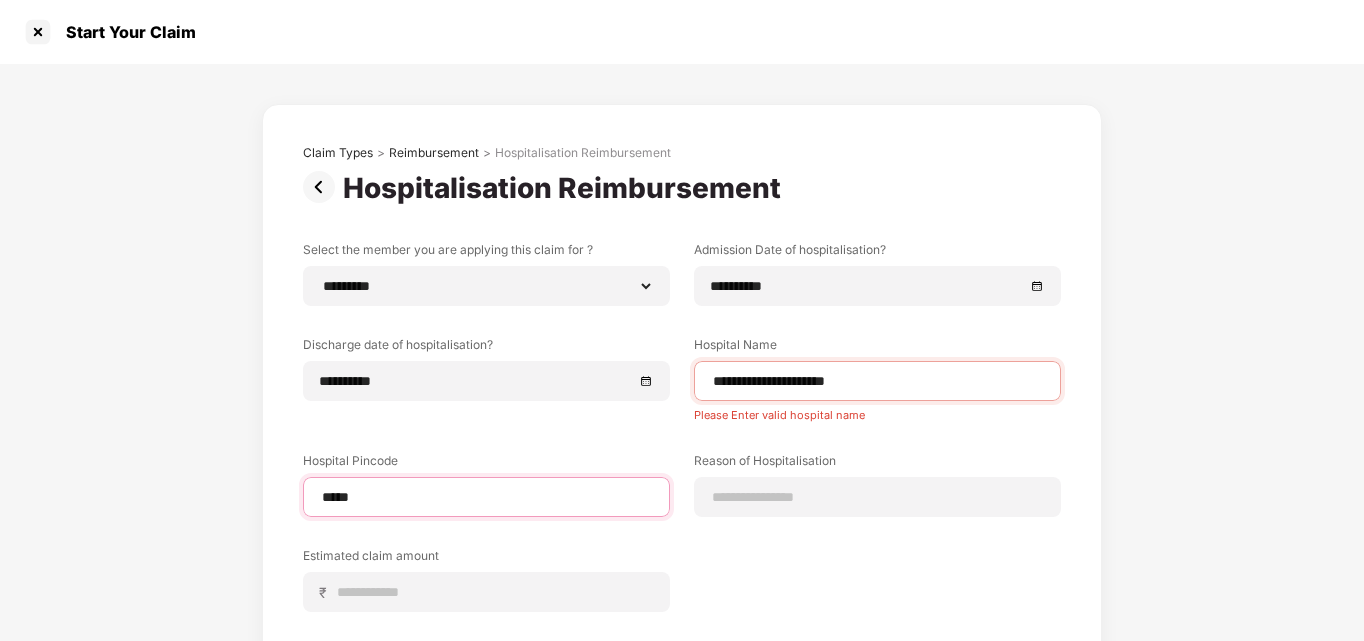 type on "******" 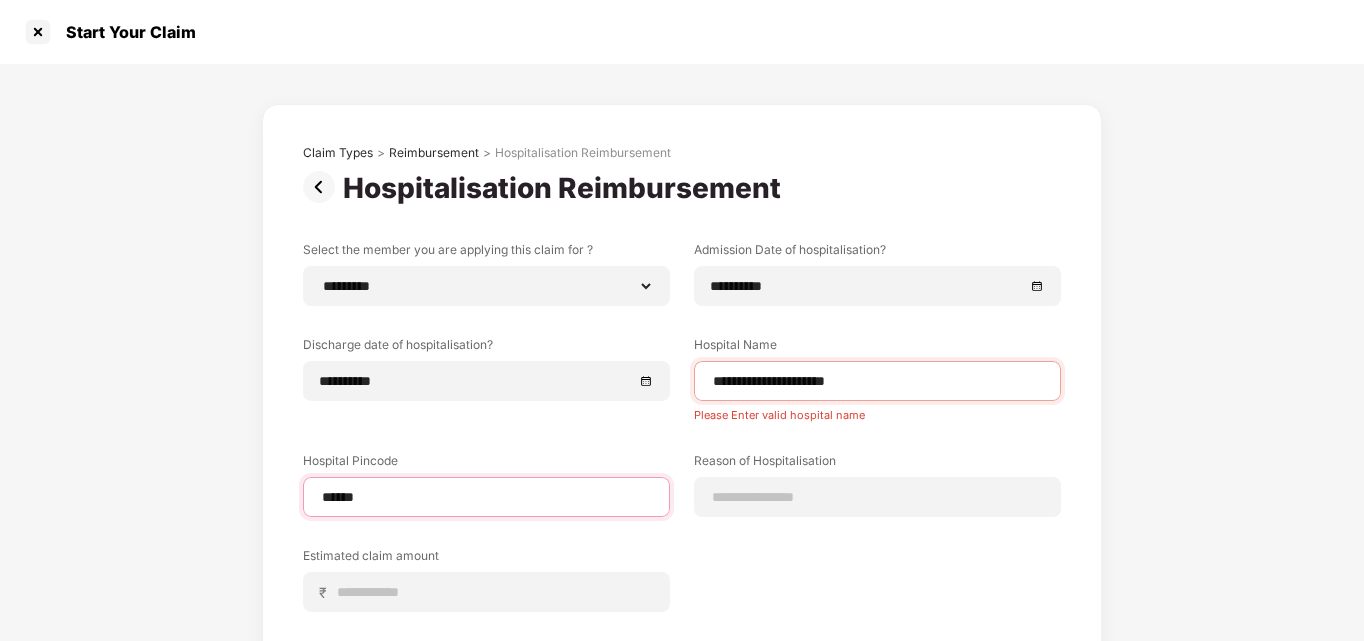 select on "******" 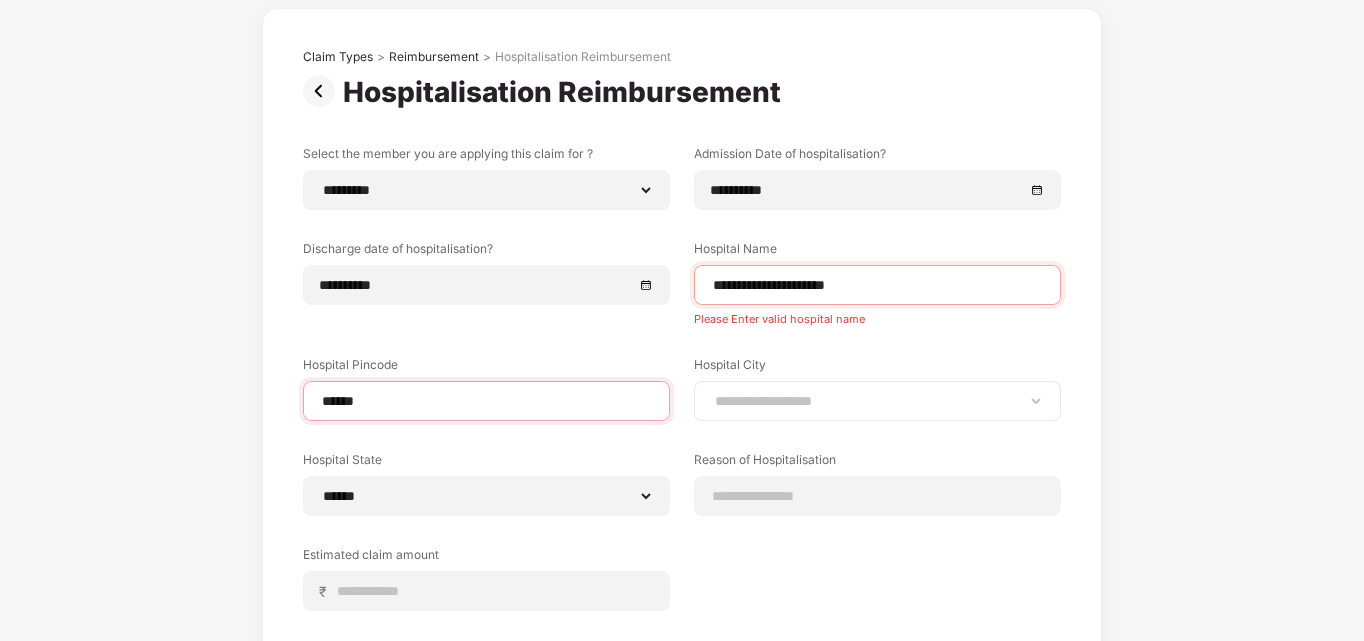 scroll, scrollTop: 97, scrollLeft: 0, axis: vertical 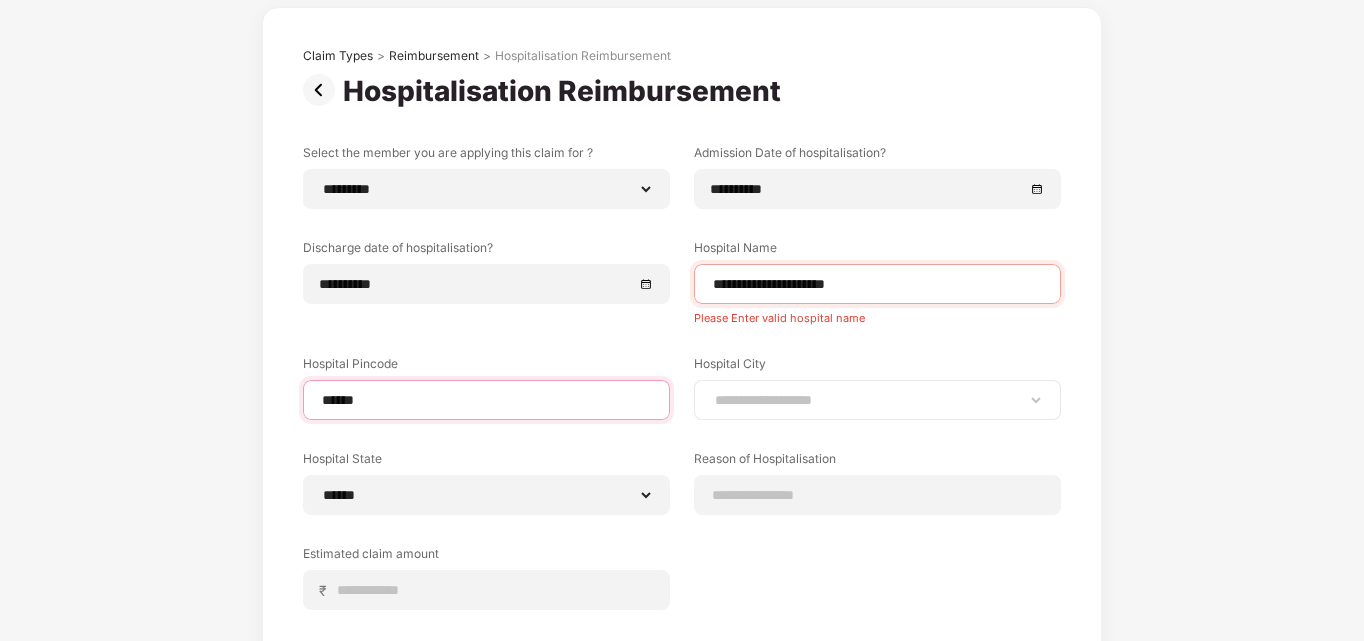 type on "******" 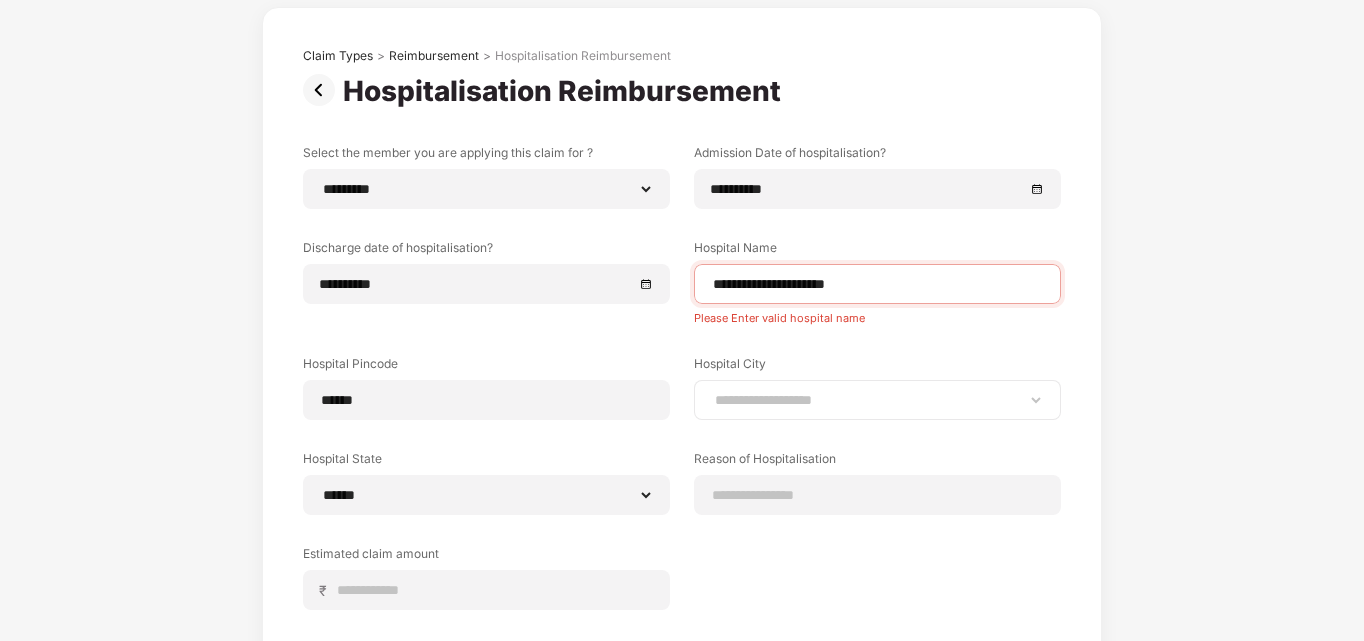 click on "[FIRST] [LAST] [LAST]" at bounding box center (877, 400) 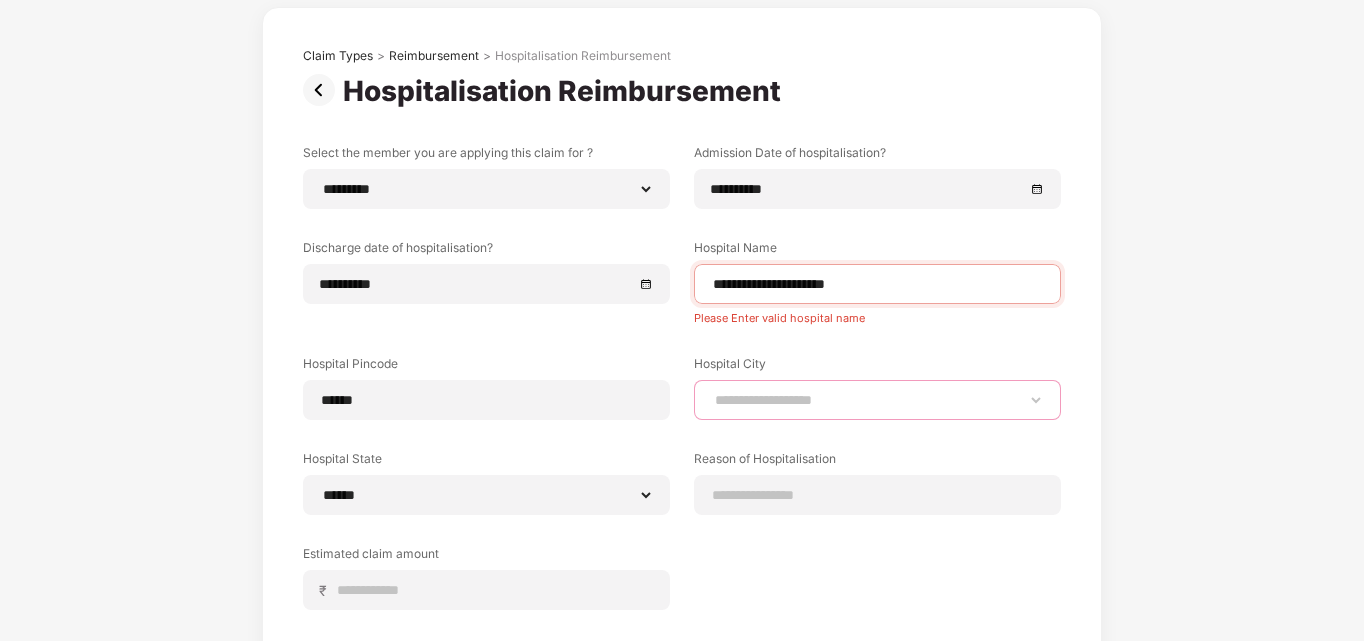click on "[FIRST] [LAST] [LAST]" at bounding box center [877, 400] 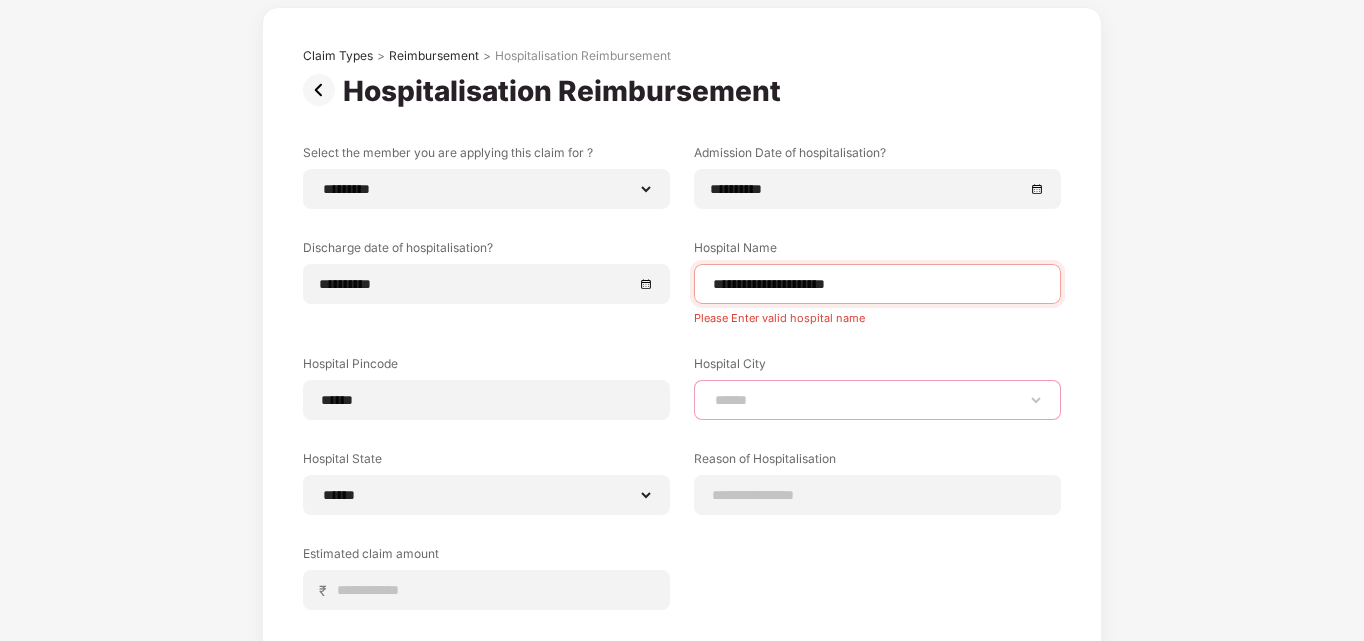 click on "[FIRST] [LAST] [LAST]" at bounding box center (877, 400) 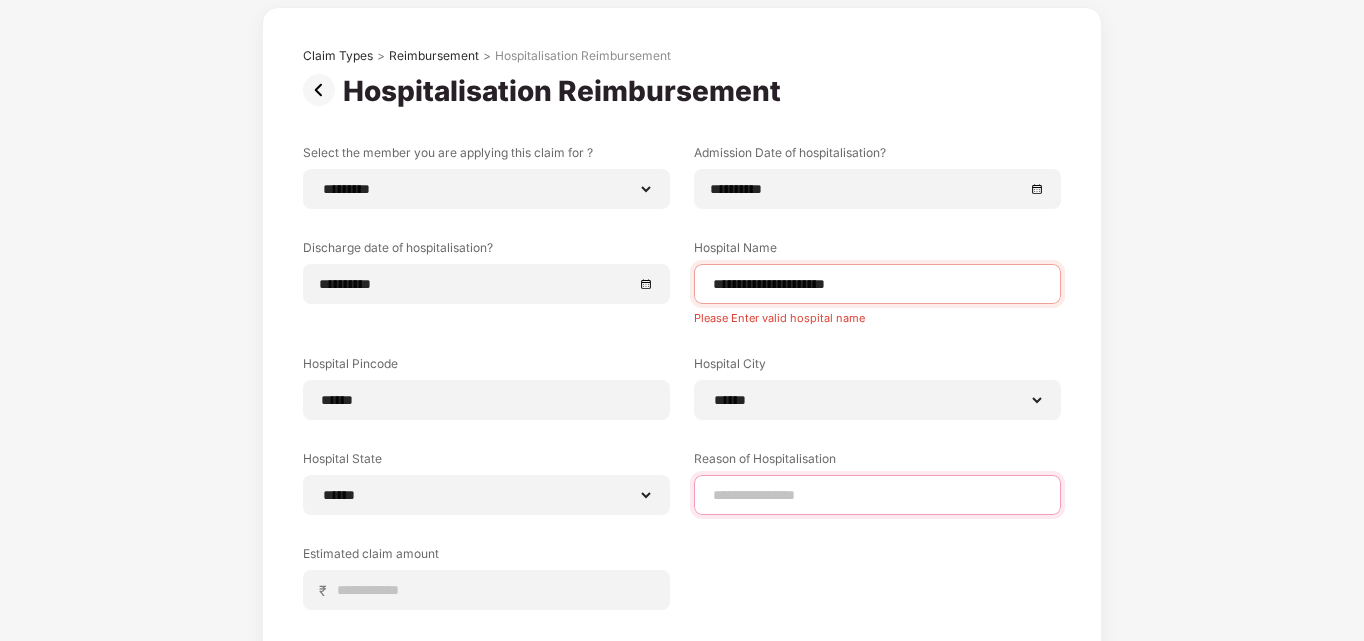 click at bounding box center [877, 495] 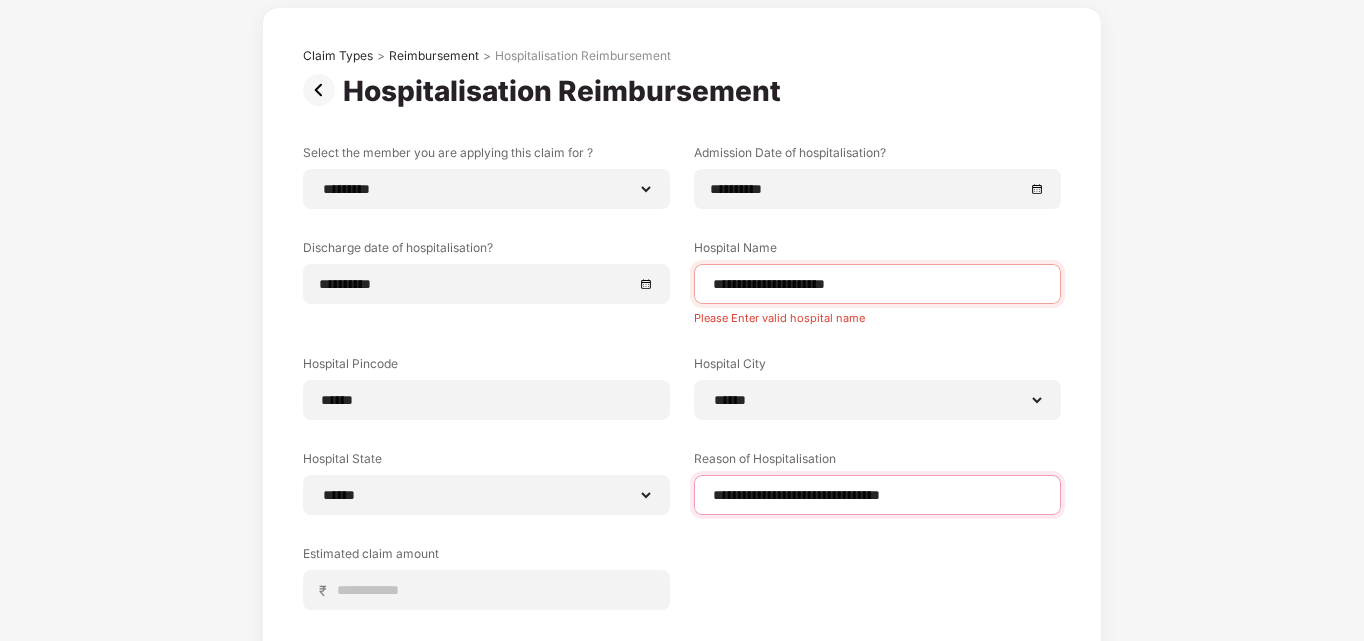 type on "**********" 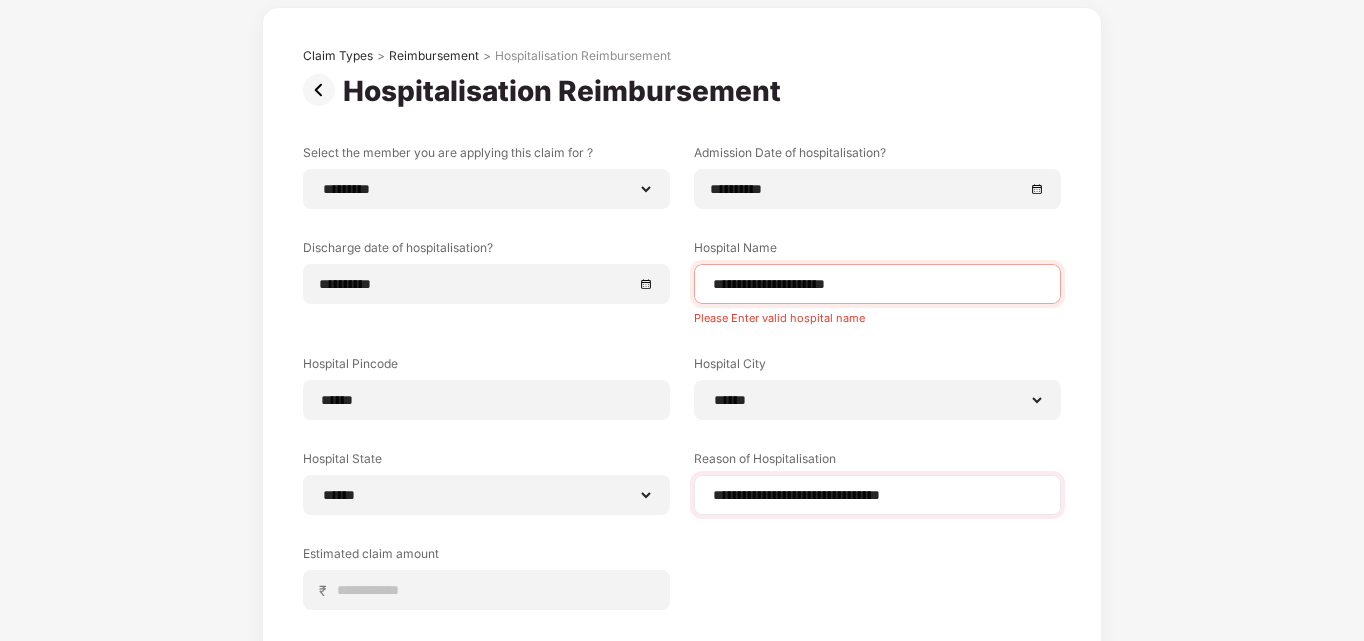 click on "**********" at bounding box center (877, 495) 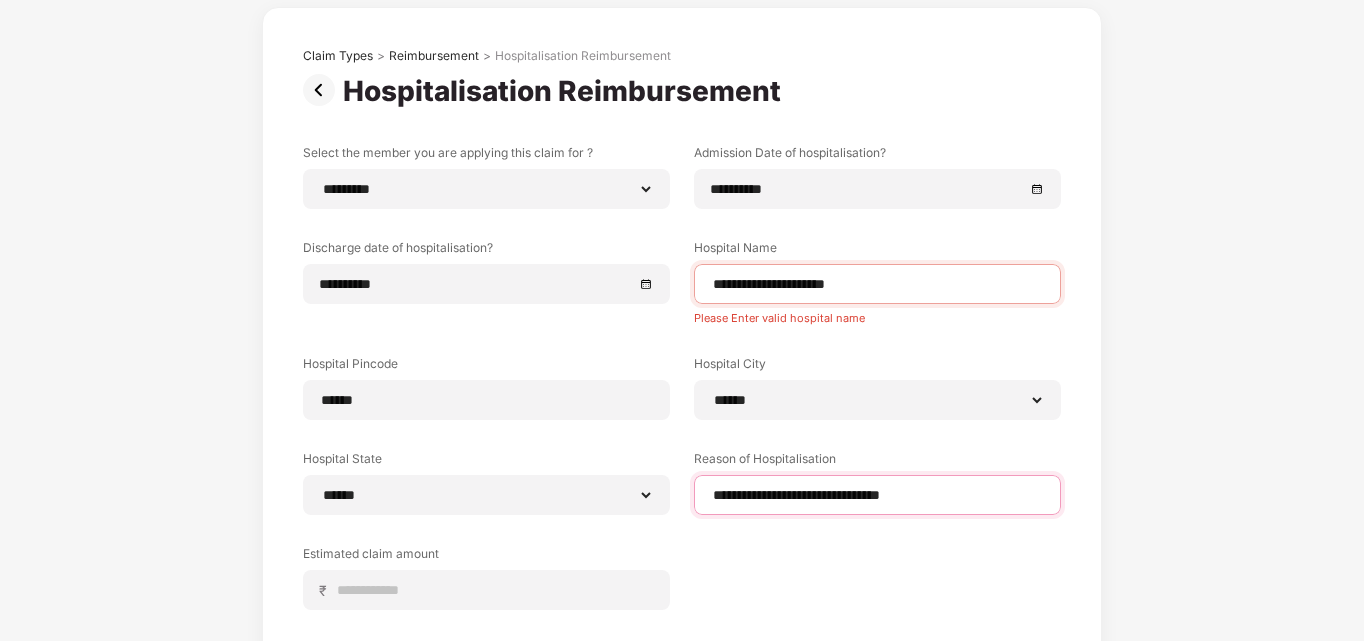 drag, startPoint x: 959, startPoint y: 495, endPoint x: 686, endPoint y: 499, distance: 273.0293 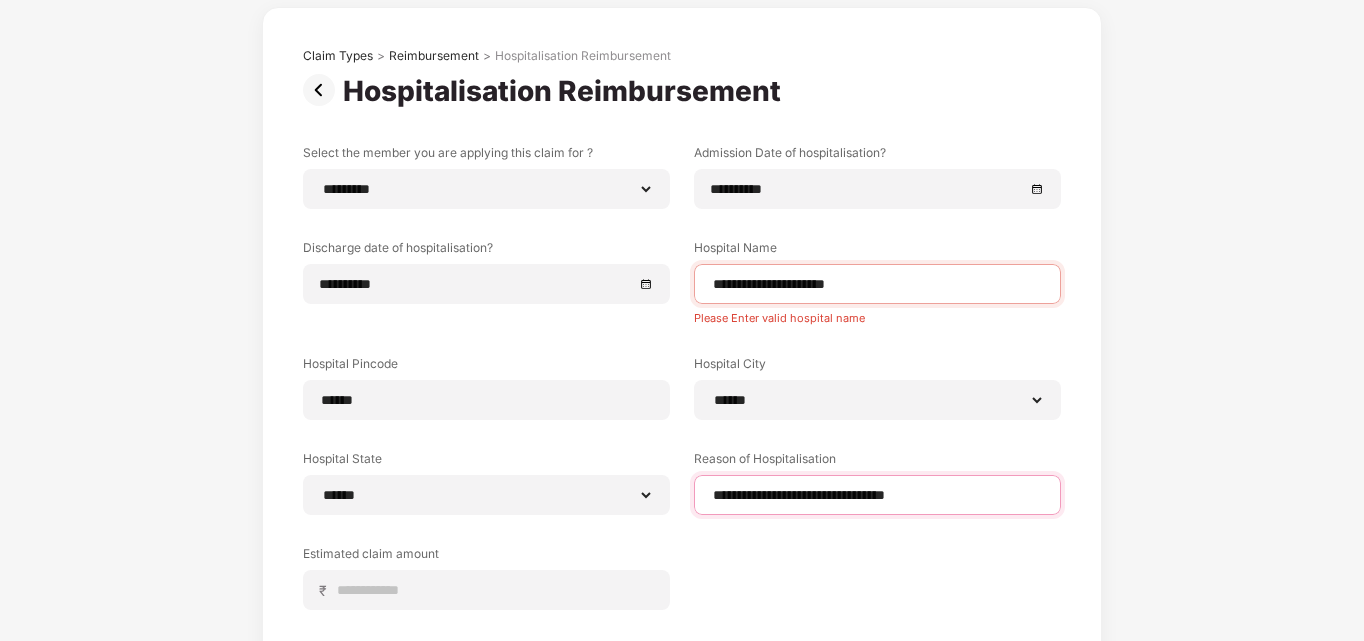 click on "**********" at bounding box center (877, 495) 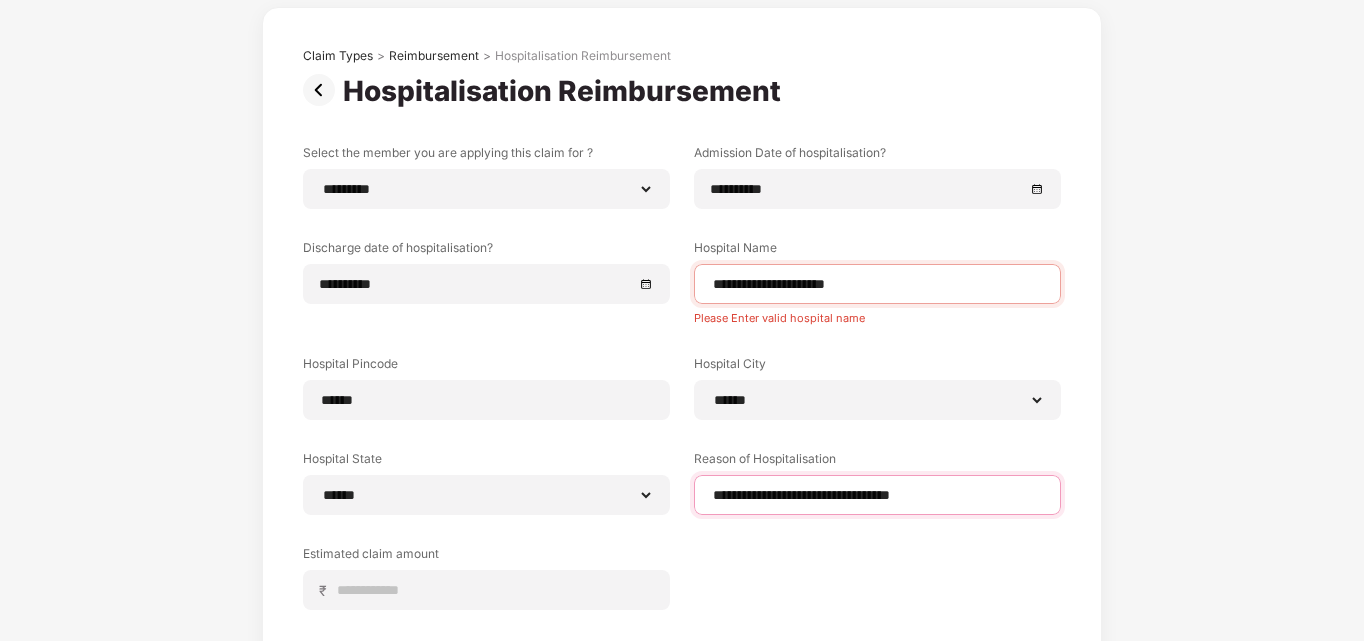click on "**********" at bounding box center (877, 495) 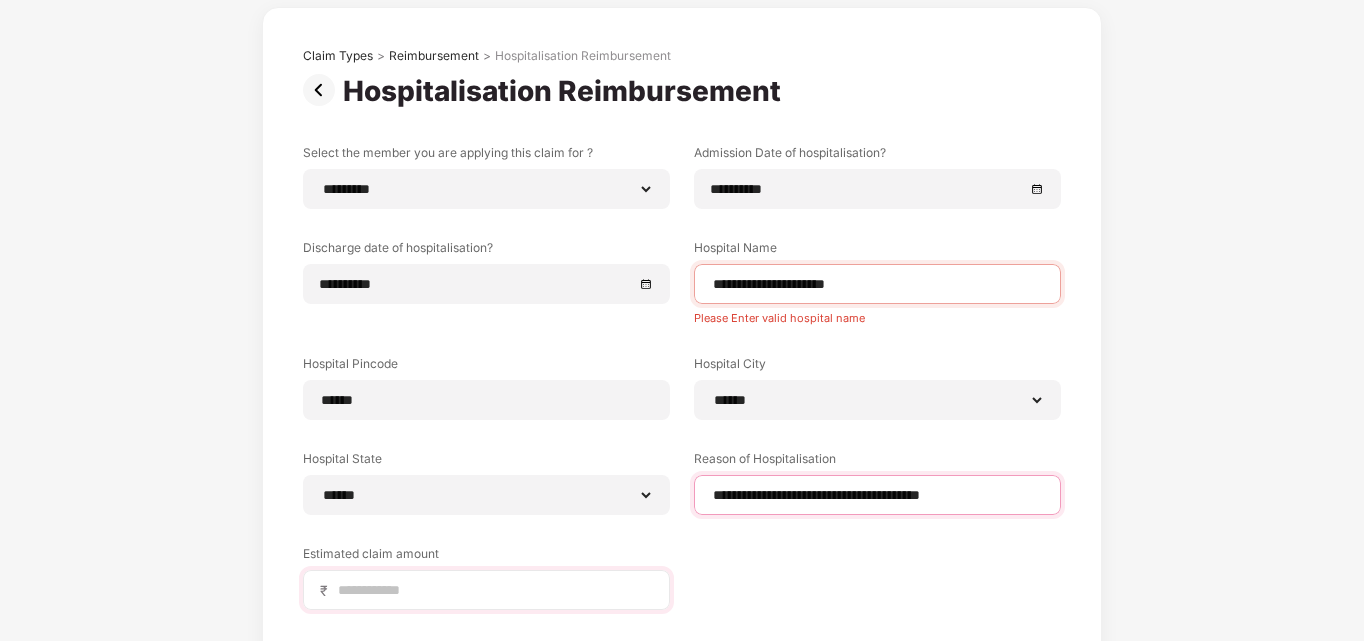 type on "**********" 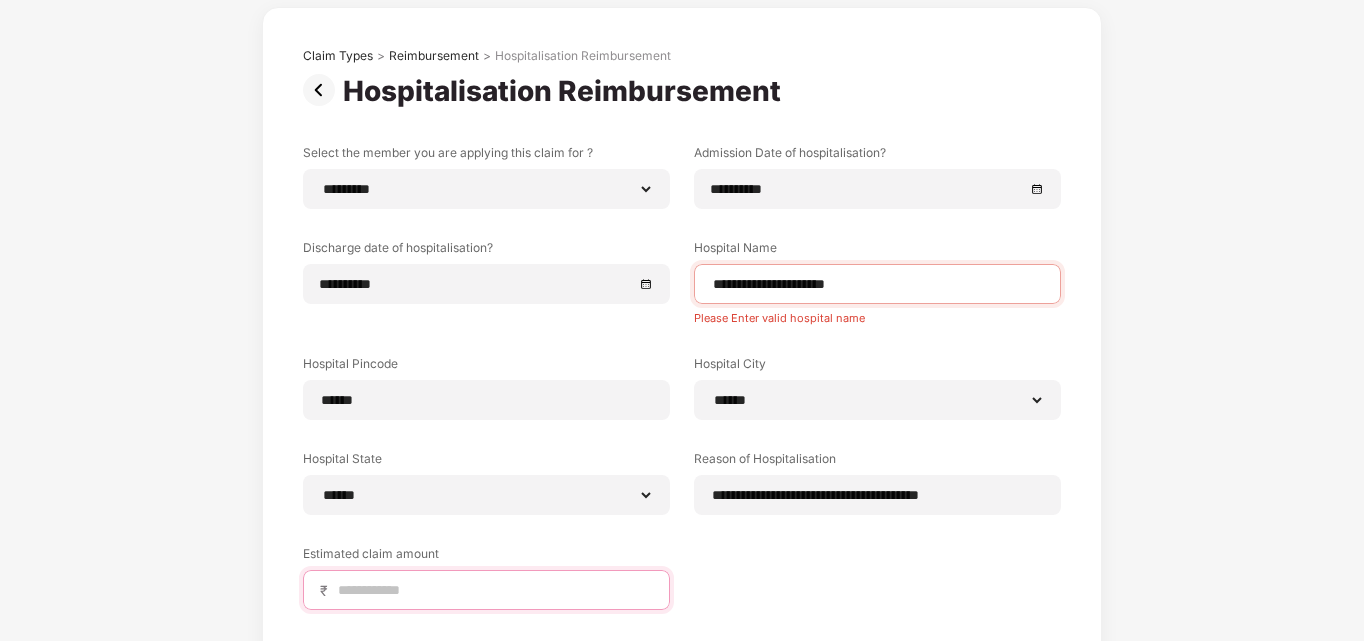 click at bounding box center (494, 590) 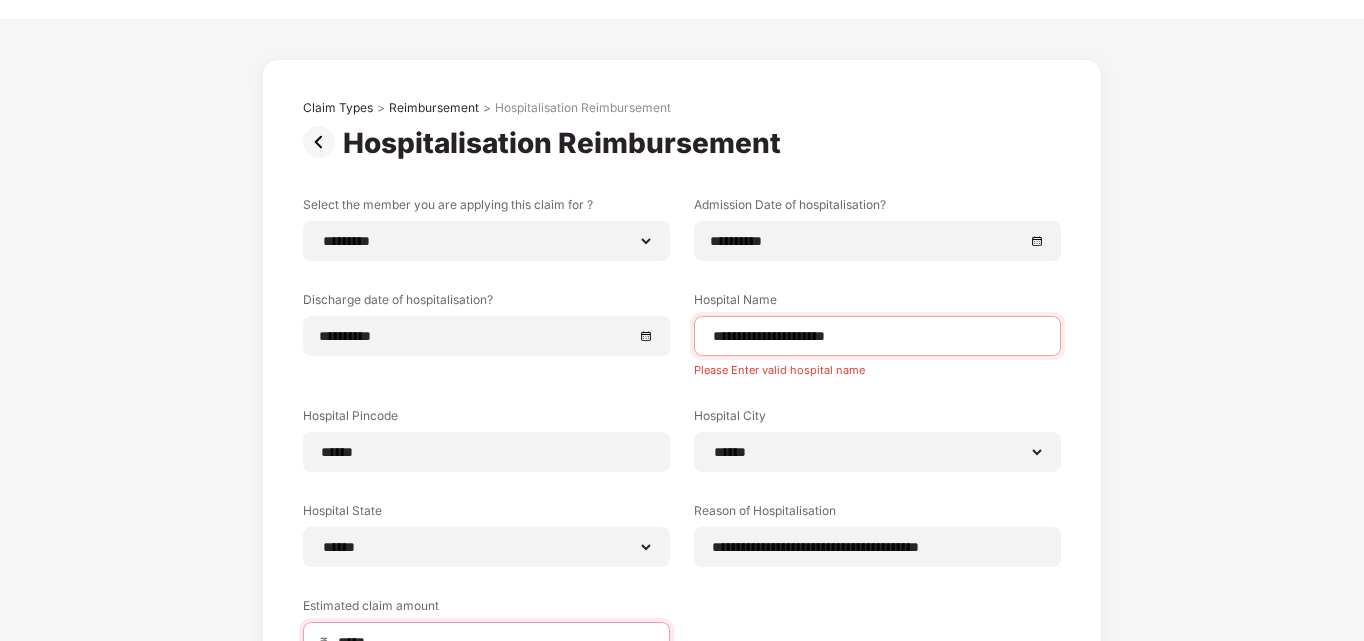 scroll, scrollTop: 0, scrollLeft: 0, axis: both 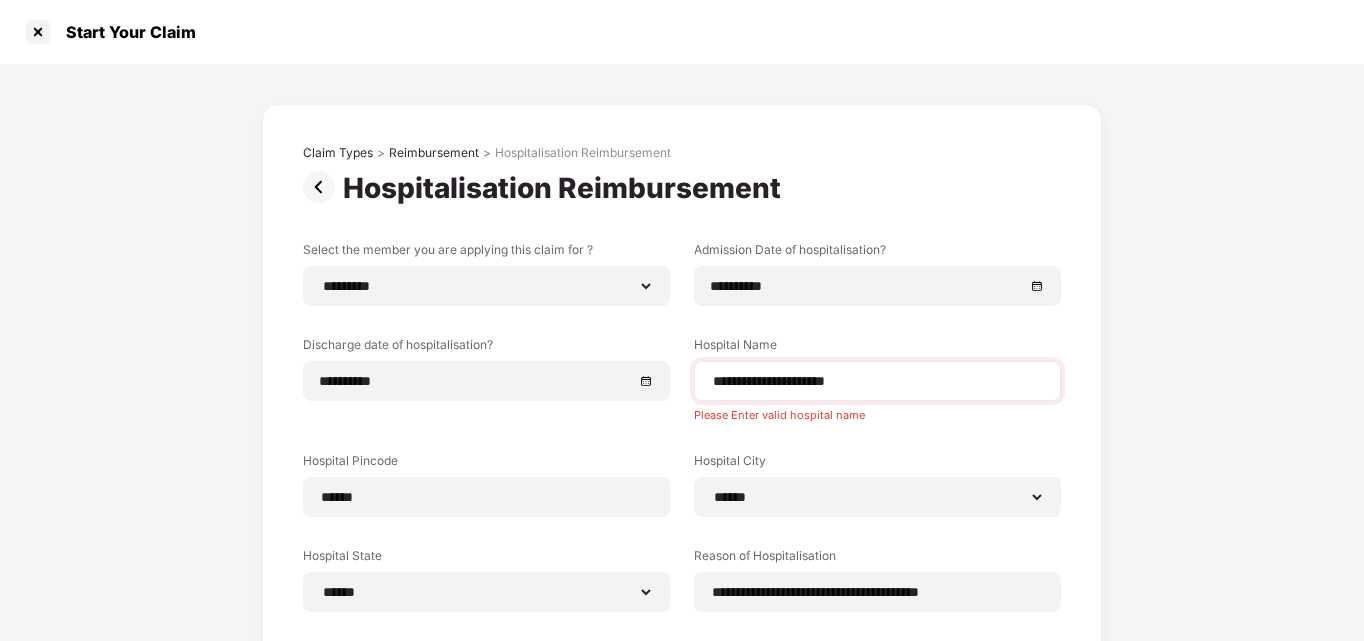 type on "*****" 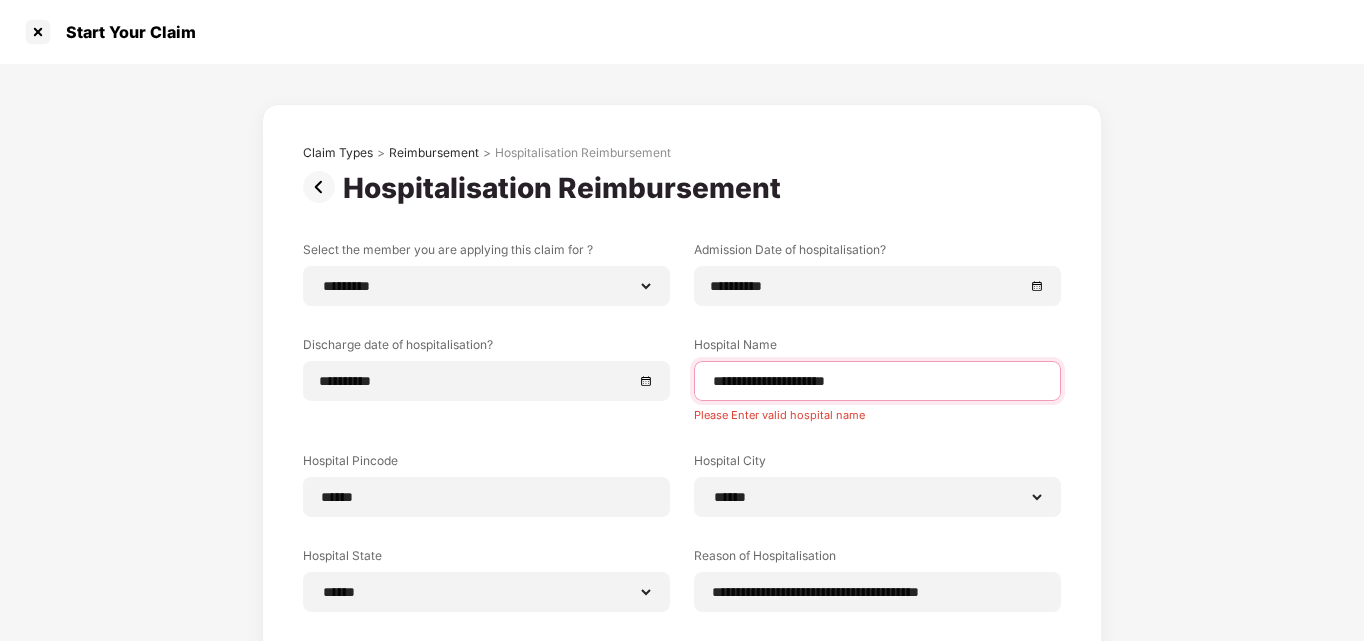 click on "**********" at bounding box center (877, 381) 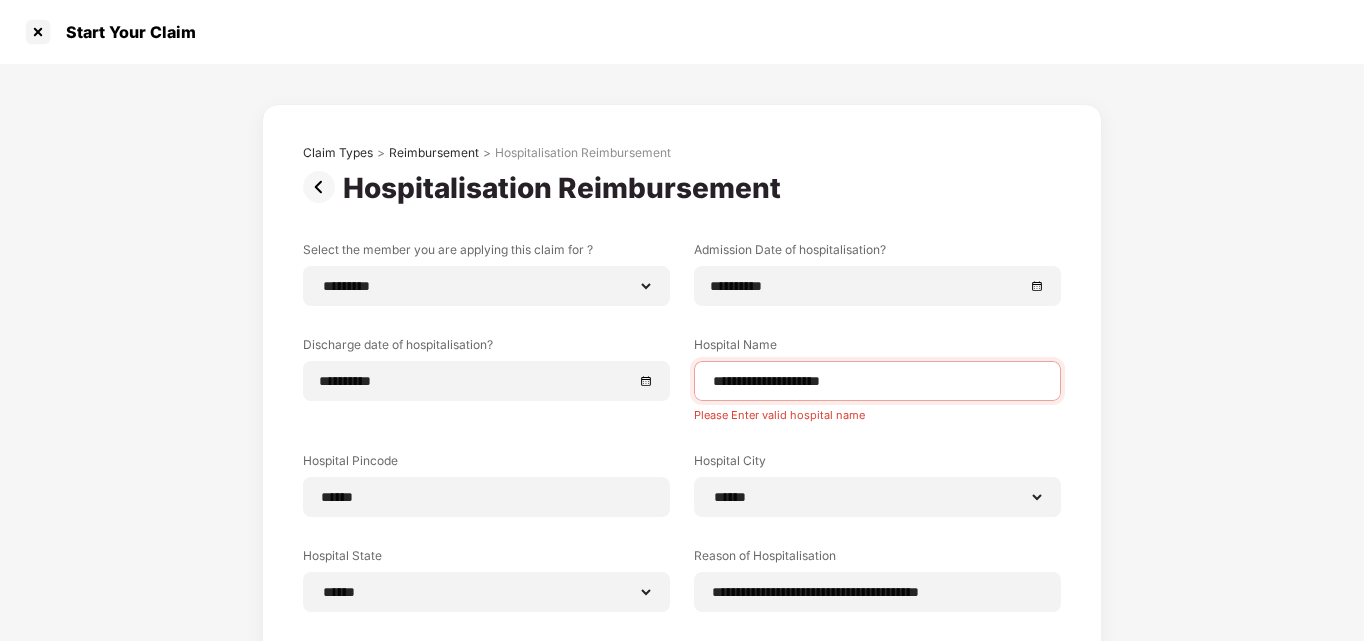 click on "Hospital City" at bounding box center (877, 464) 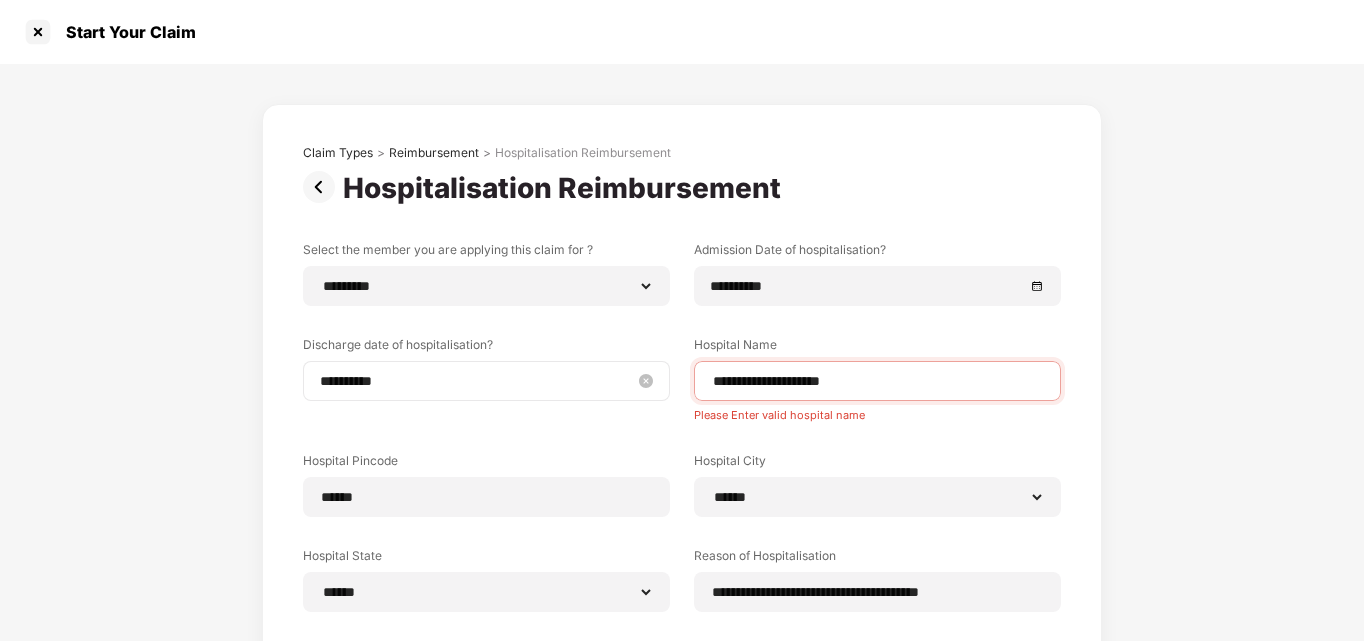 scroll, scrollTop: 291, scrollLeft: 0, axis: vertical 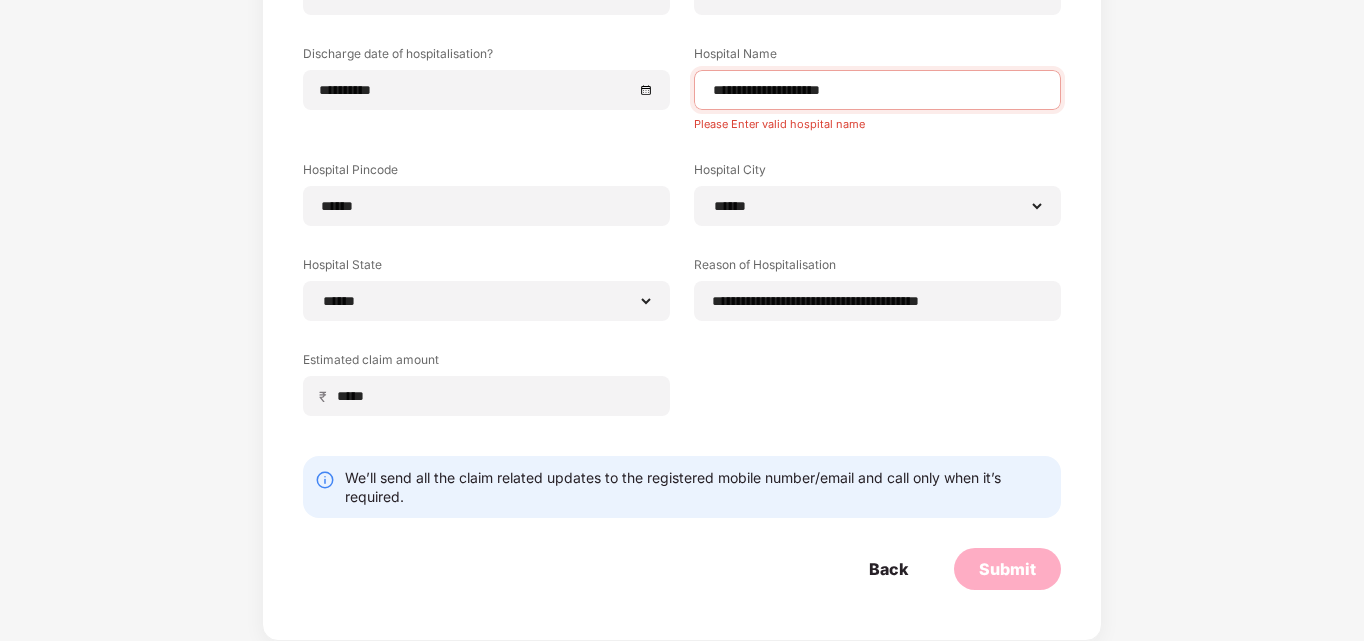 click on "Submit" at bounding box center [1007, 569] 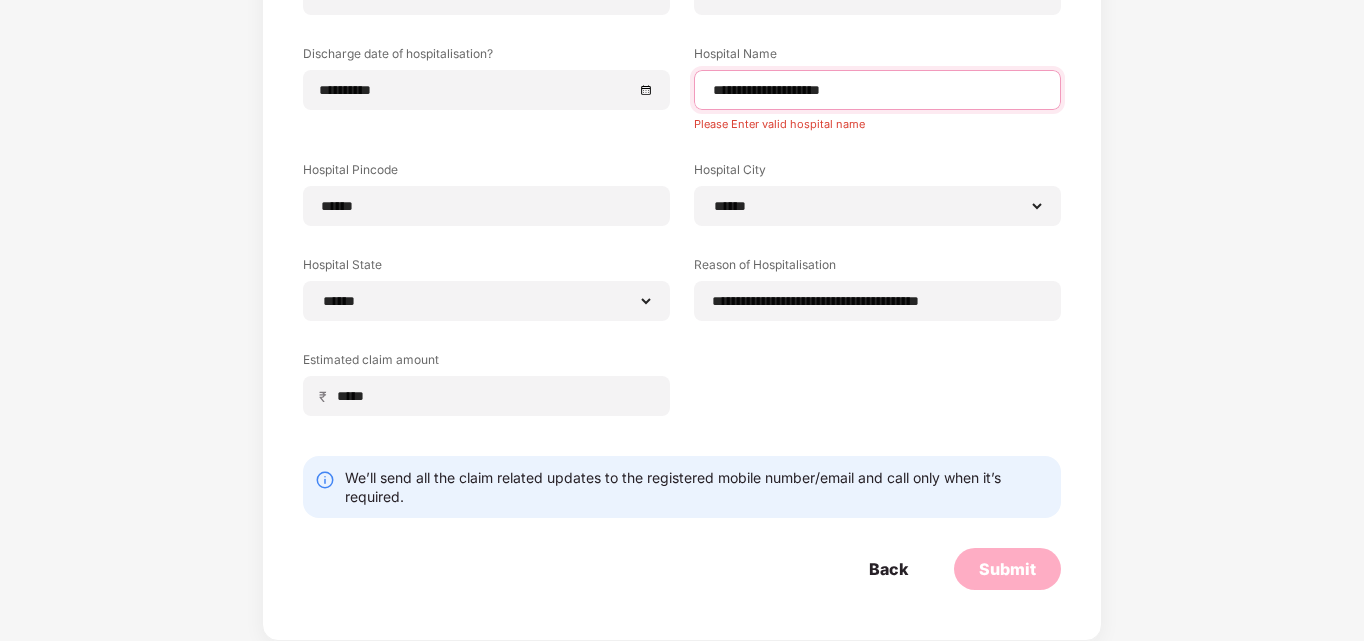 click on "**********" at bounding box center (877, 90) 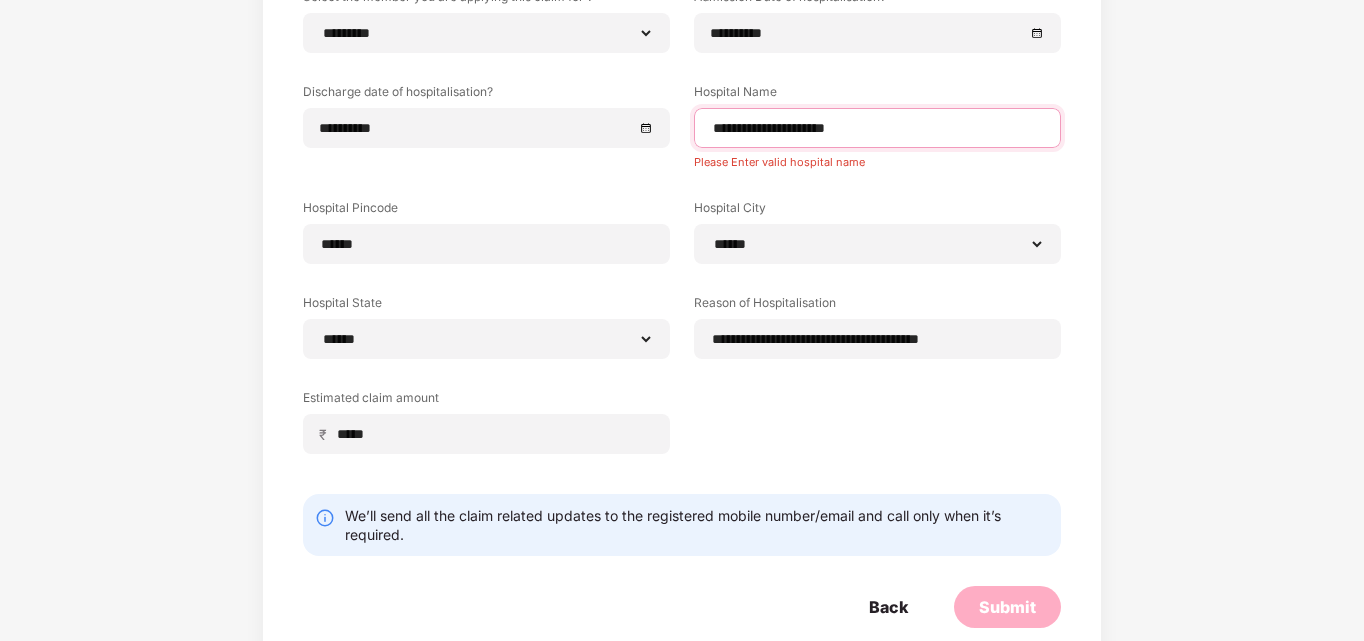 scroll, scrollTop: 291, scrollLeft: 0, axis: vertical 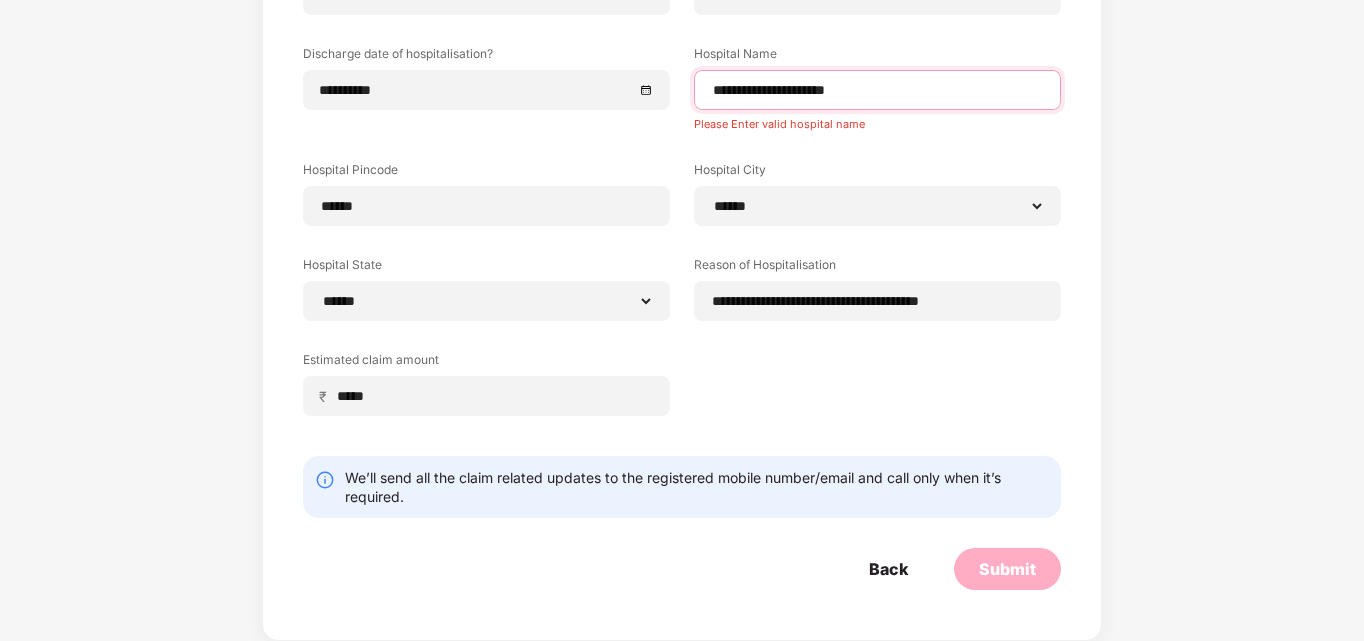 type on "**********" 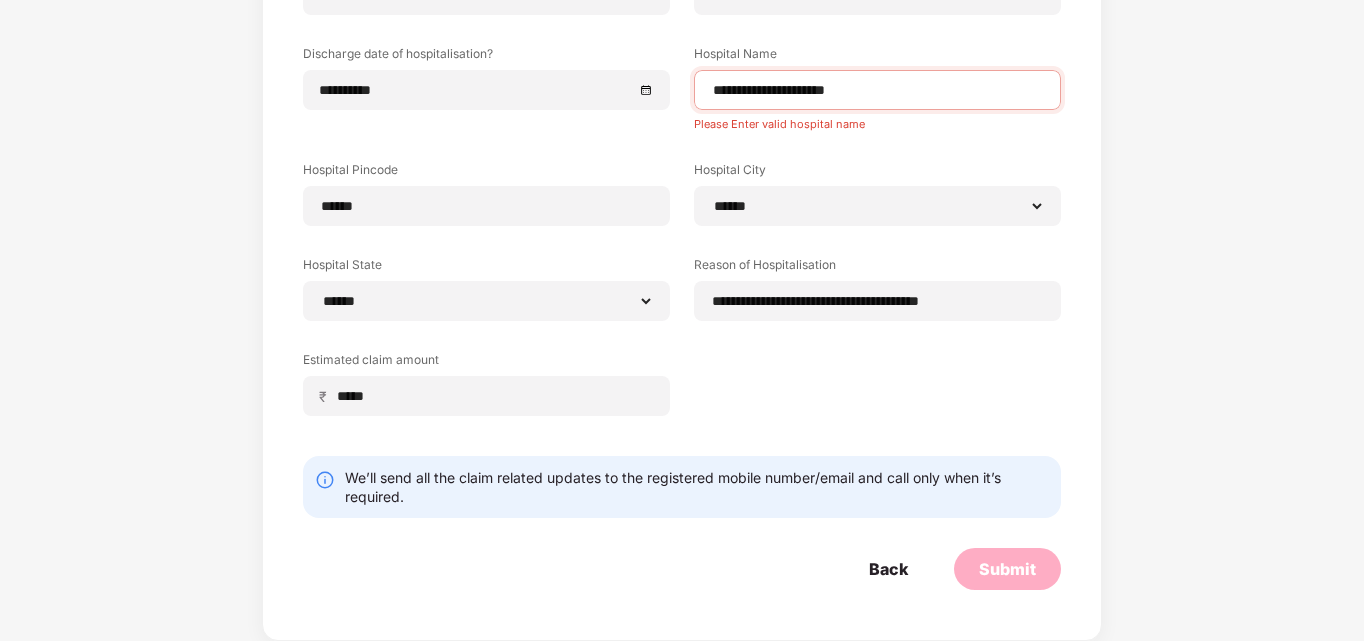click on "Submit" at bounding box center (1007, 569) 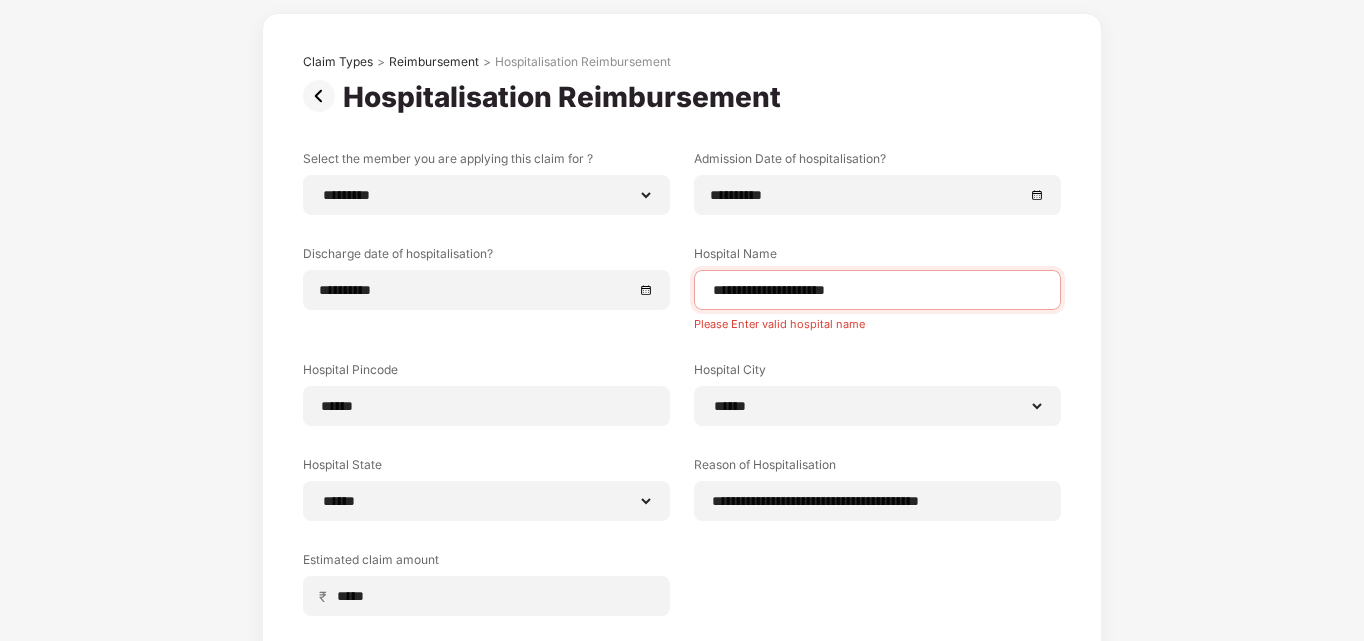 scroll, scrollTop: 0, scrollLeft: 0, axis: both 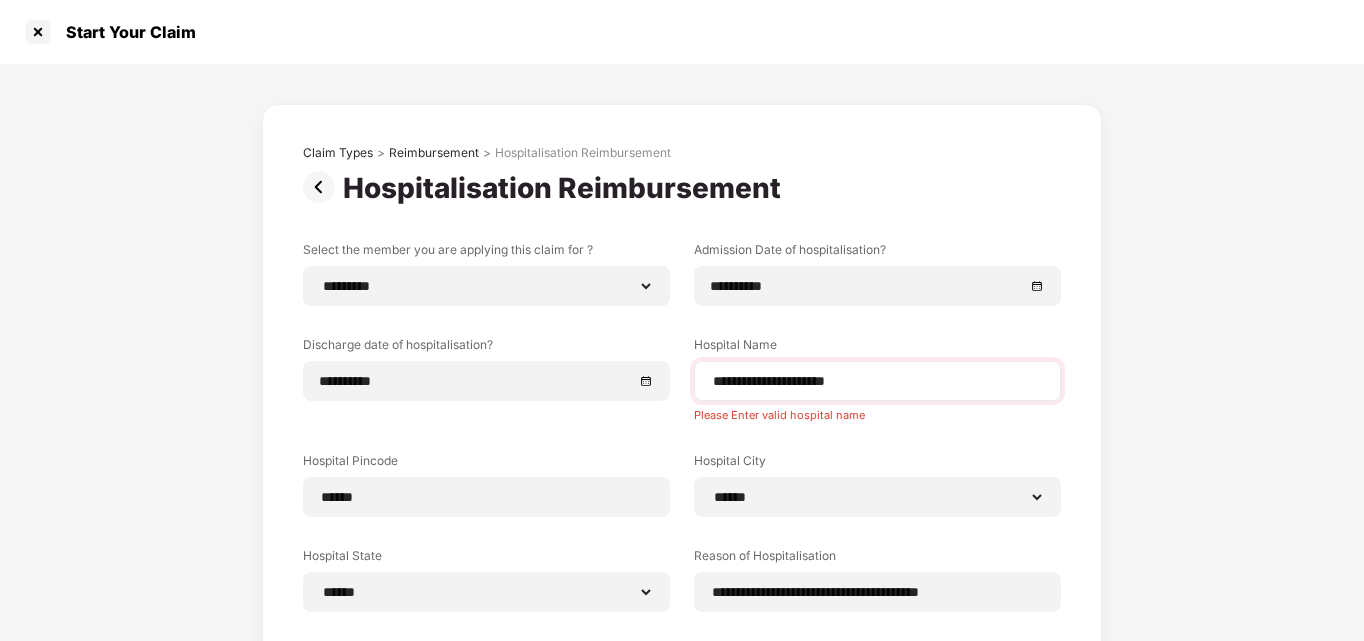 click on "**********" at bounding box center (877, 381) 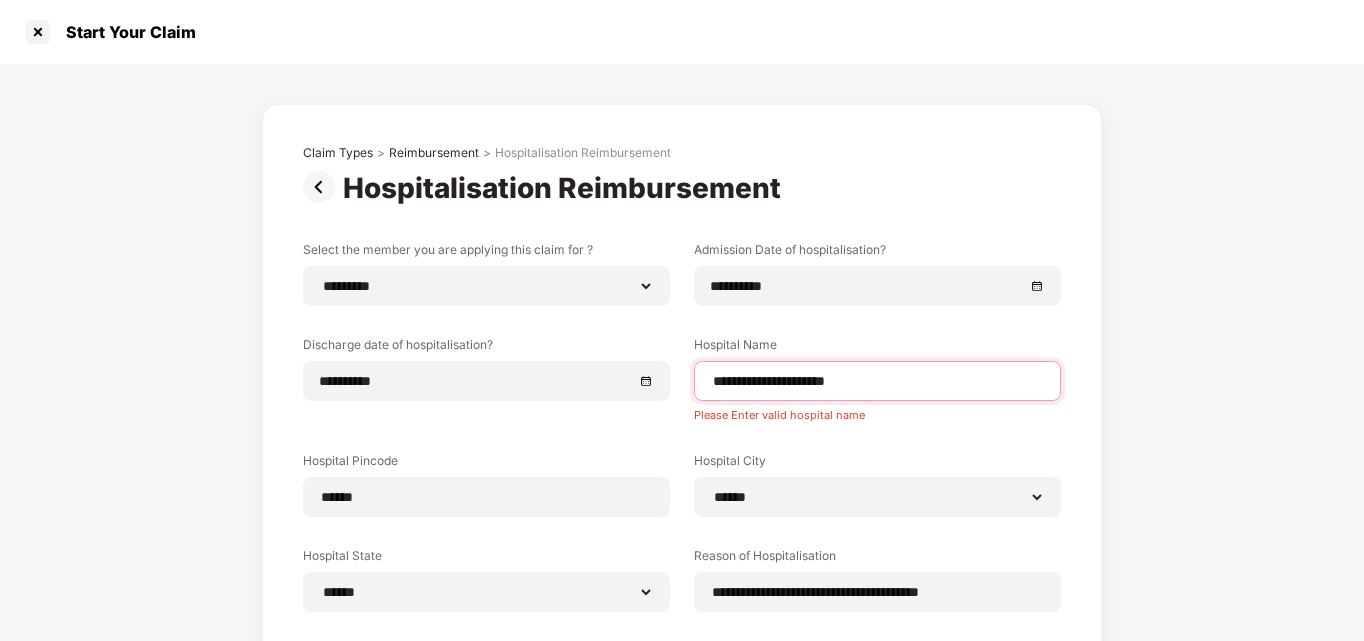 click on "**********" at bounding box center (877, 381) 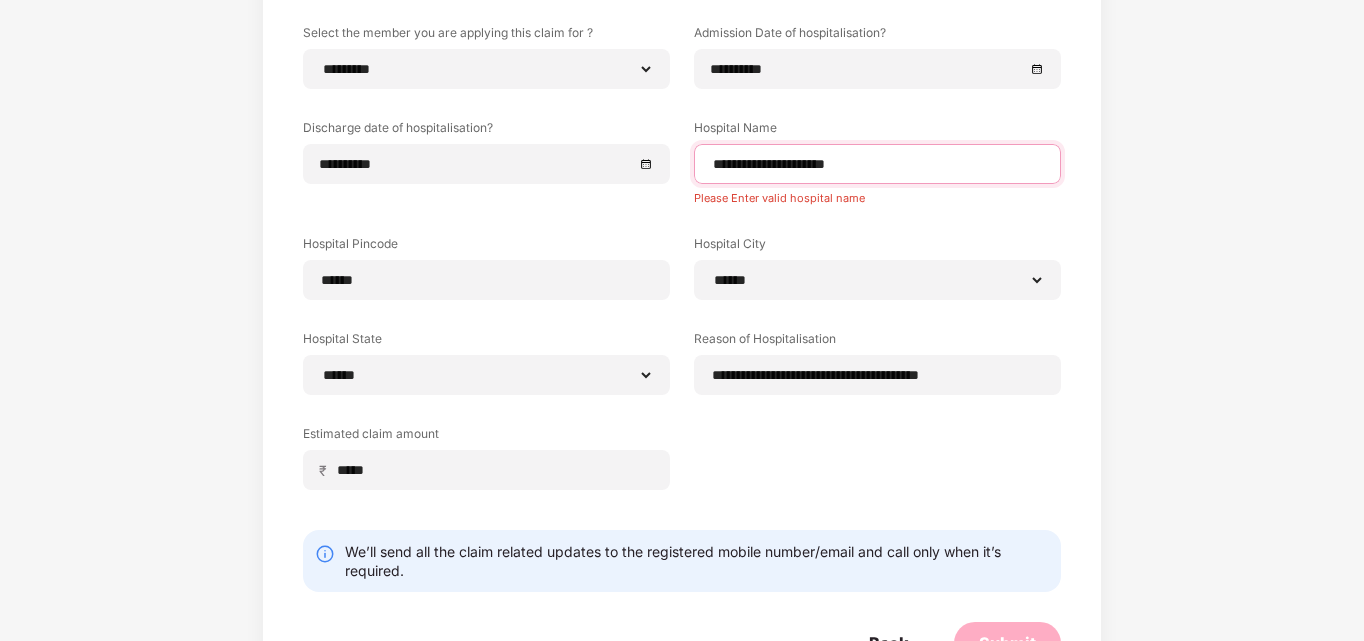 scroll, scrollTop: 291, scrollLeft: 0, axis: vertical 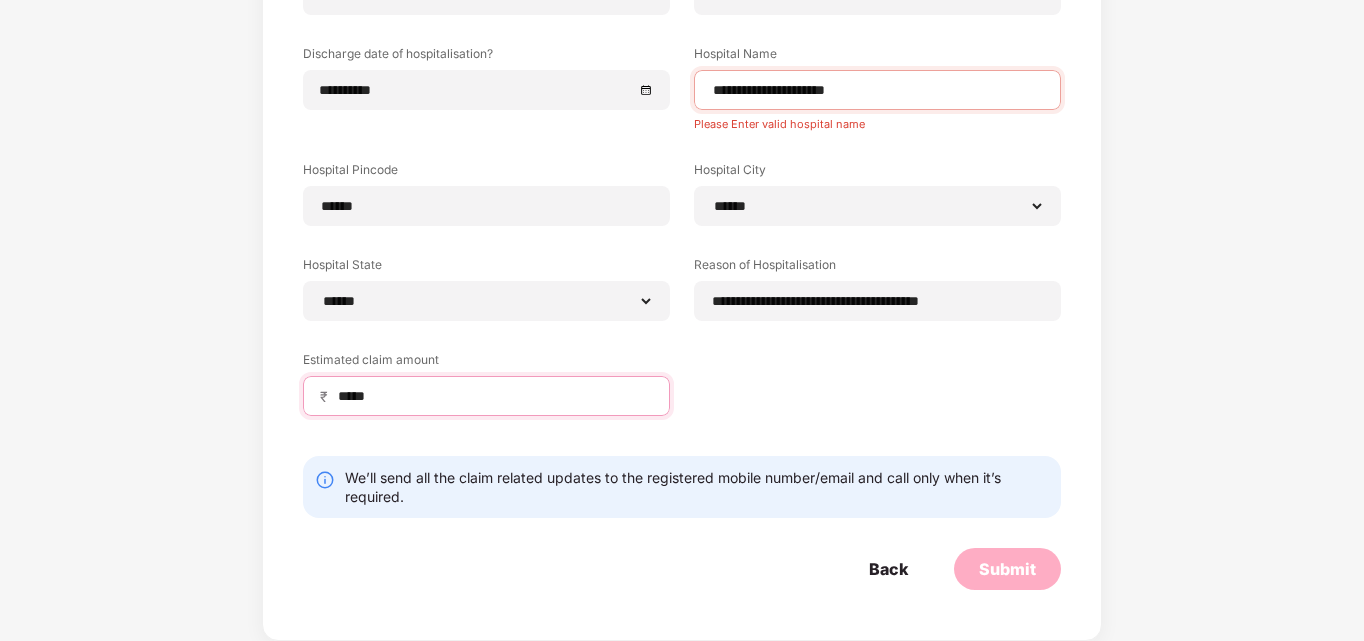 click on "*****" at bounding box center [494, 396] 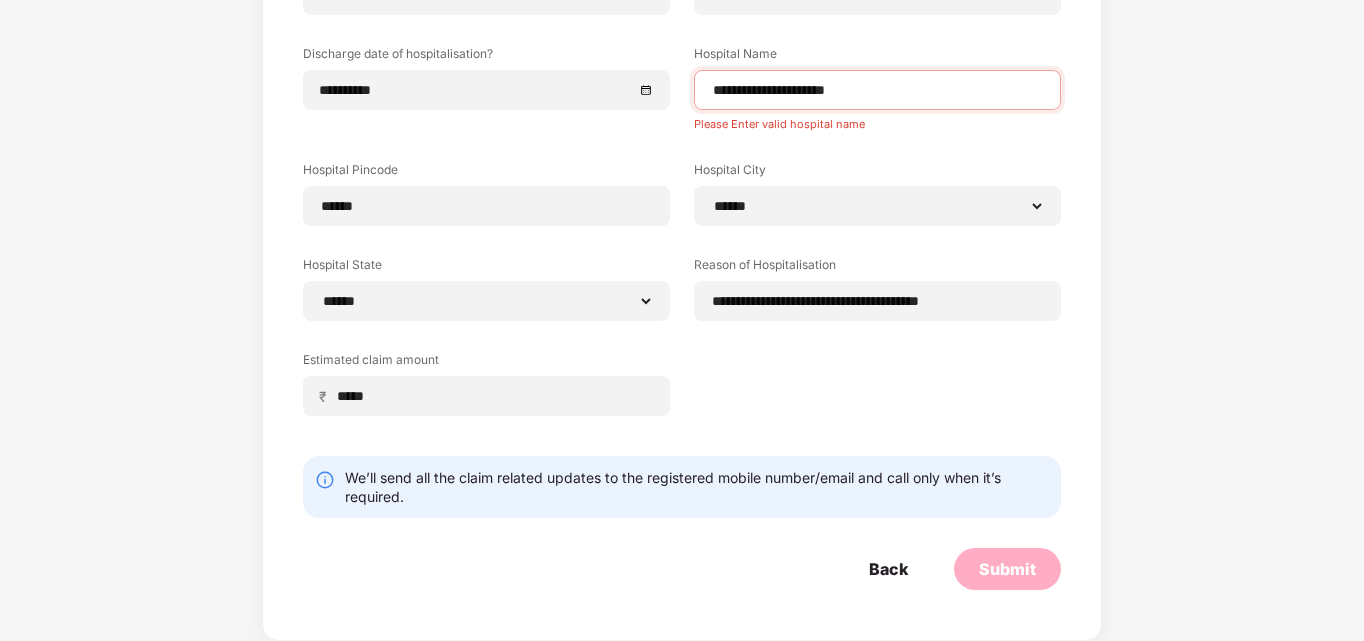click on "Claim Types > Reimbursement > Hospitalisation Reimbursement Hospitalisation Reimbursement We’ll send all the claim related updates to the registered mobile number/email and call only when it’s required. Select the member you are applying this claim for ? [FIRST] [LAST] [LAST] [LAST] [LAST] Admission Date of hospitalisation? [DATE] Discharge date of hospitalisation? [DATE] Hospital Name [LAST] Please Enter valid hospital name Hospital Pincode [POSTAL_CODE] Hospital City [LAST] [LAST] [LAST] Hospital State [LAST] [LAST] Reason of Hospitalisation [LAST] Estimated claim amount ₹ [AMOUNT] We’ll send all the claim related updates to the registered mobile number/email and call only when it’s required. Back Submit" at bounding box center (682, 207) 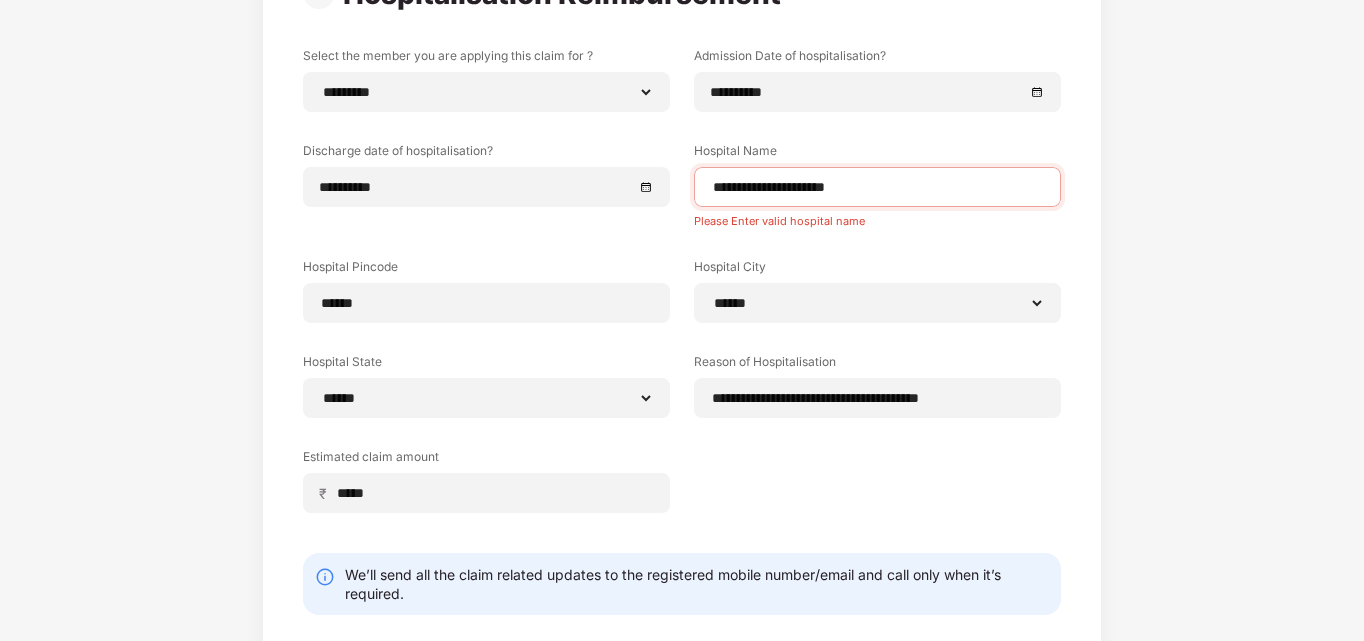 scroll, scrollTop: 0, scrollLeft: 0, axis: both 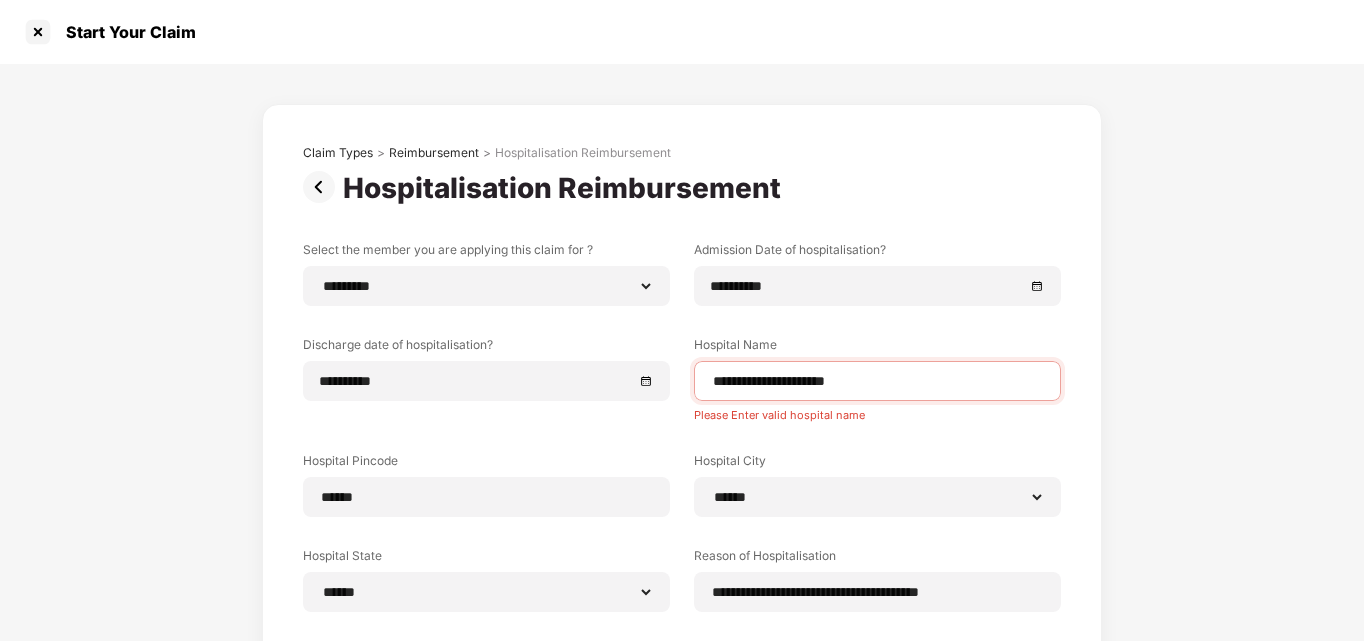 click on "Please Enter valid hospital name" at bounding box center (877, 411) 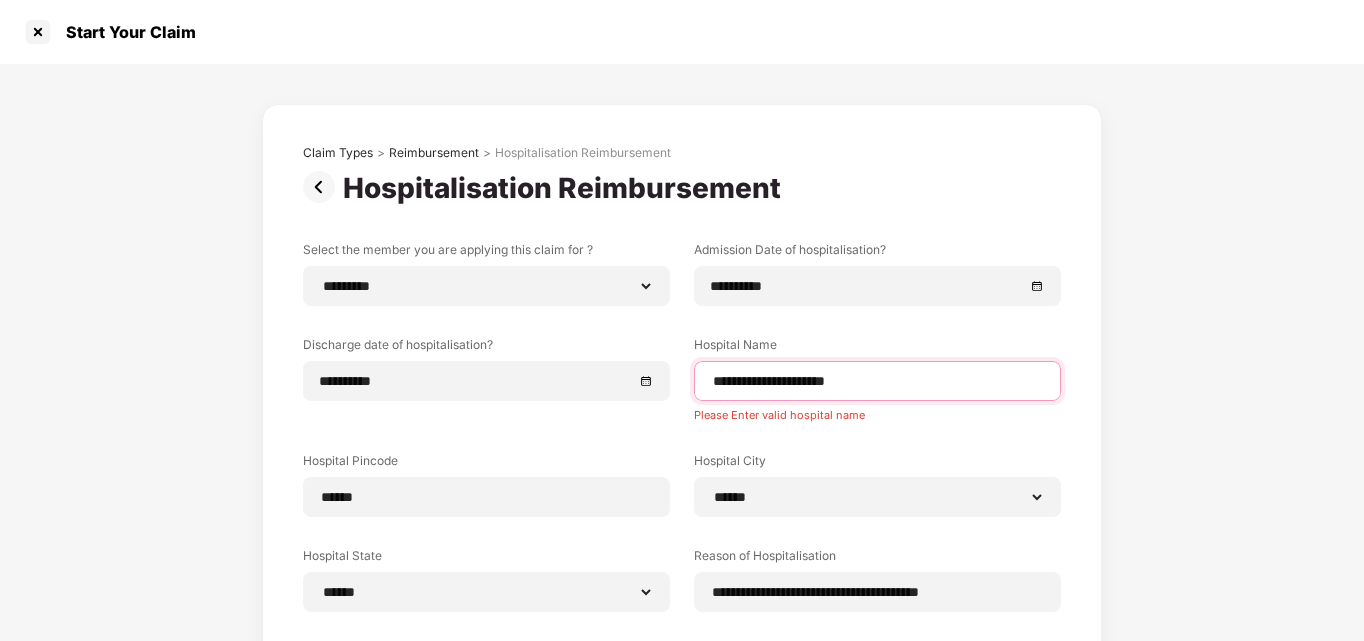 click on "**********" at bounding box center (877, 381) 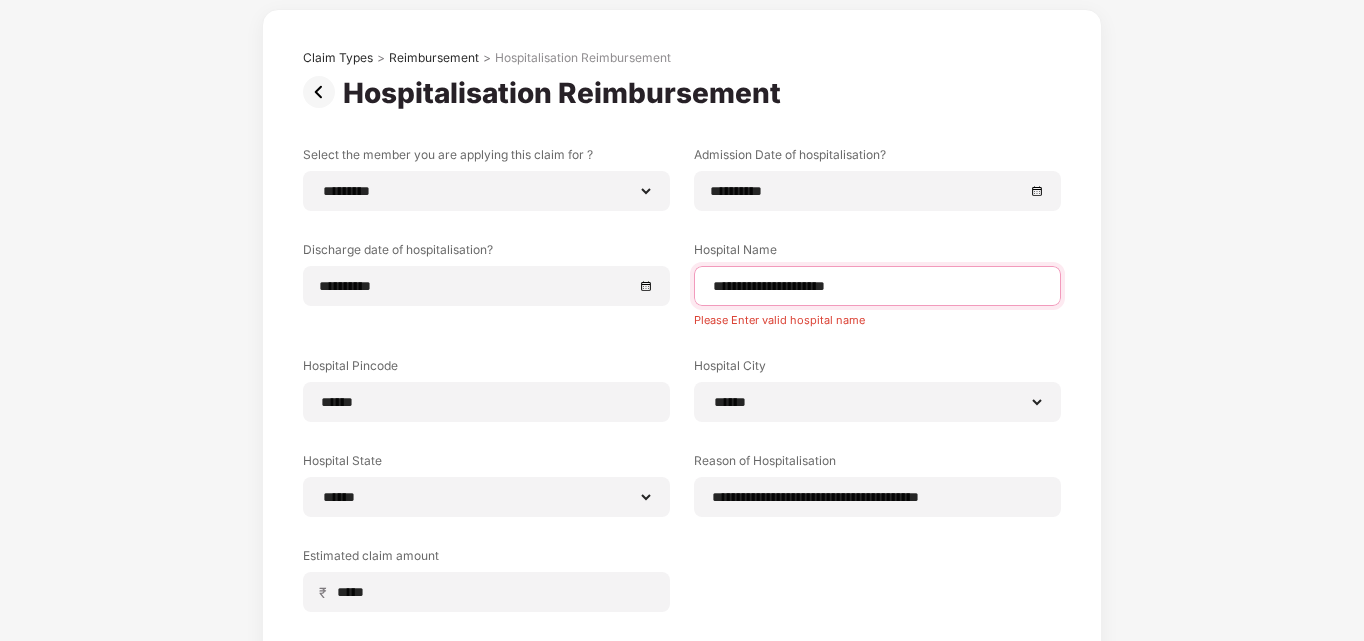 scroll, scrollTop: 291, scrollLeft: 0, axis: vertical 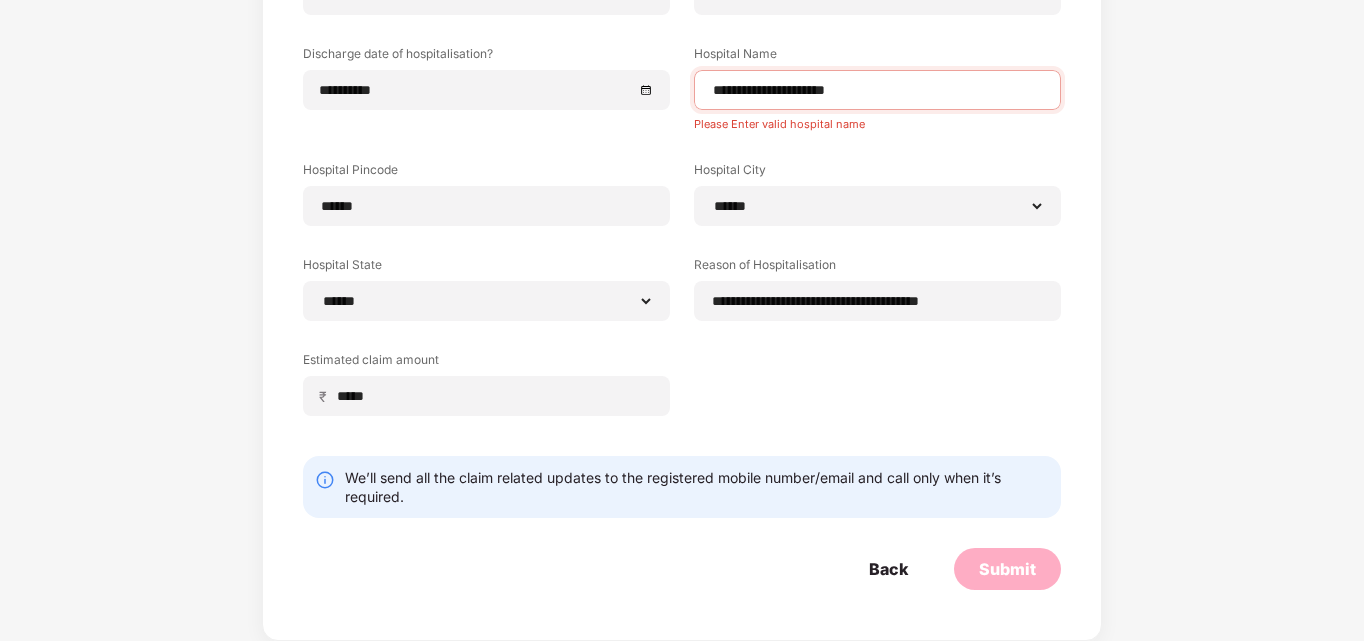 click on "Submit" at bounding box center (1007, 569) 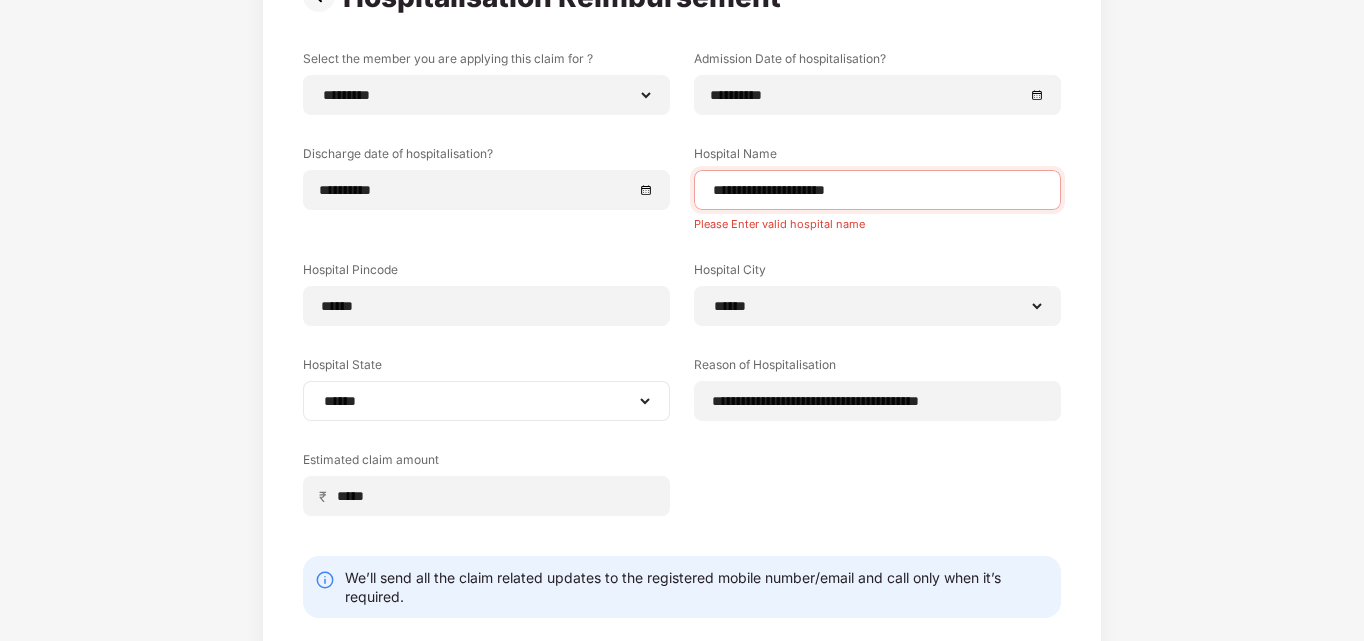 scroll, scrollTop: 91, scrollLeft: 0, axis: vertical 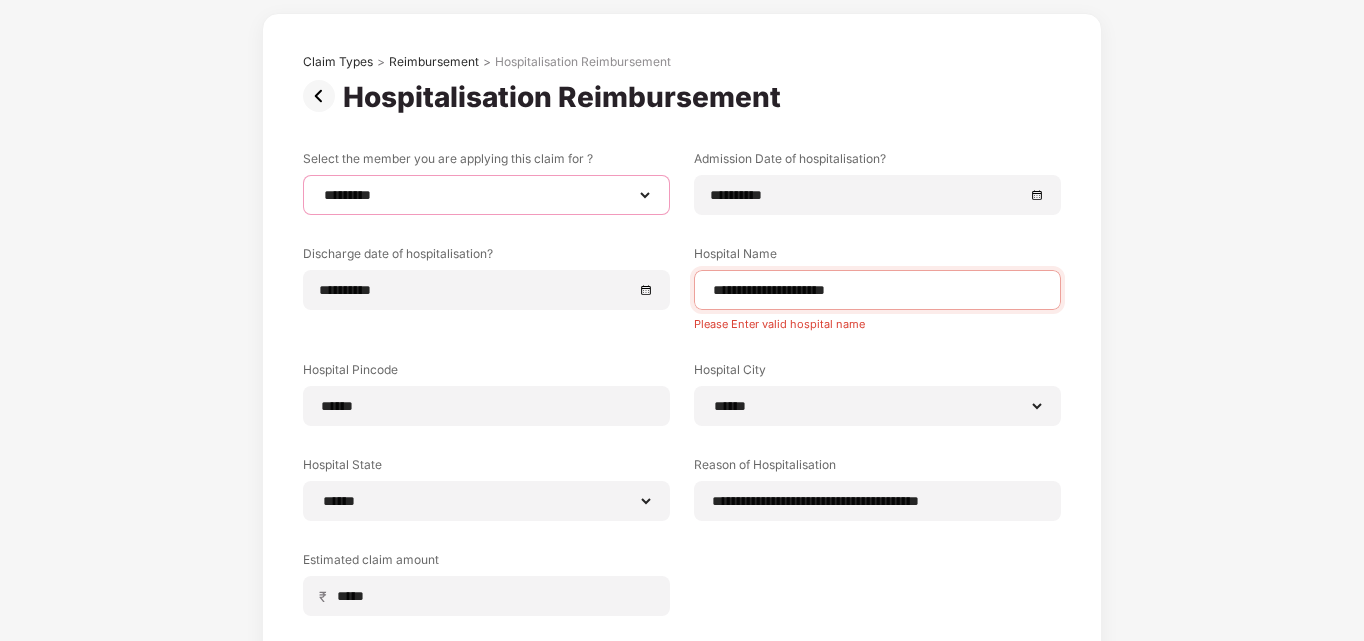 click on "[FIRST] [LAST] [LAST] [LAST] [LAST]" at bounding box center [486, 195] 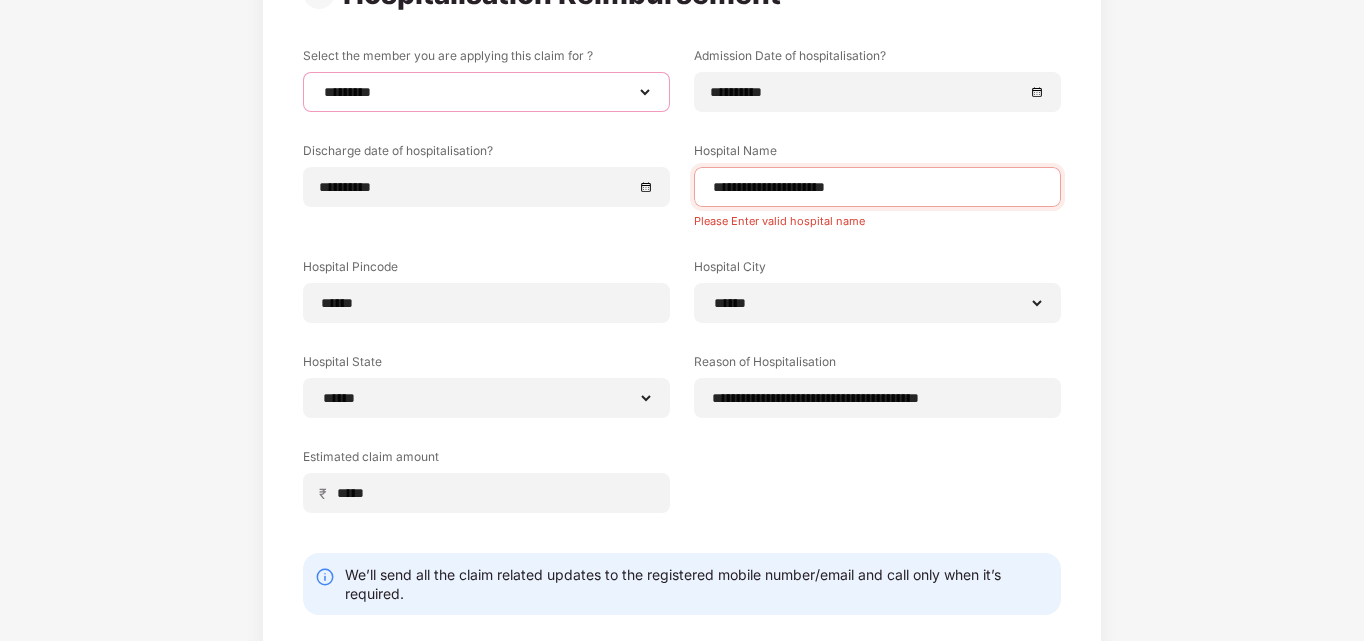 scroll, scrollTop: 291, scrollLeft: 0, axis: vertical 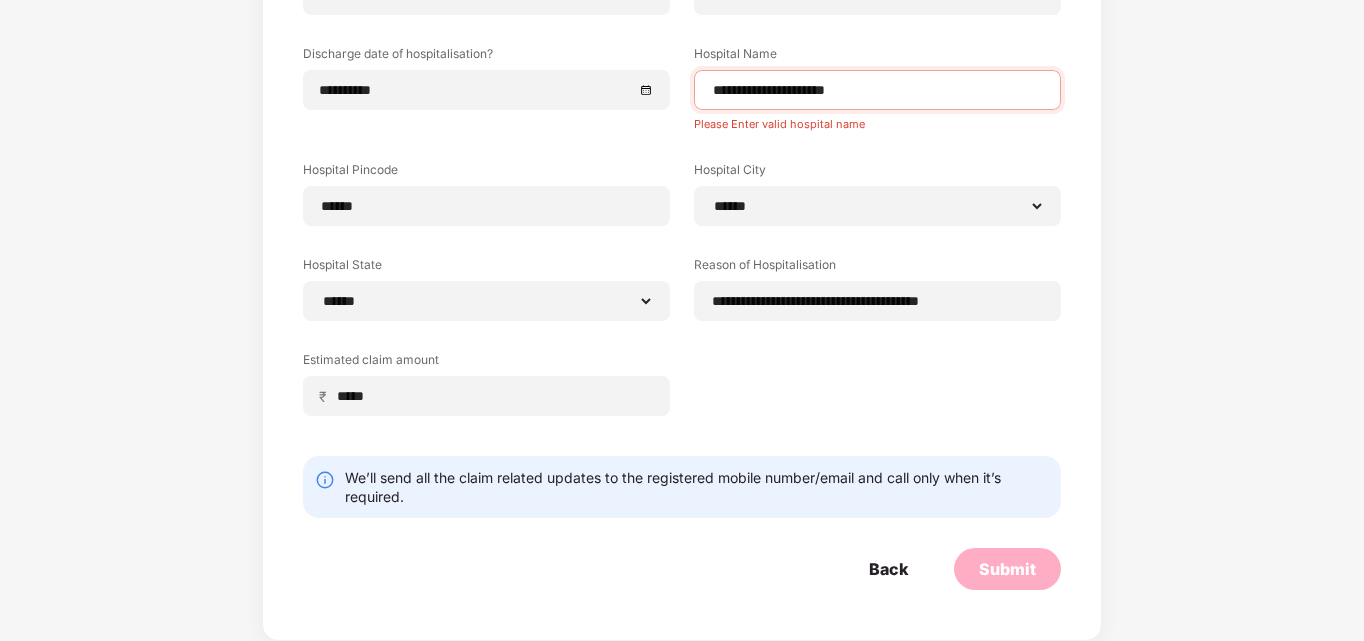 click on "Submit" at bounding box center [1007, 569] 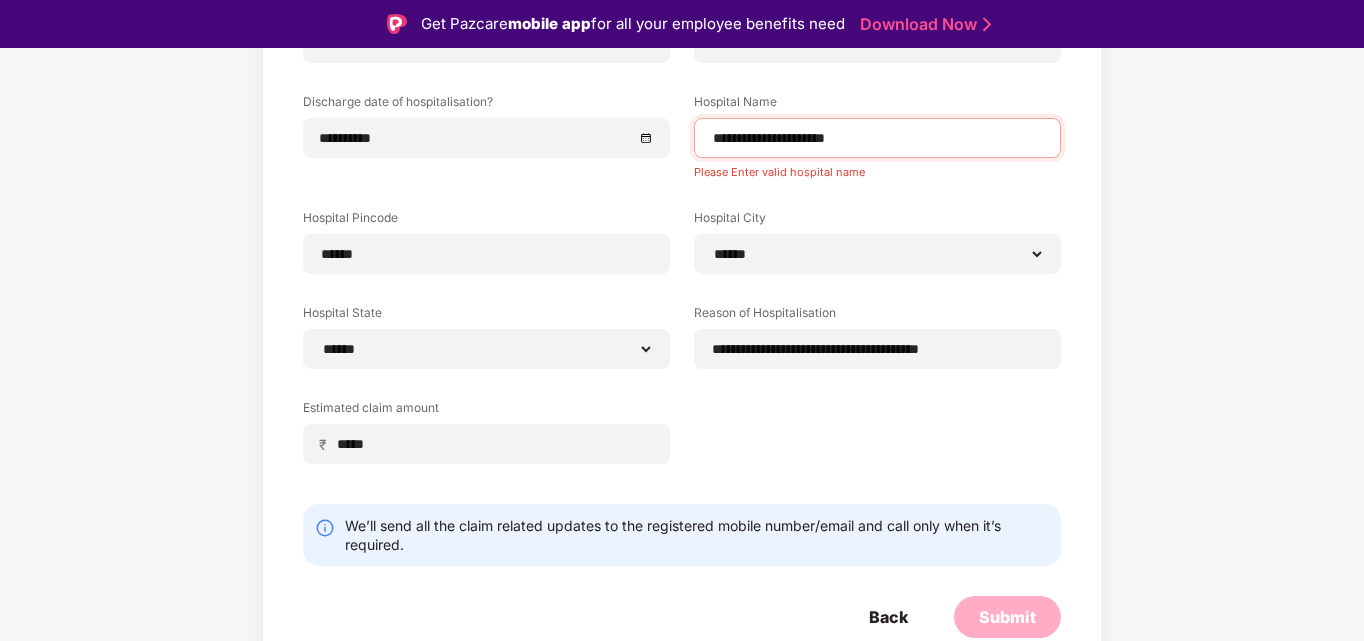 scroll, scrollTop: 0, scrollLeft: 0, axis: both 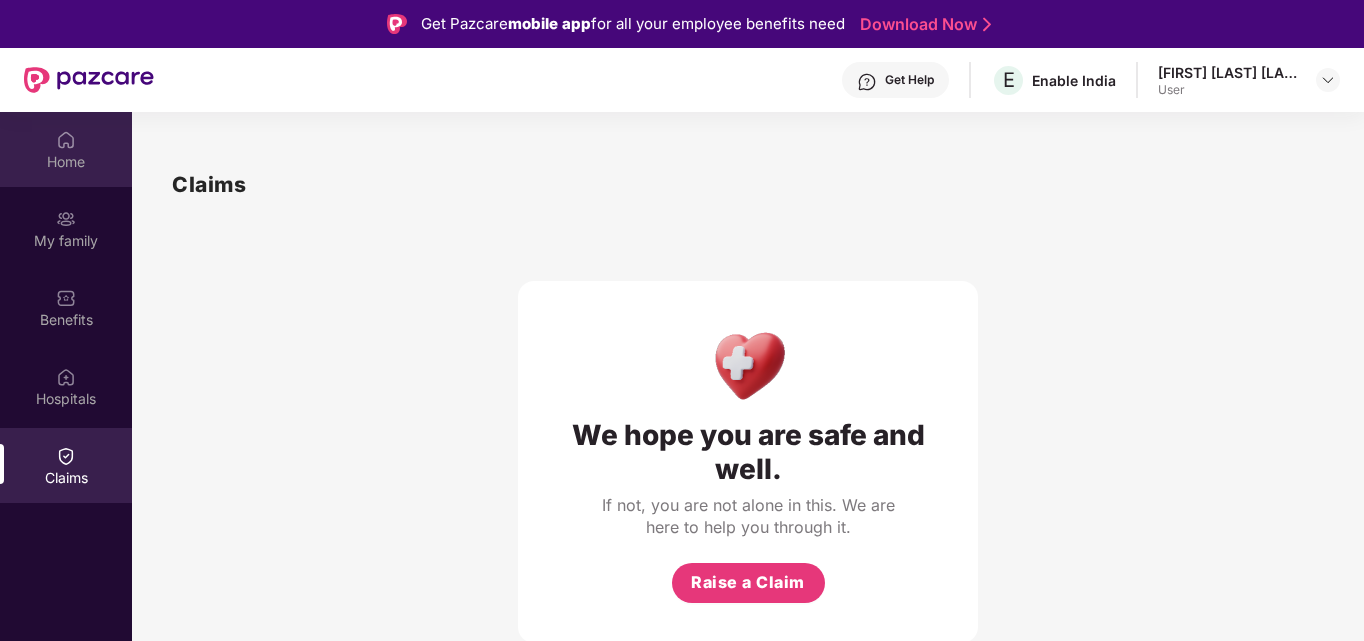 click on "Home" at bounding box center (66, 162) 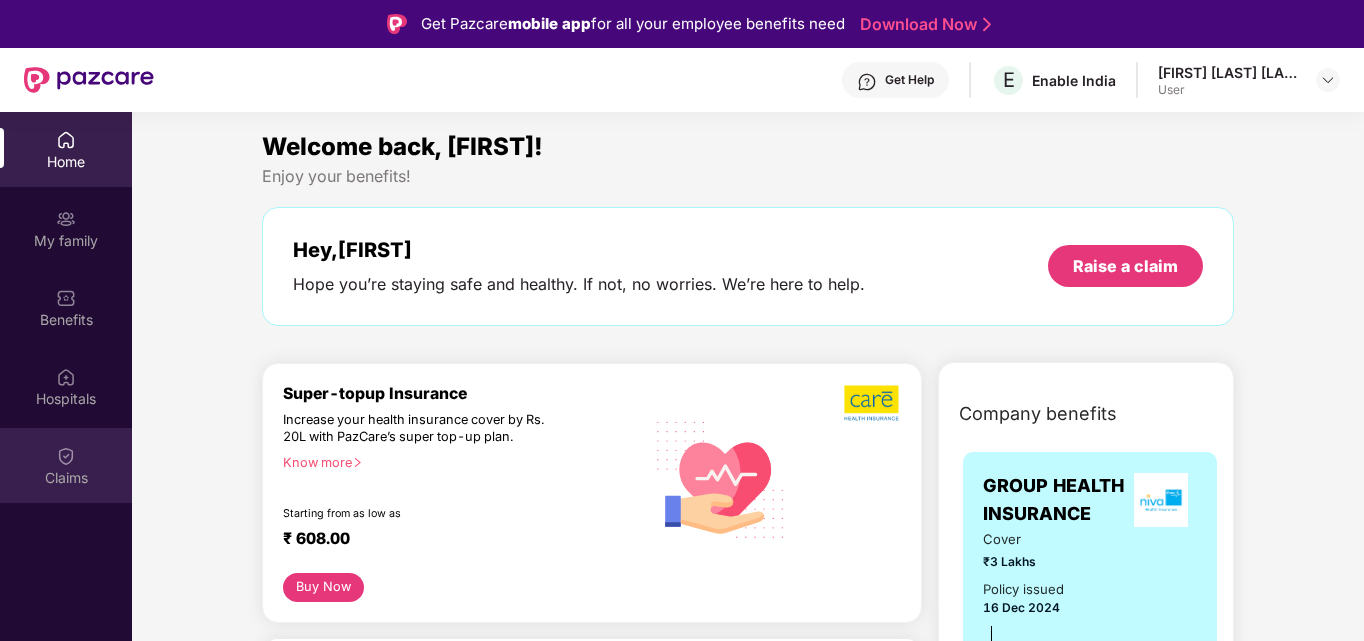 click at bounding box center (66, 456) 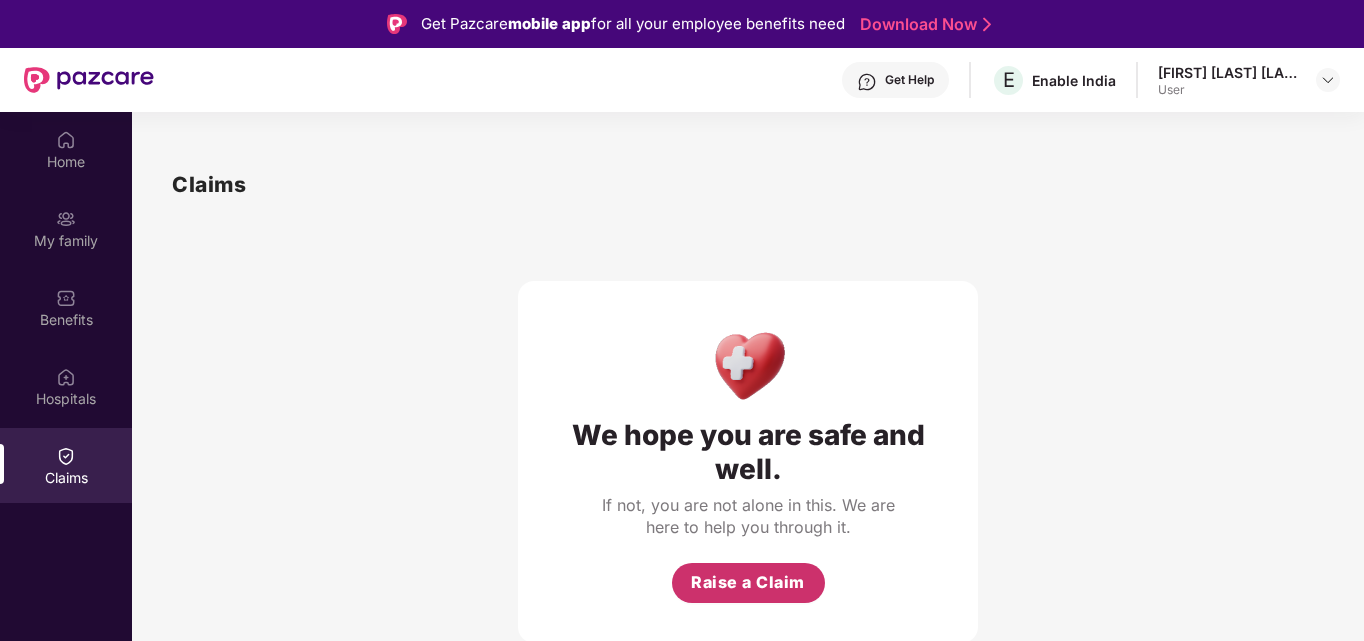 click on "Raise a Claim" at bounding box center [748, 582] 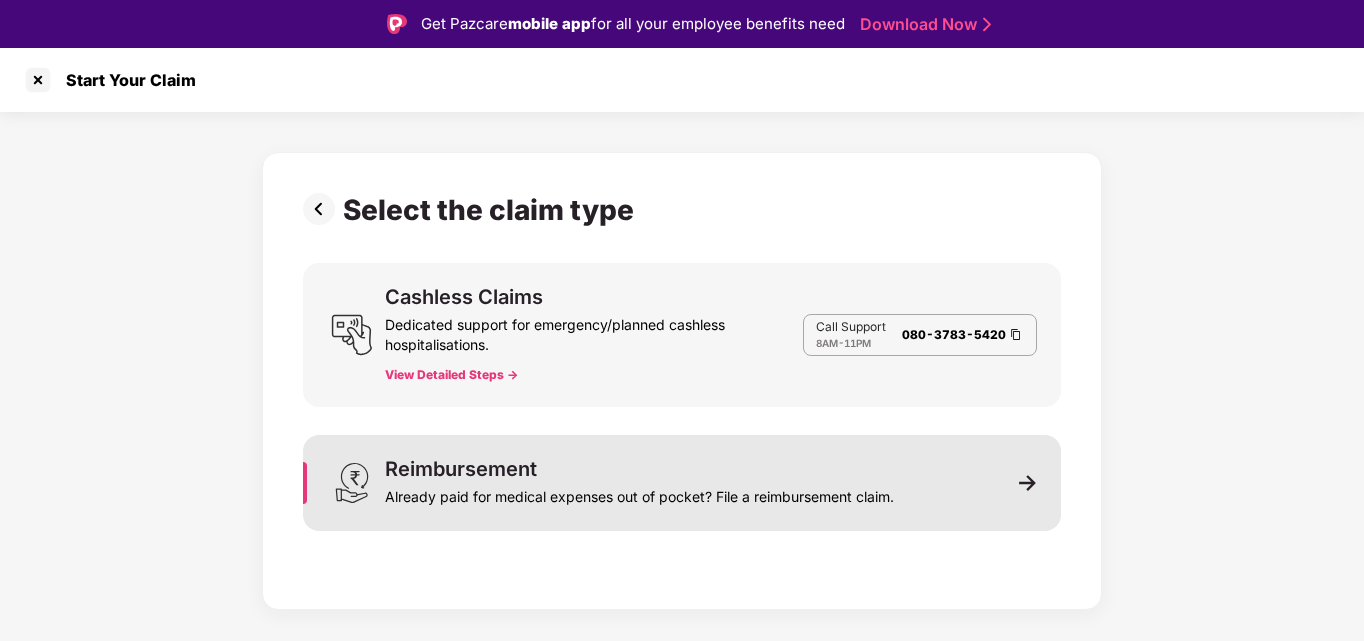 scroll, scrollTop: 48, scrollLeft: 0, axis: vertical 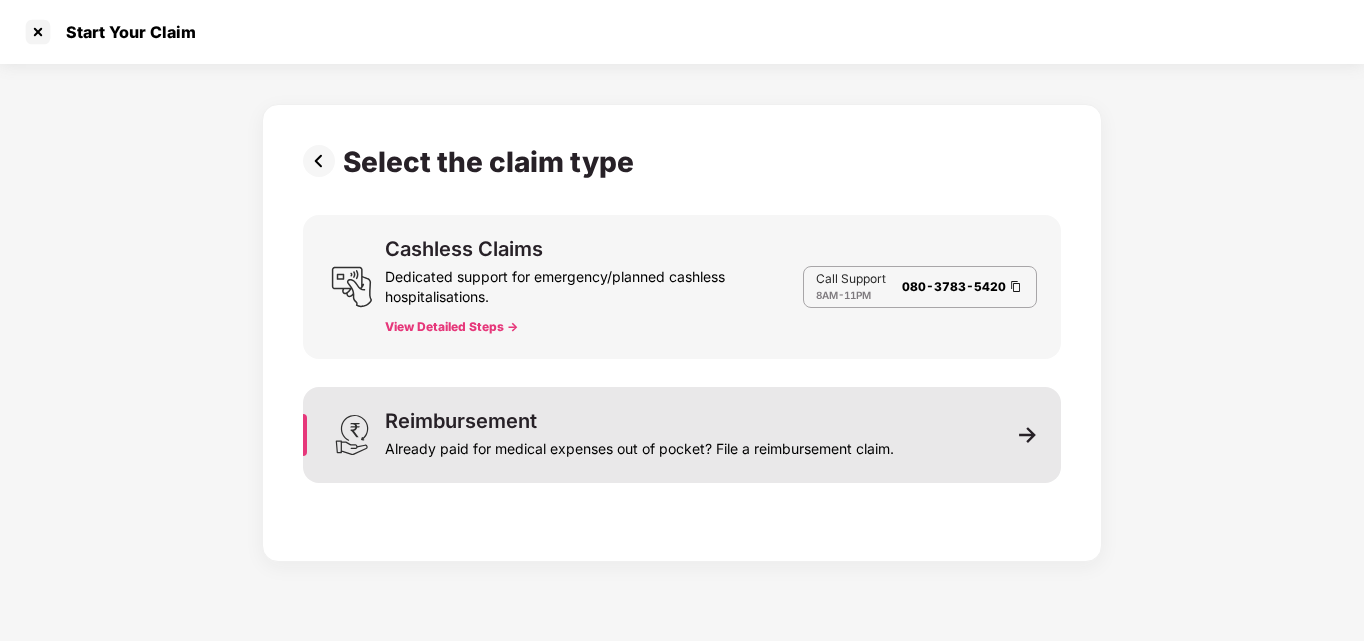 click at bounding box center [1028, 435] 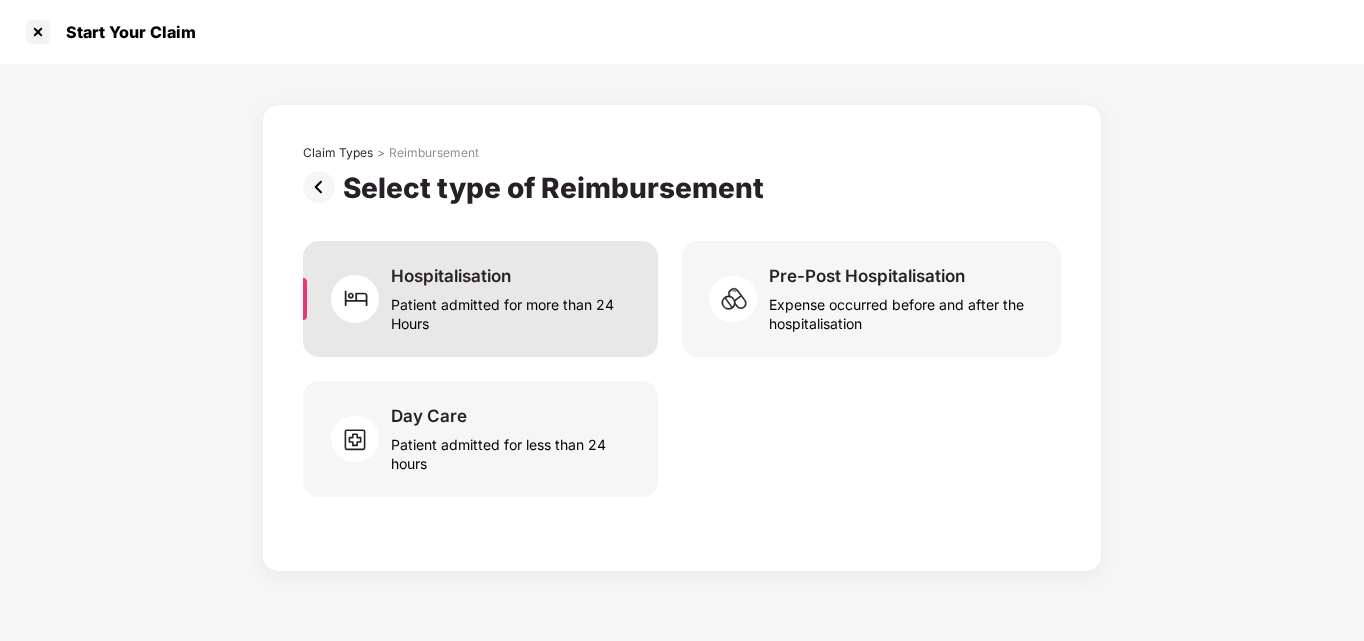 click on "Patient admitted for more than 24 Hours" at bounding box center [512, 310] 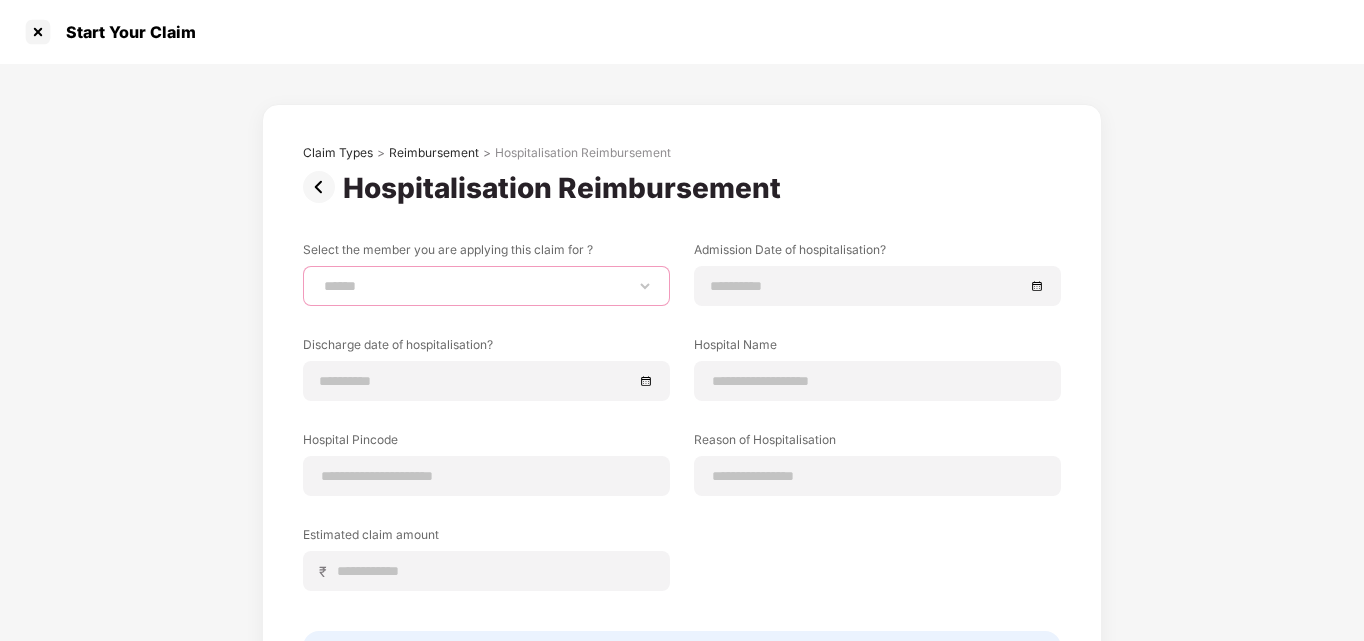 click on "[FIRST] [LAST] [LAST] [LAST] [LAST]" at bounding box center [486, 286] 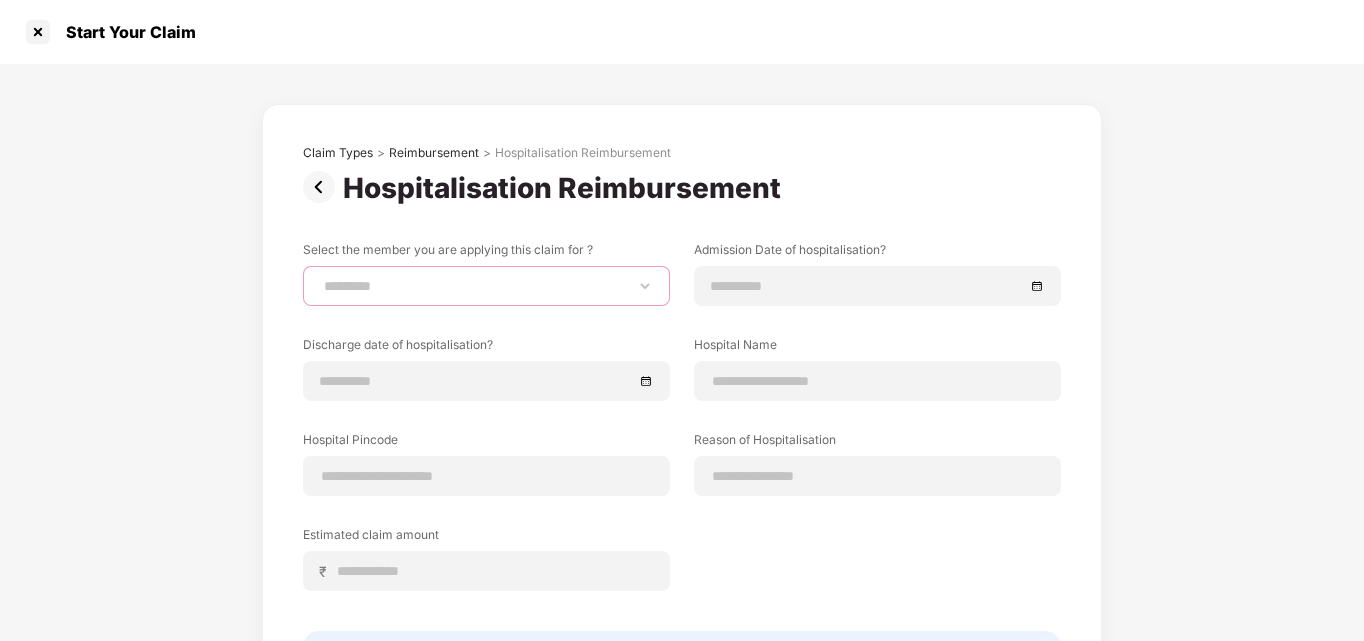 click on "[FIRST] [LAST] [LAST] [LAST] [LAST]" at bounding box center (486, 286) 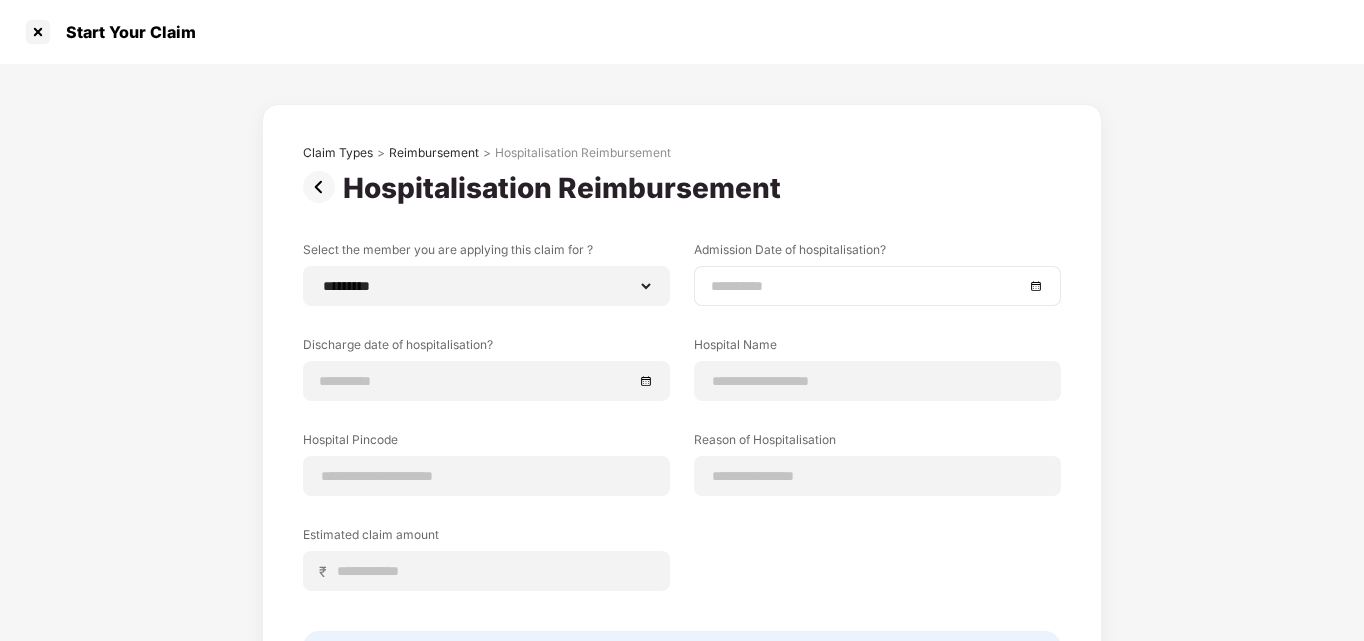 click at bounding box center [877, 286] 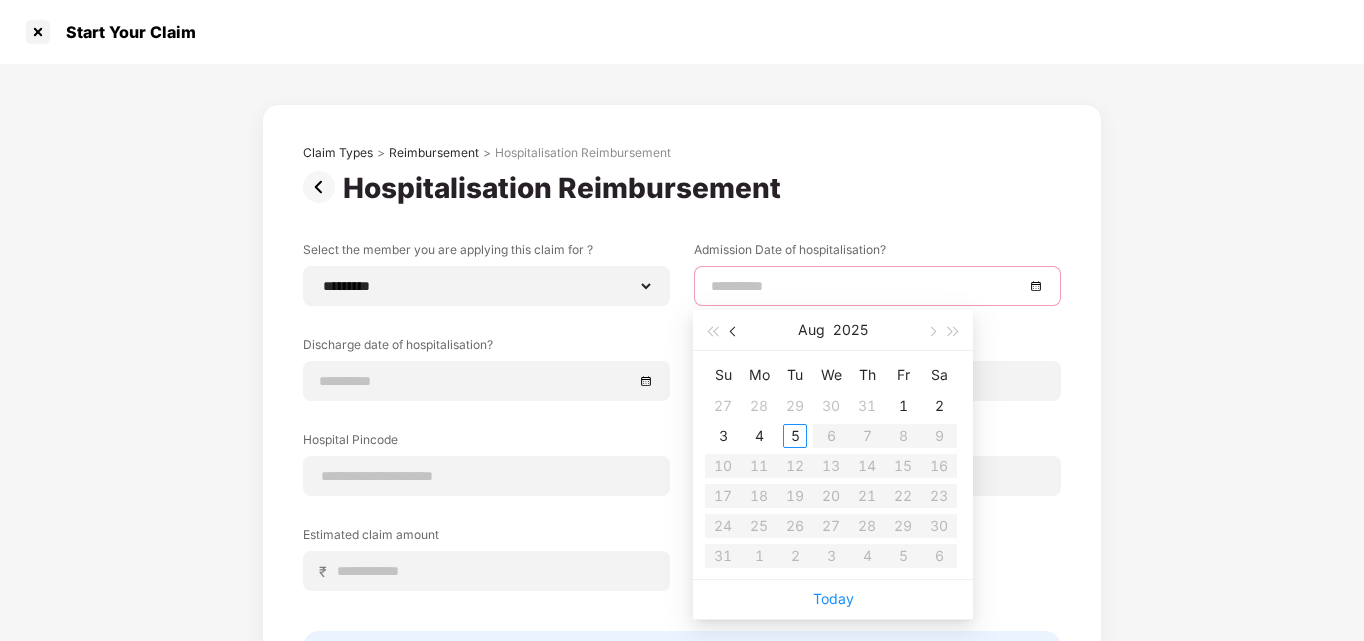 click at bounding box center [735, 332] 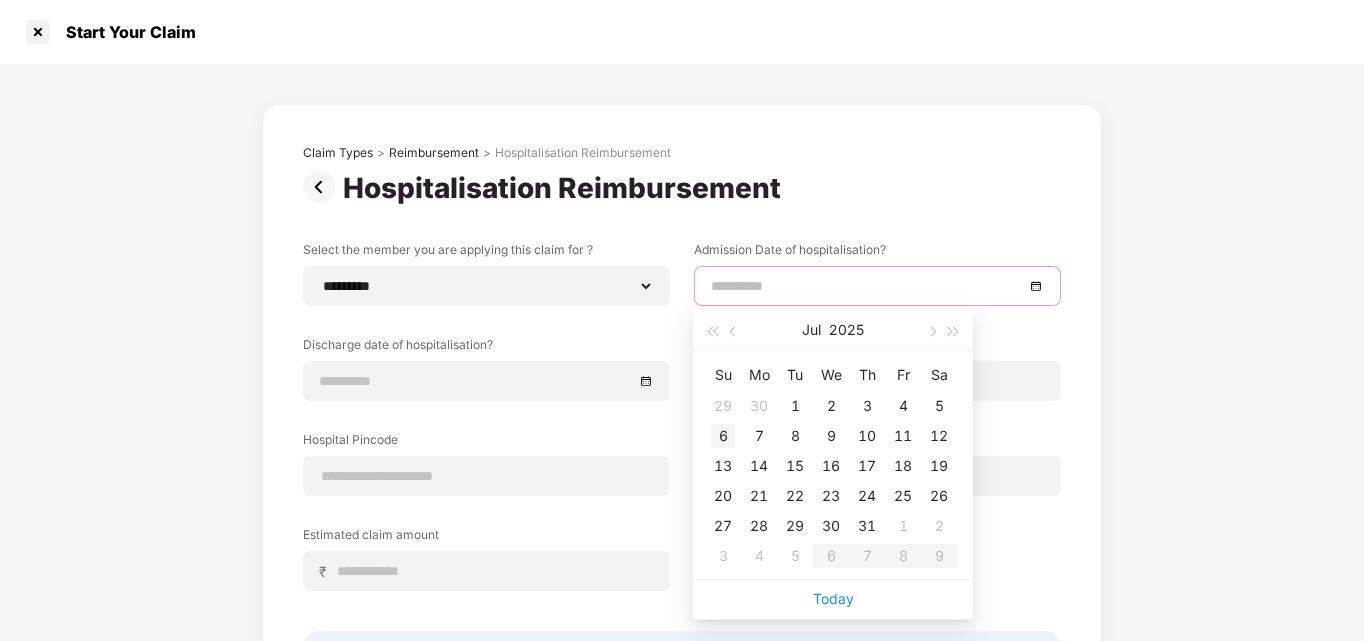 type on "**********" 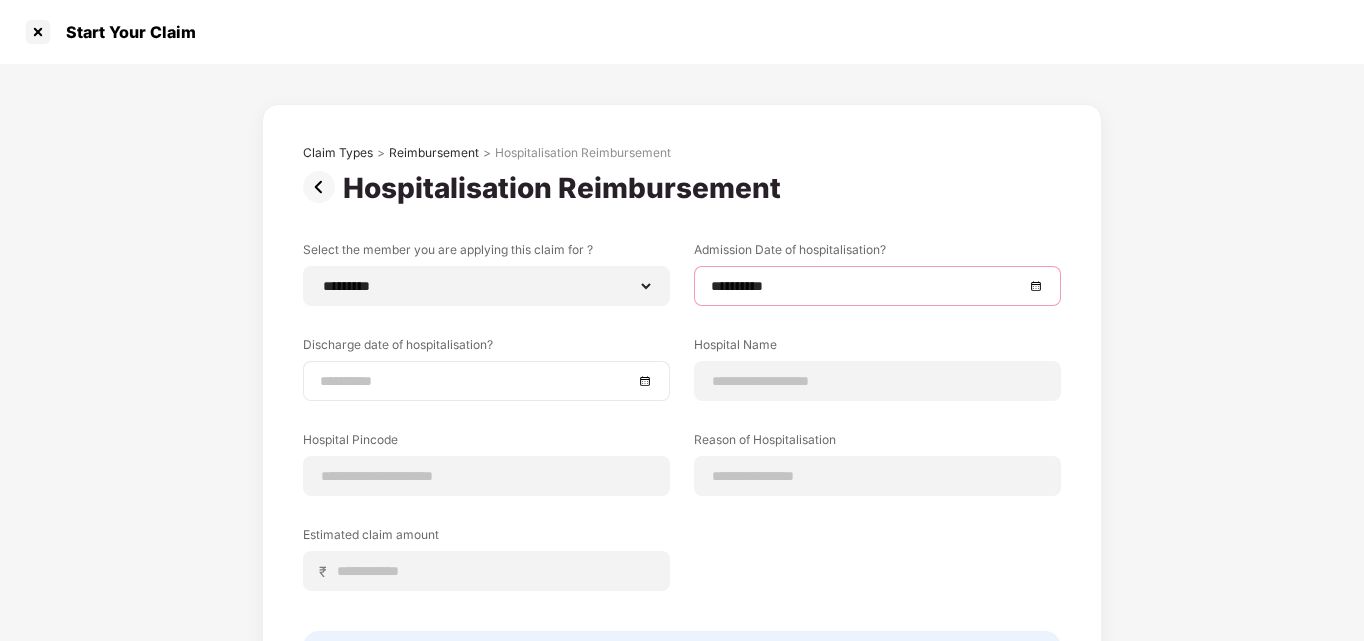 click at bounding box center (486, 381) 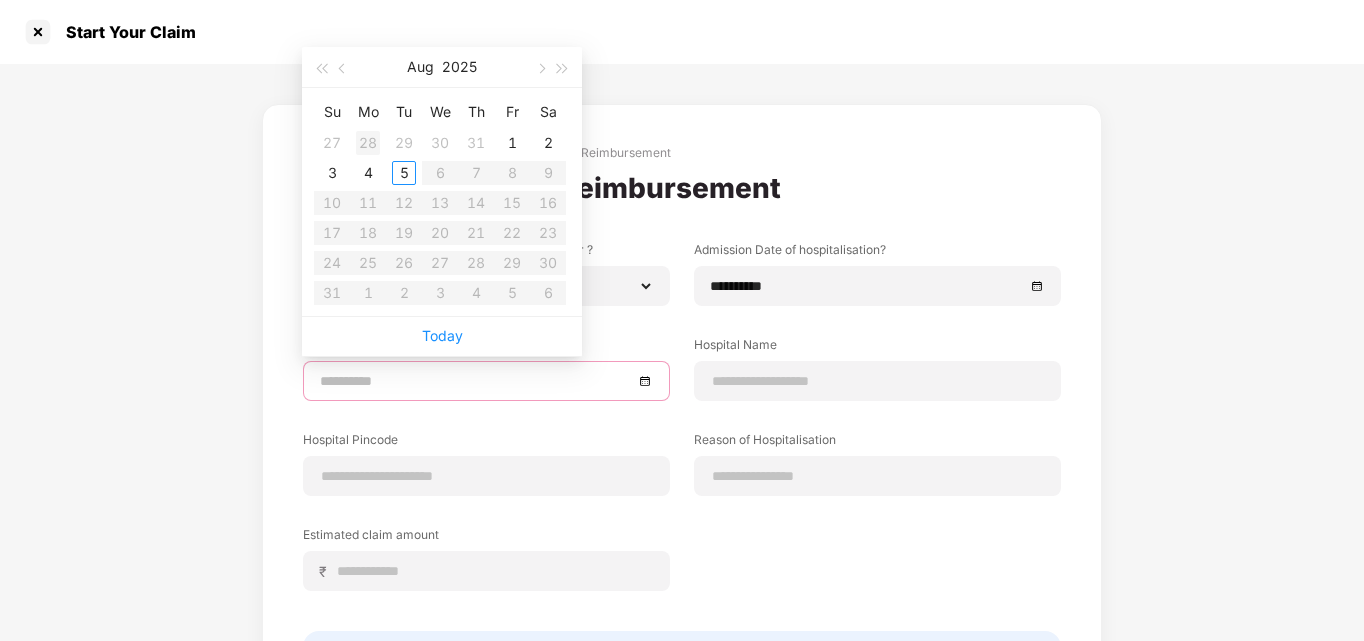 type on "**********" 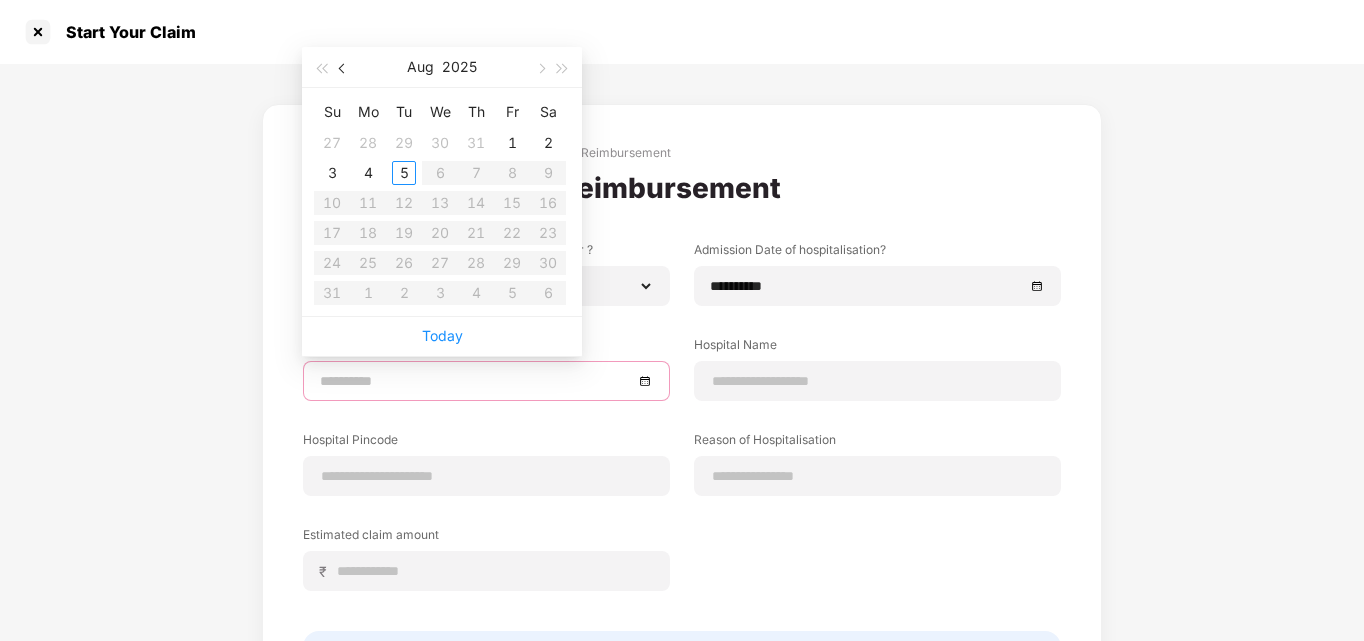 click at bounding box center [344, 69] 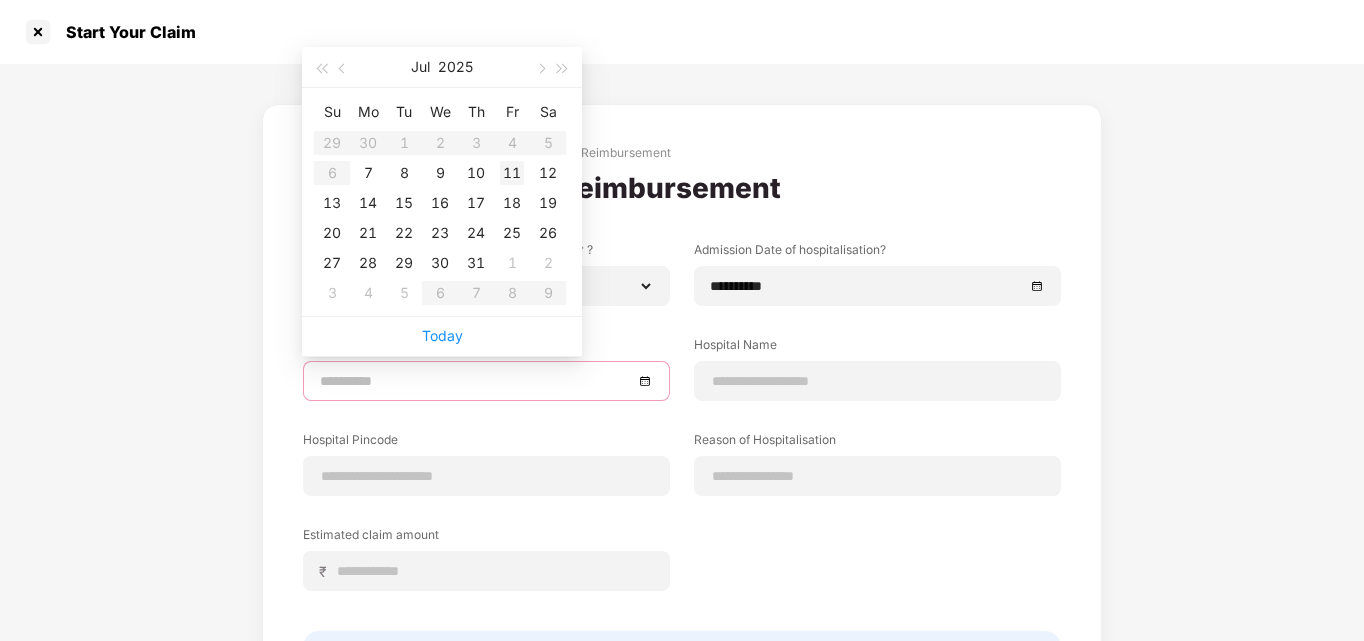 type on "**********" 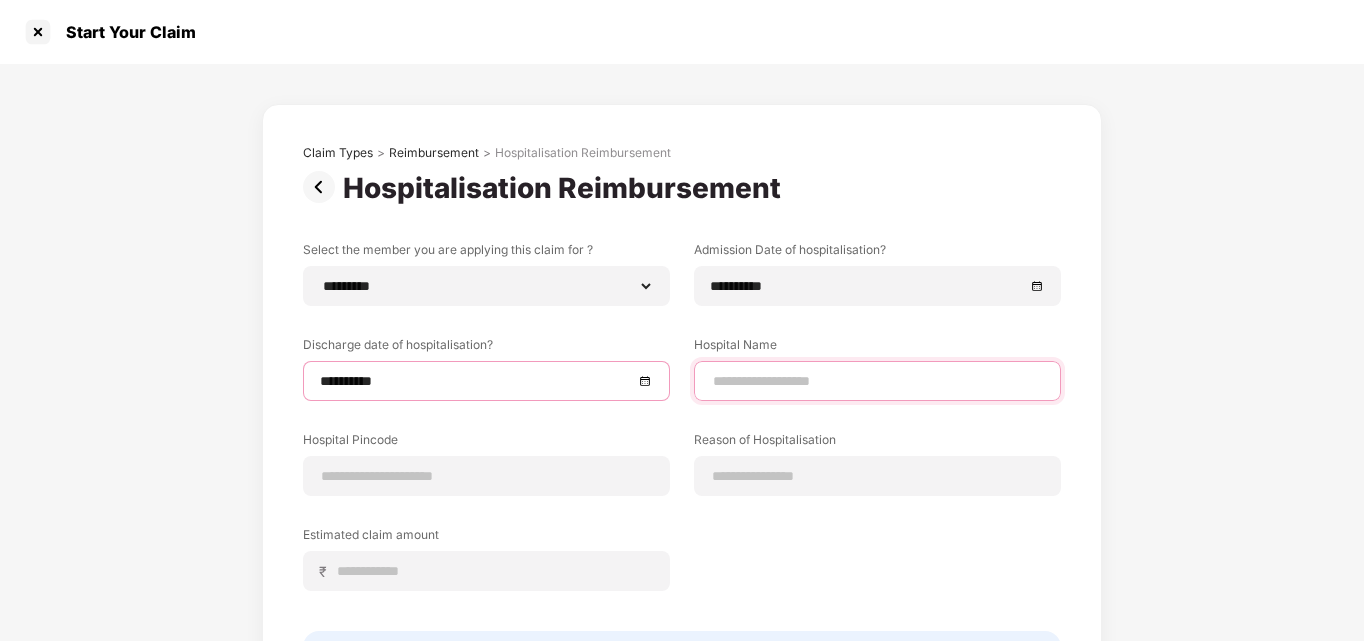 click at bounding box center [877, 381] 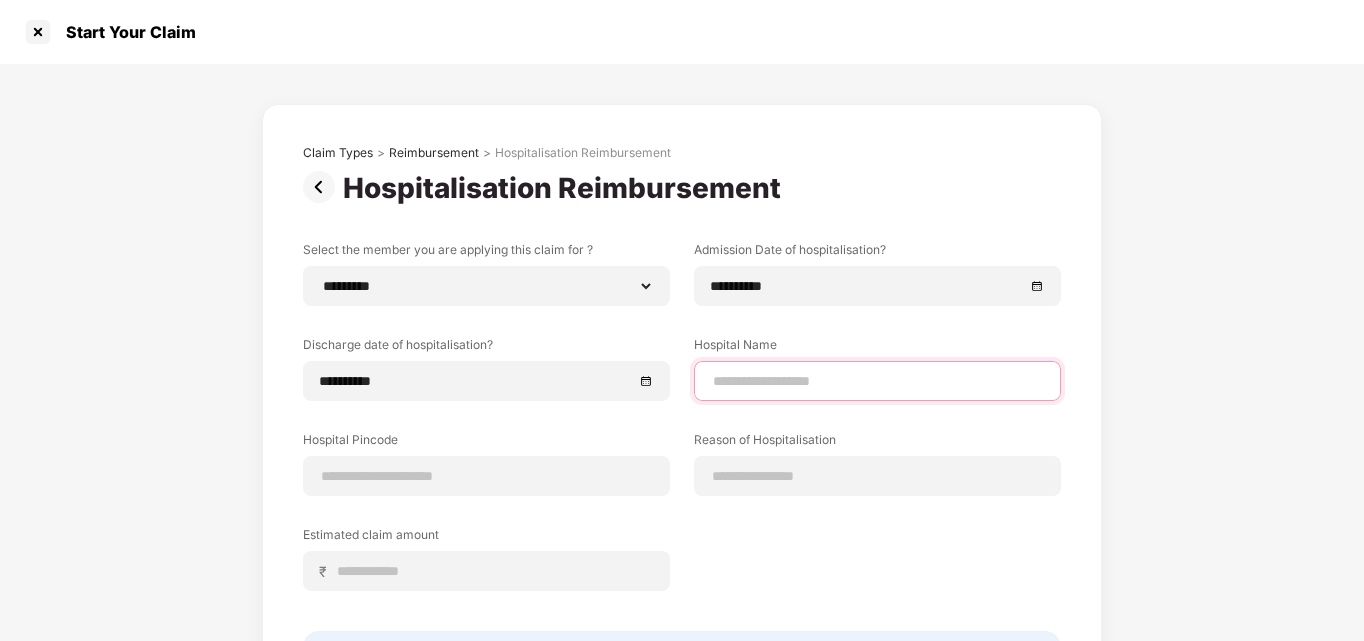 type on "**********" 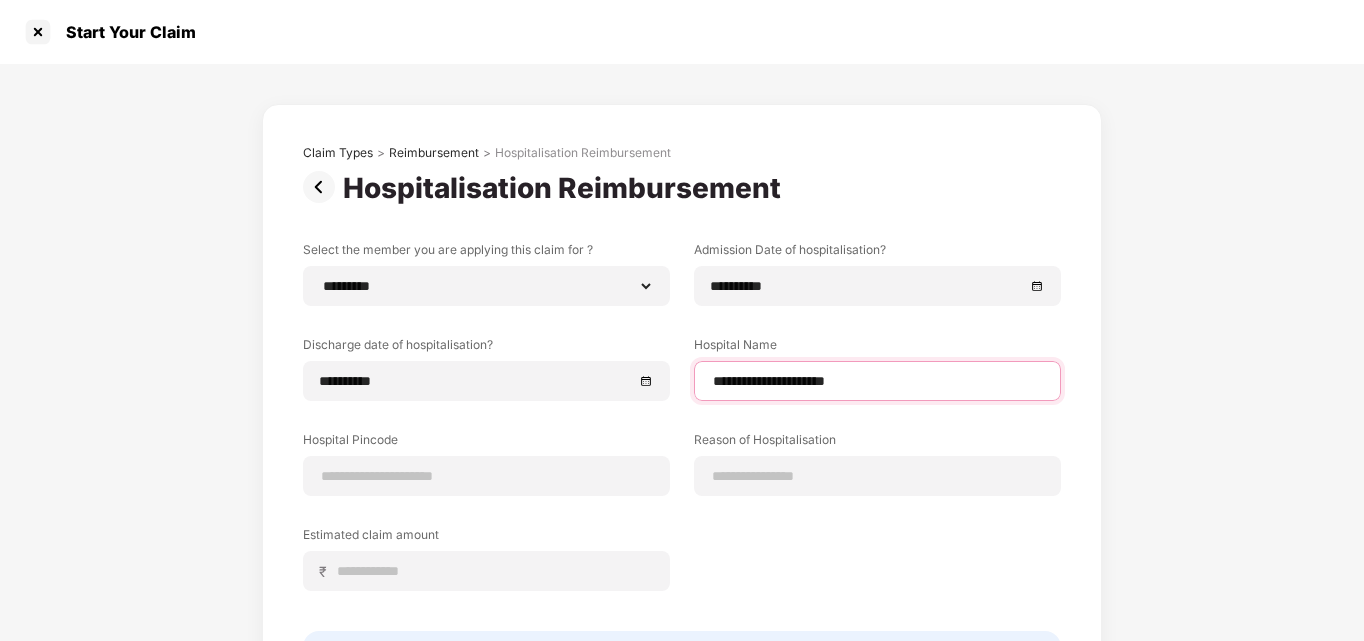 click on "**********" at bounding box center [877, 381] 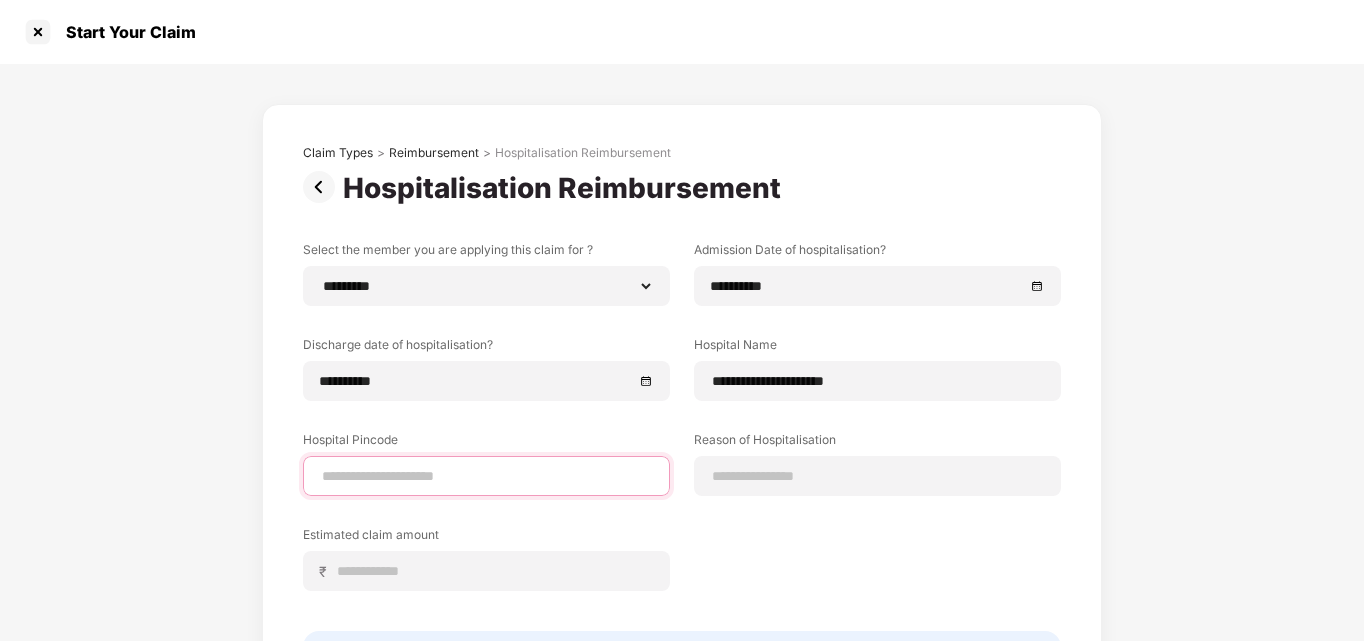 click at bounding box center (486, 476) 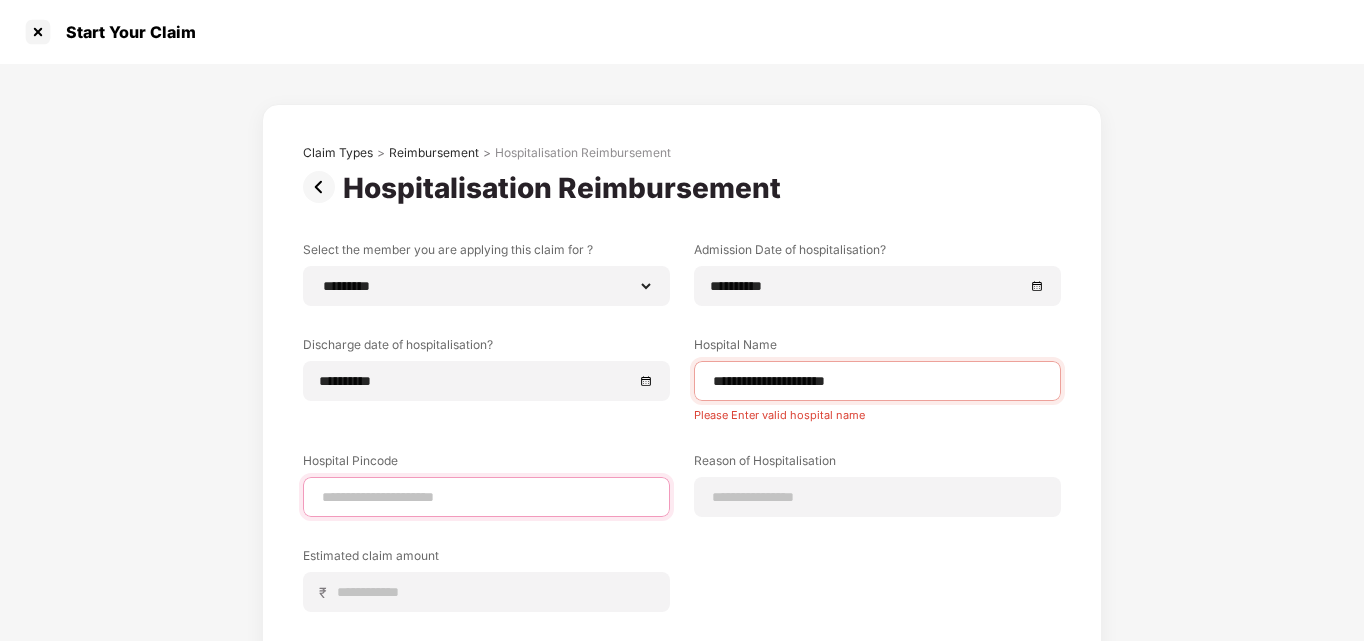 type on "******" 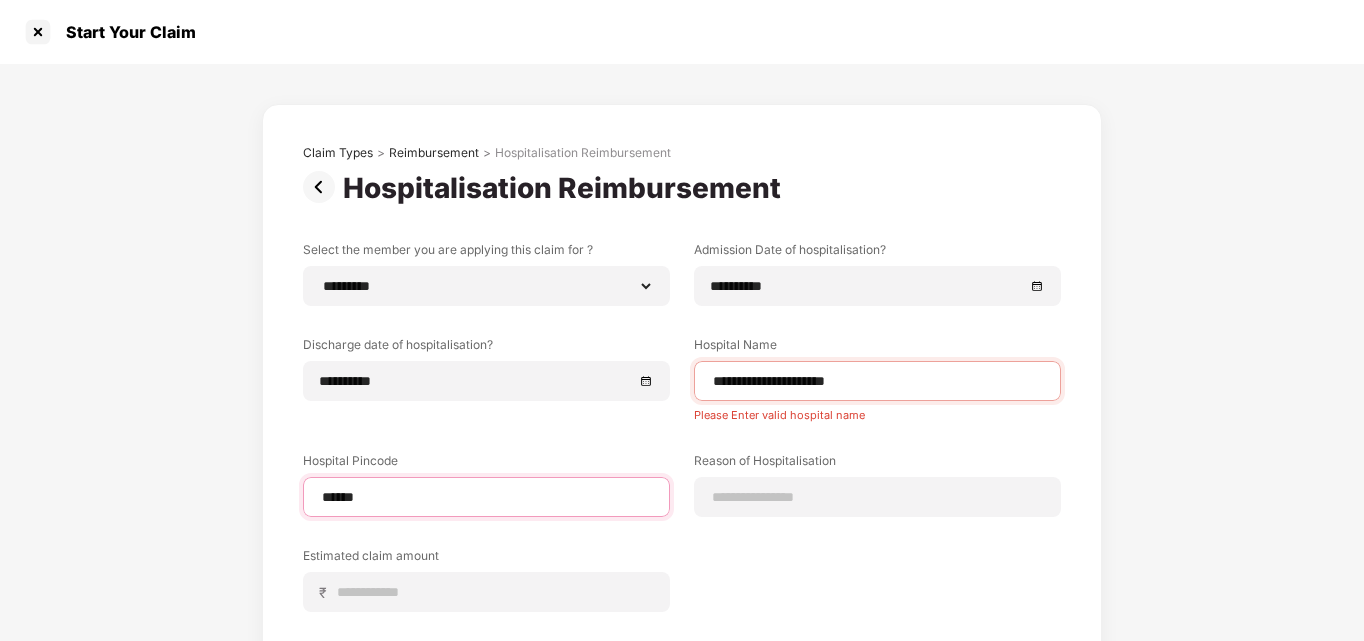 select on "******" 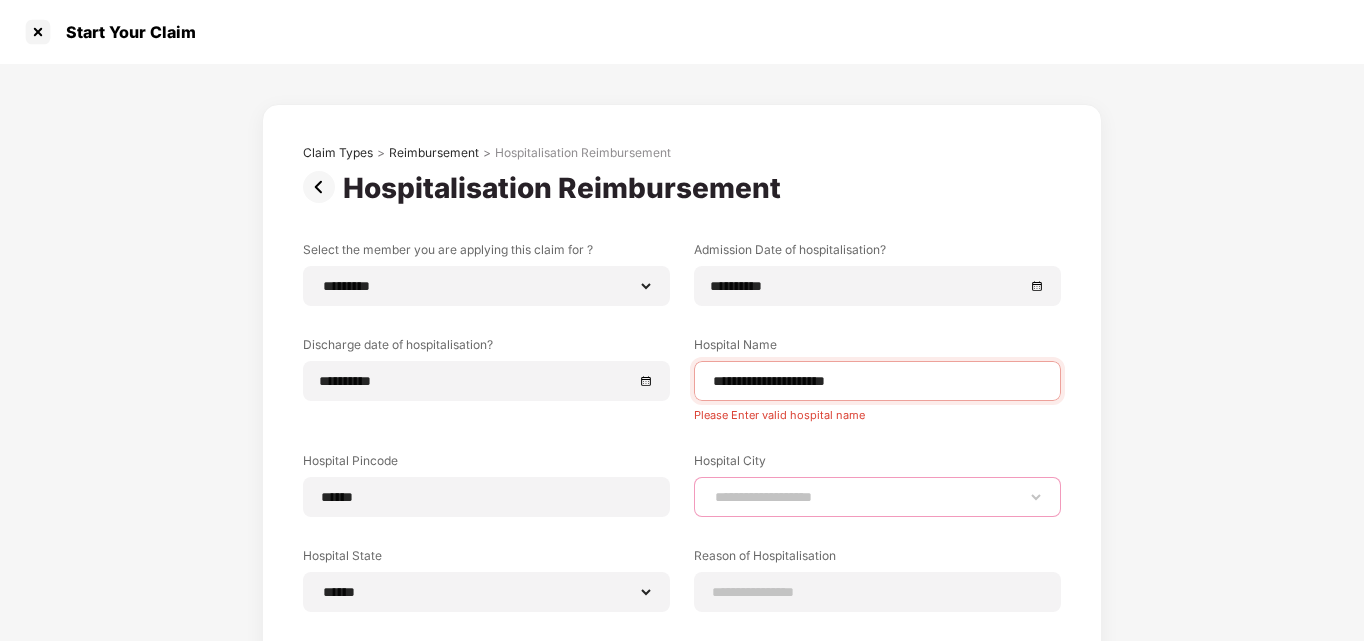 click on "[FIRST] [LAST] [LAST]" at bounding box center [877, 497] 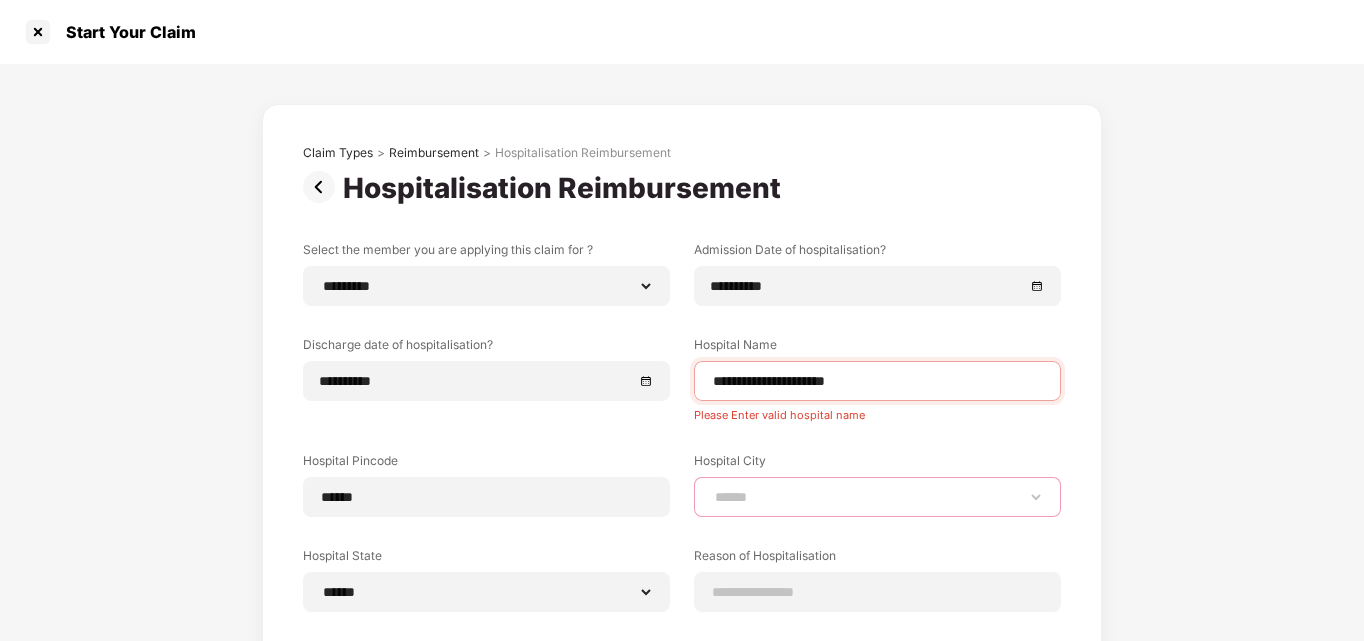 click on "[FIRST] [LAST] [LAST]" at bounding box center [877, 497] 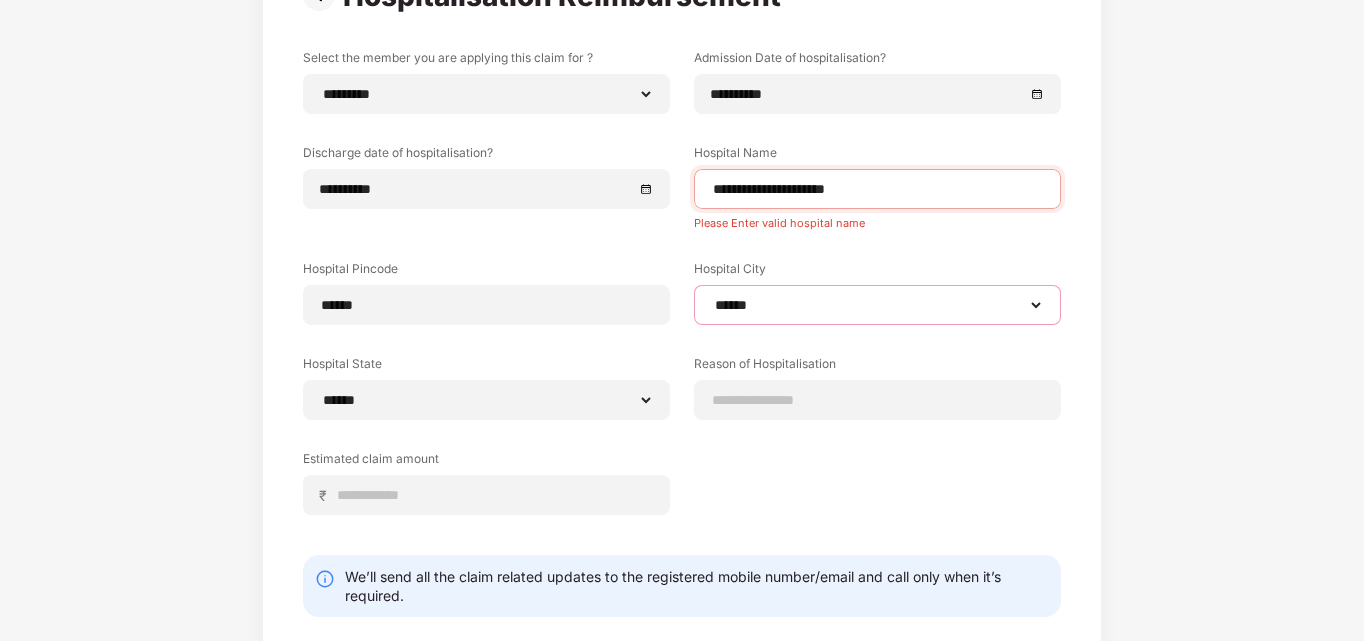 scroll, scrollTop: 200, scrollLeft: 0, axis: vertical 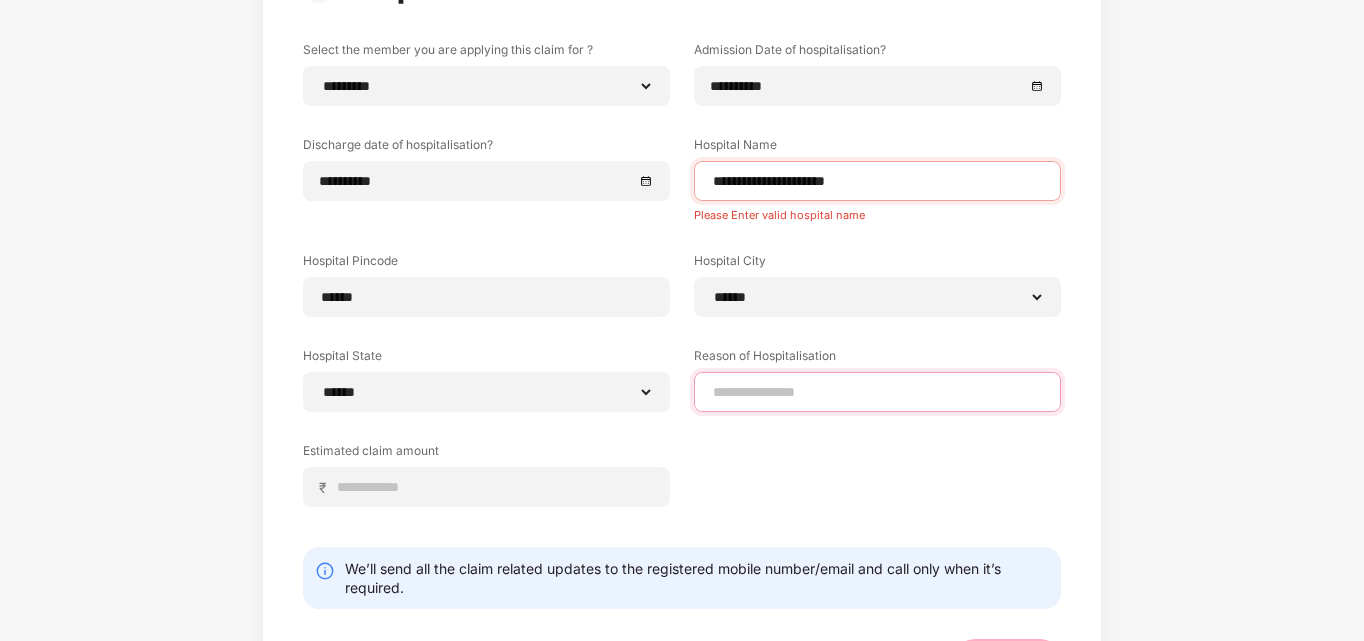 click at bounding box center (877, 392) 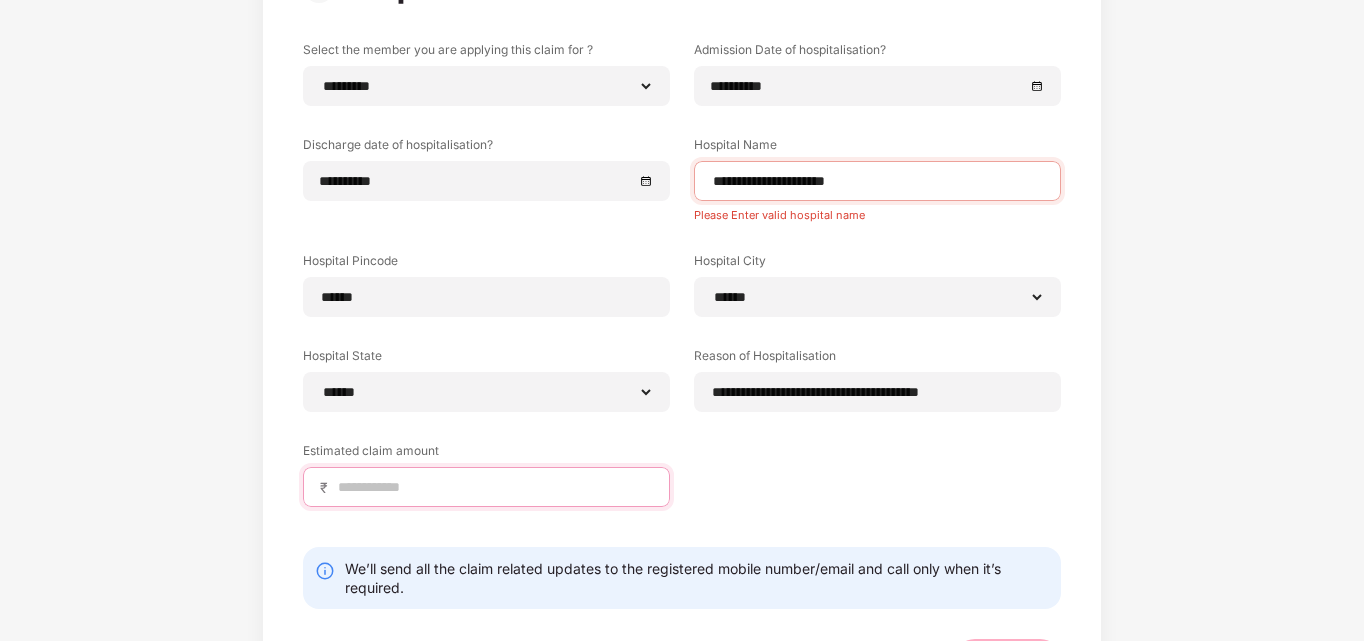 click at bounding box center [494, 487] 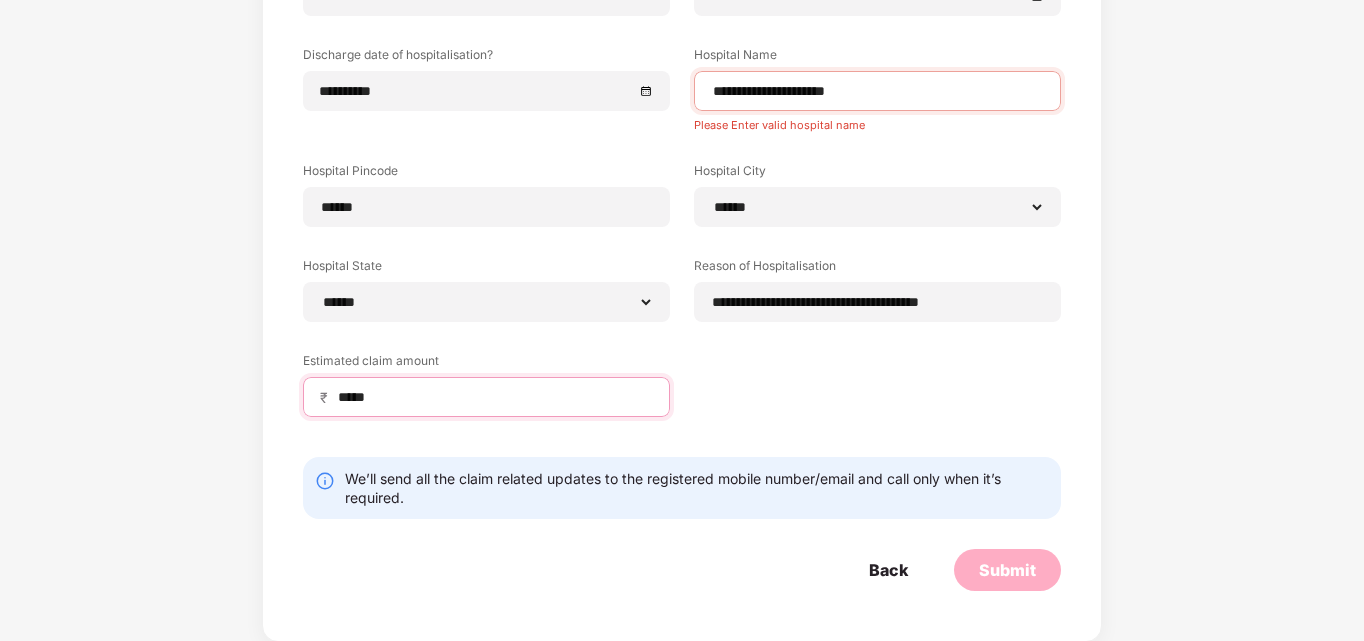 scroll, scrollTop: 291, scrollLeft: 0, axis: vertical 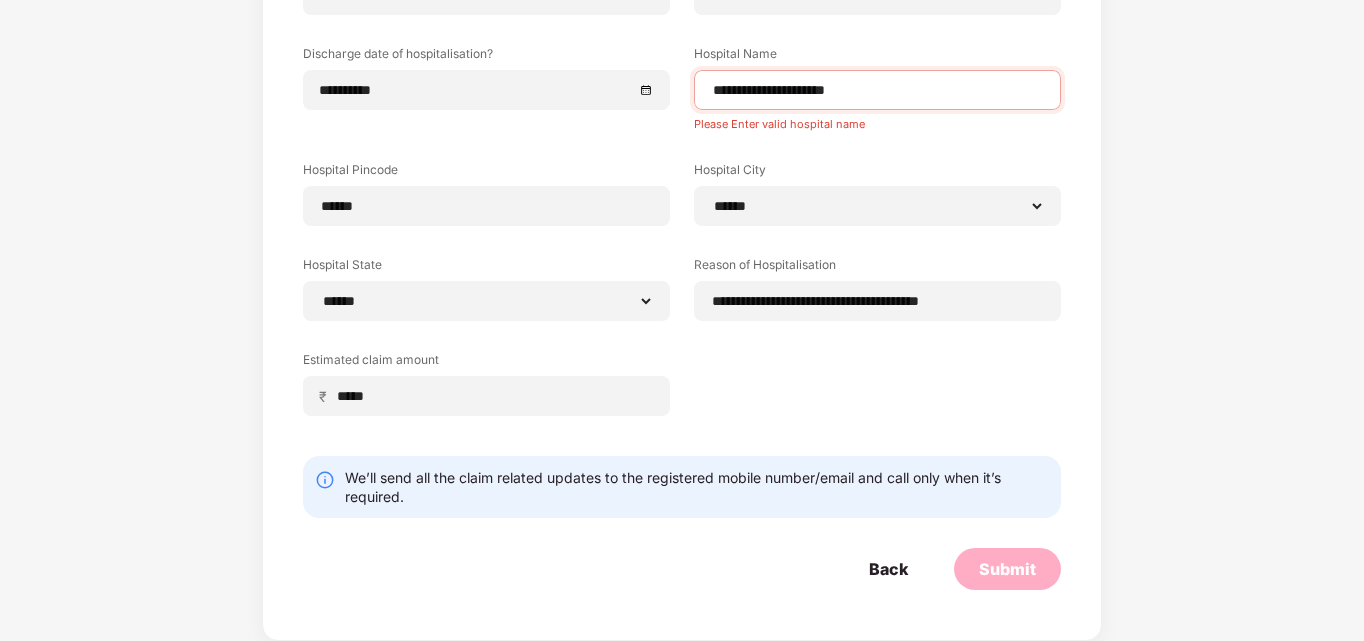 click on "Submit" at bounding box center (1007, 569) 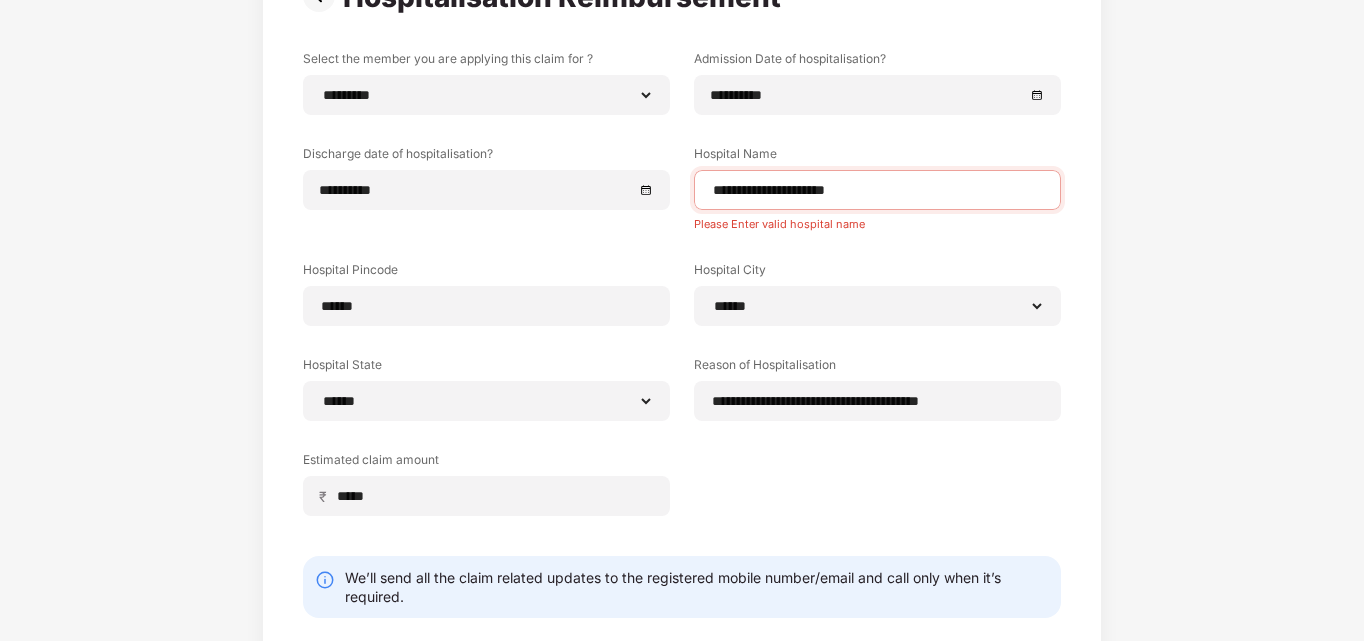 click on "Reason of Hospitalisation" at bounding box center [877, 368] 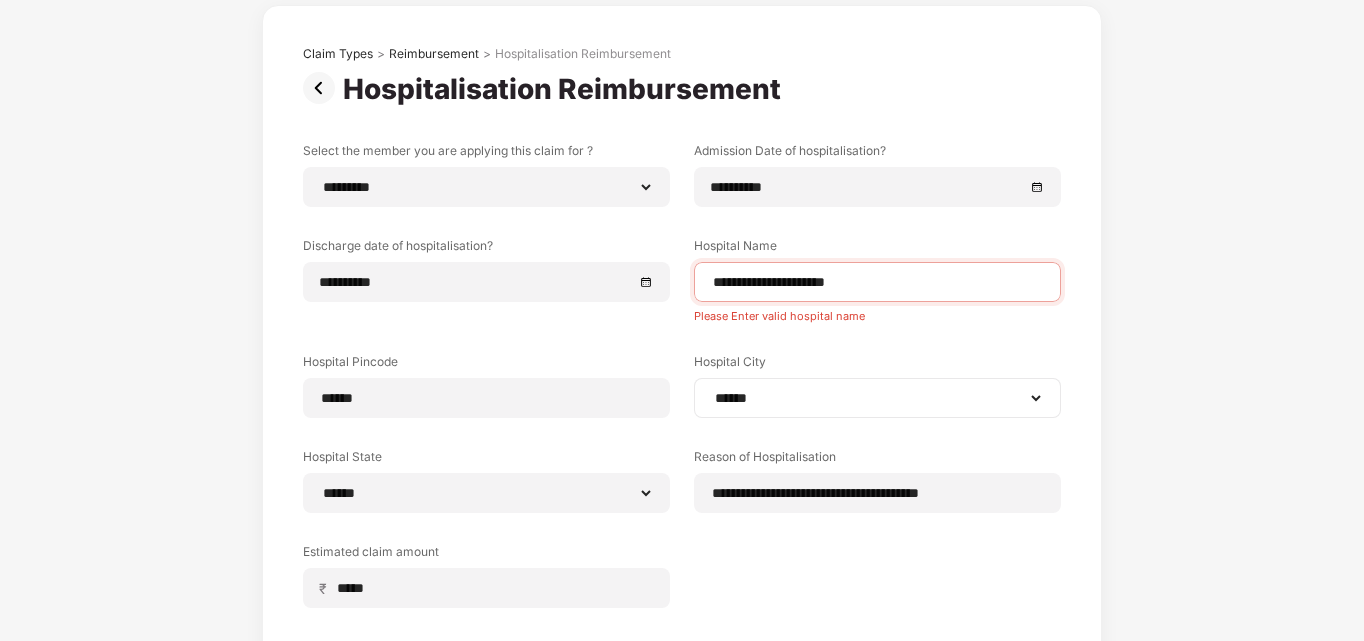 scroll, scrollTop: 100, scrollLeft: 0, axis: vertical 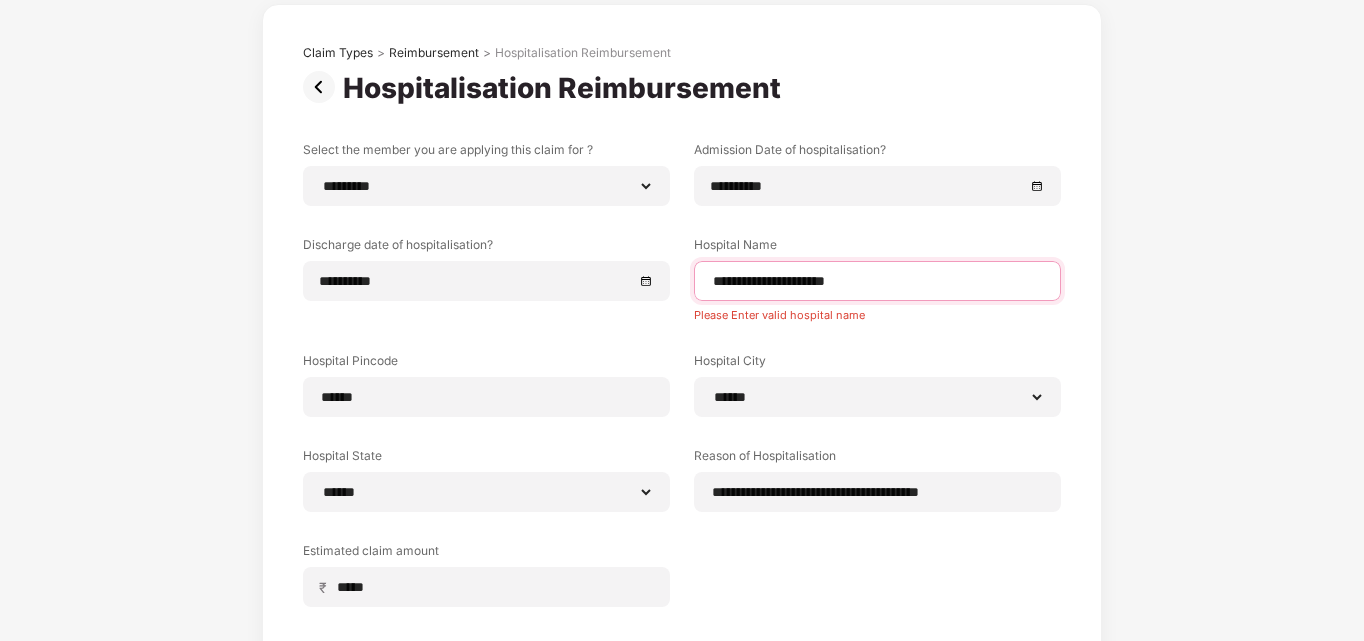 click on "**********" at bounding box center (877, 281) 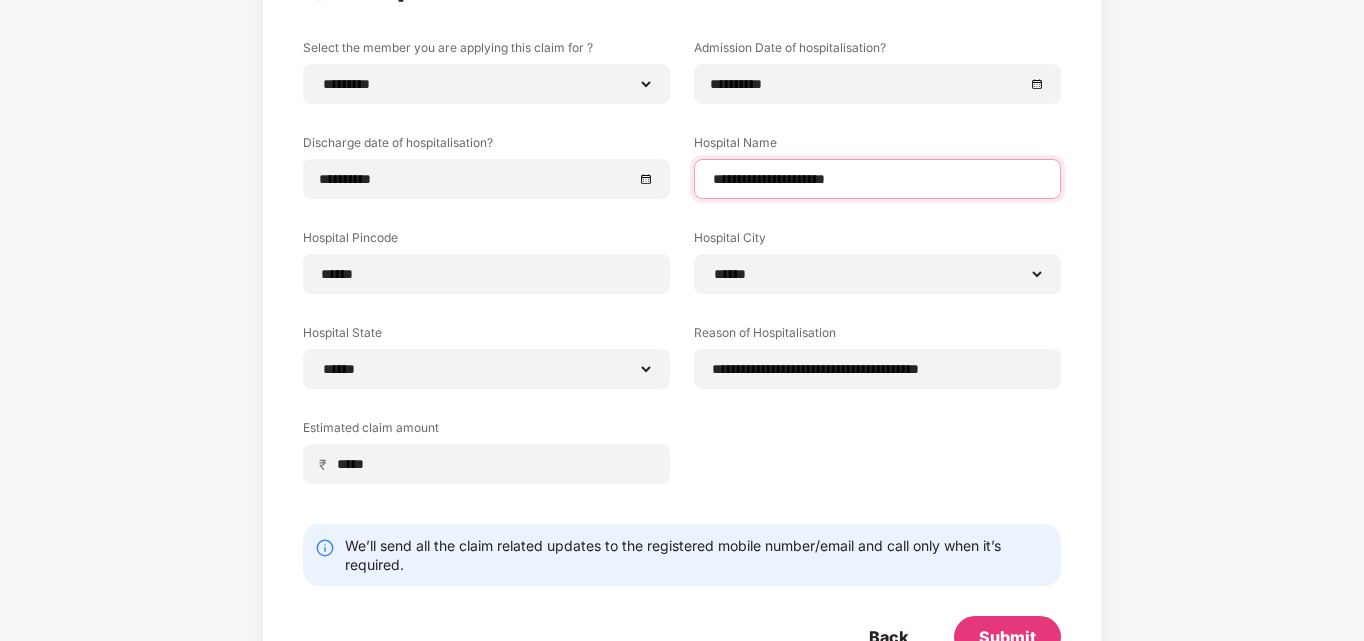 scroll, scrollTop: 270, scrollLeft: 0, axis: vertical 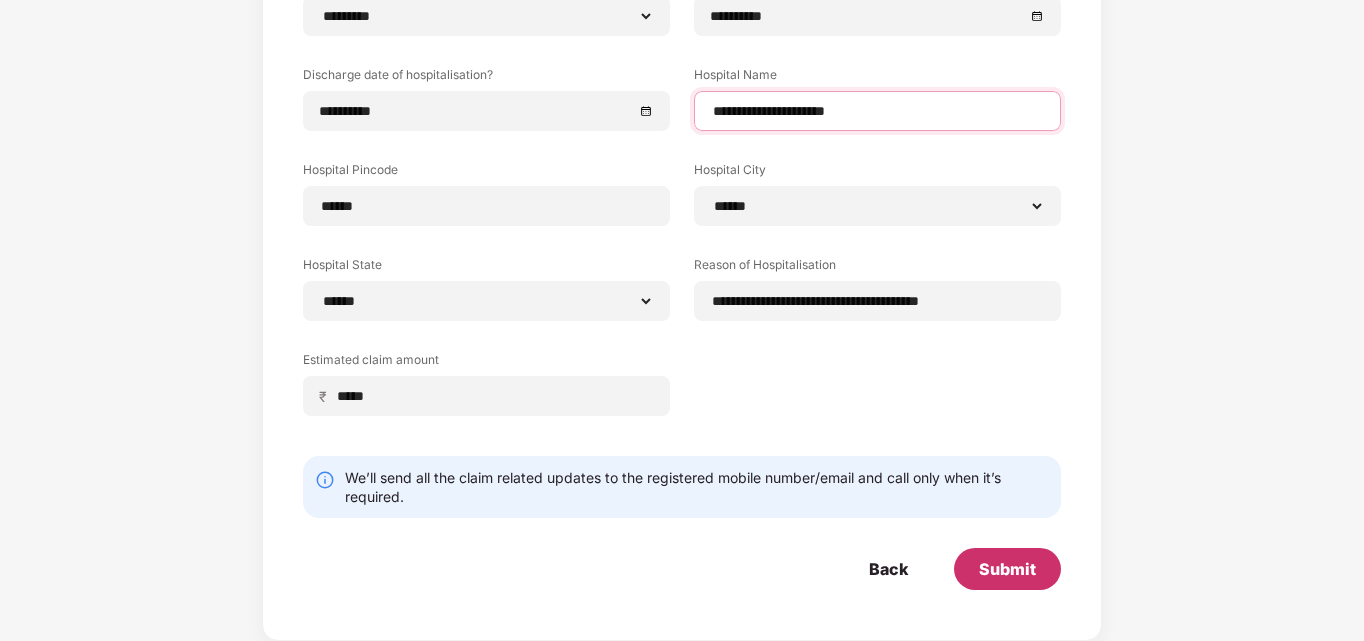 type on "**********" 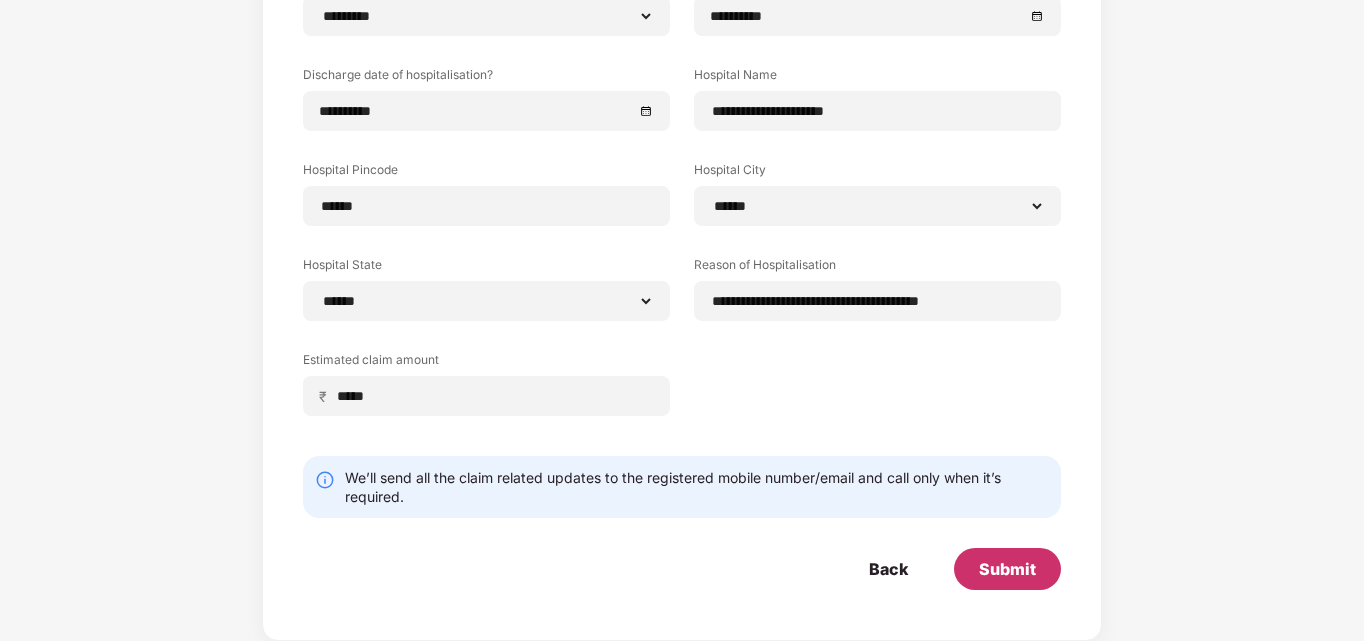 click on "Submit" at bounding box center [1007, 569] 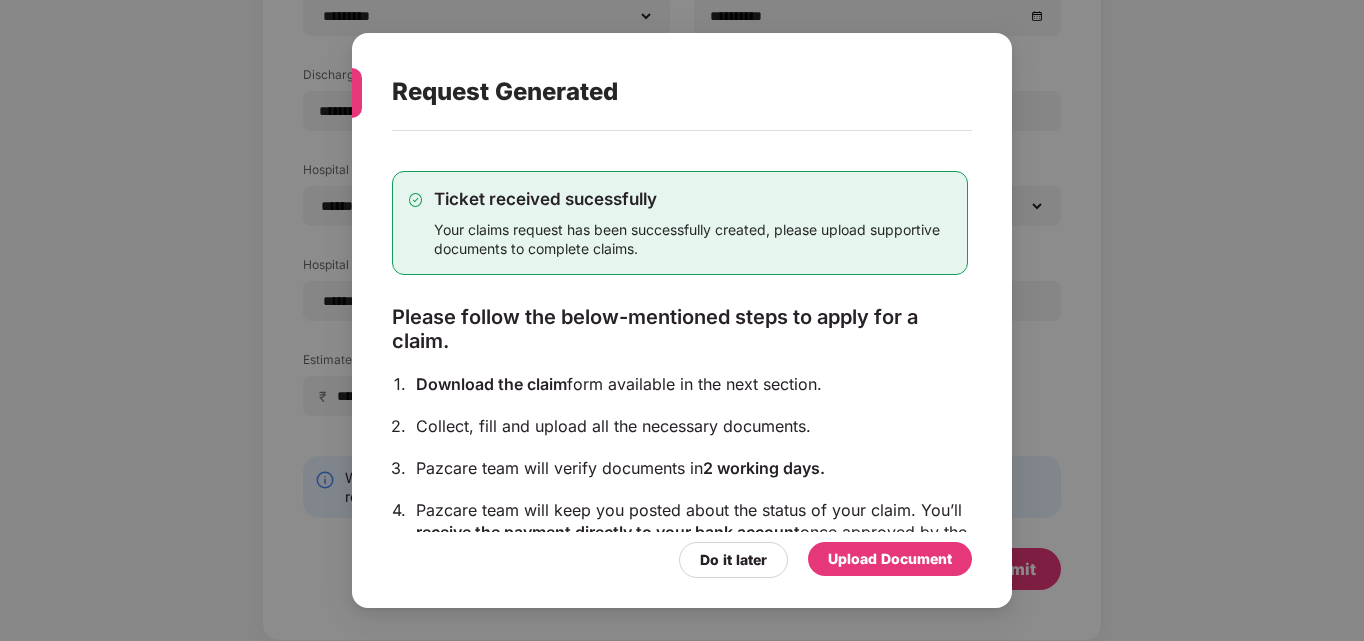 click on "Upload Document" at bounding box center (890, 559) 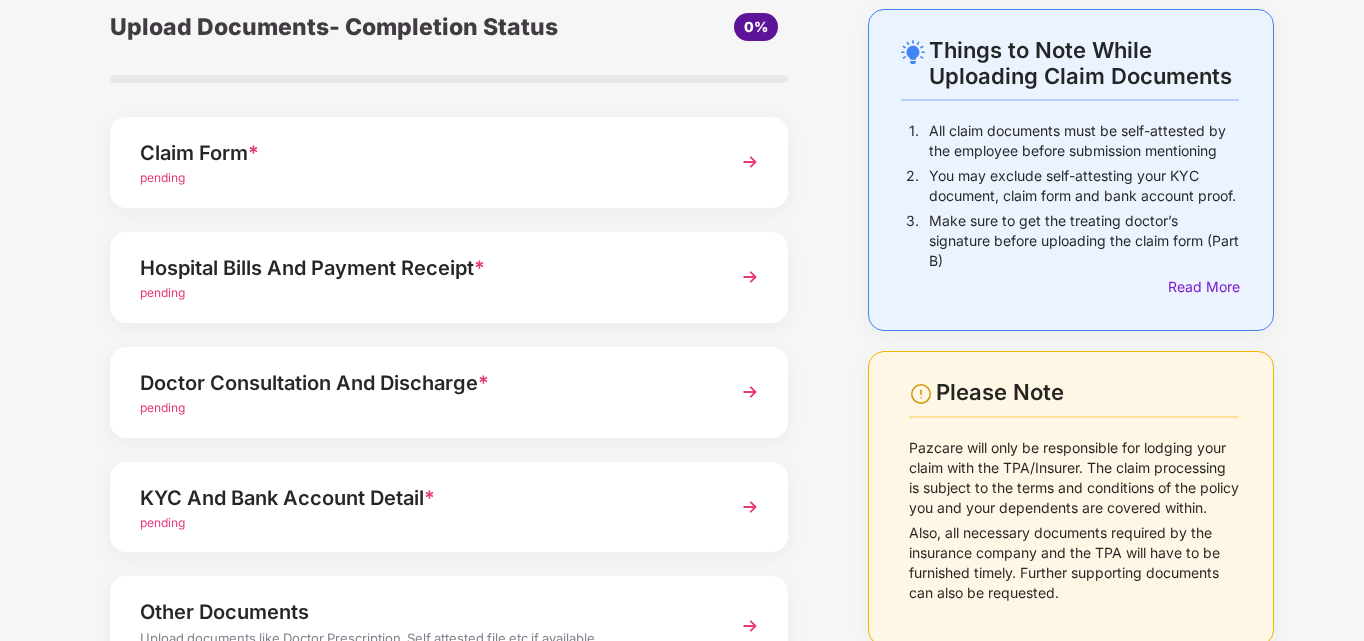 scroll, scrollTop: 0, scrollLeft: 0, axis: both 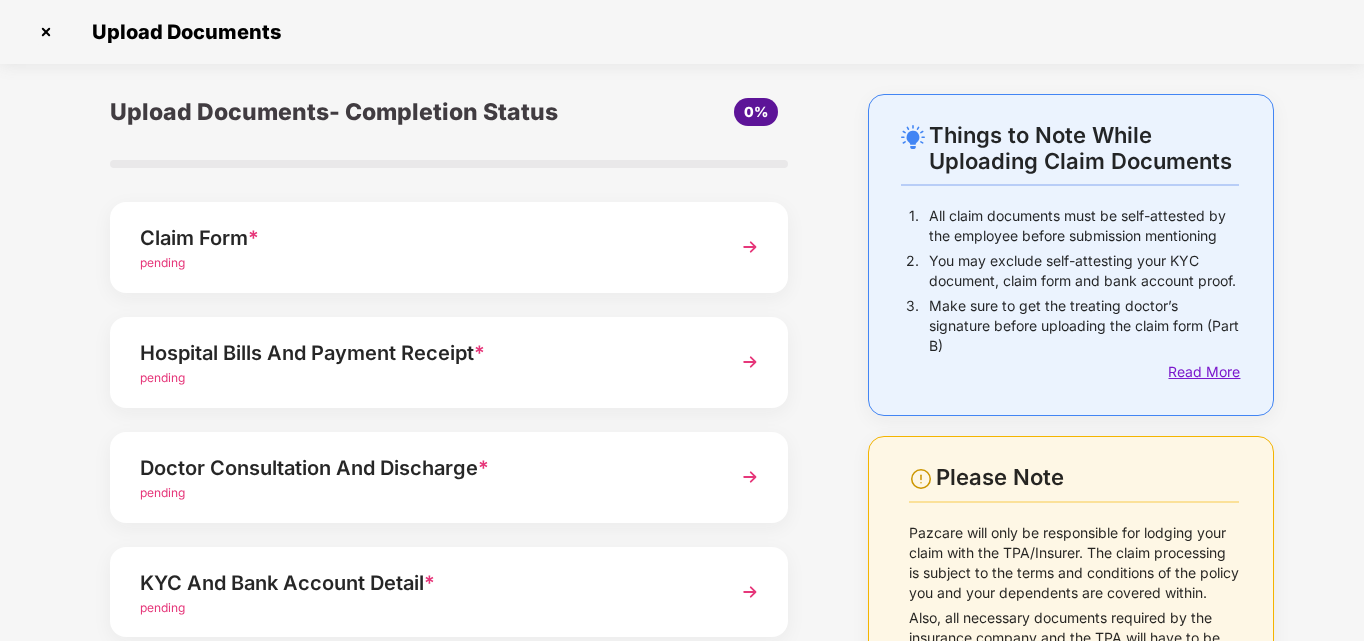 click on "Read More" at bounding box center (1203, 372) 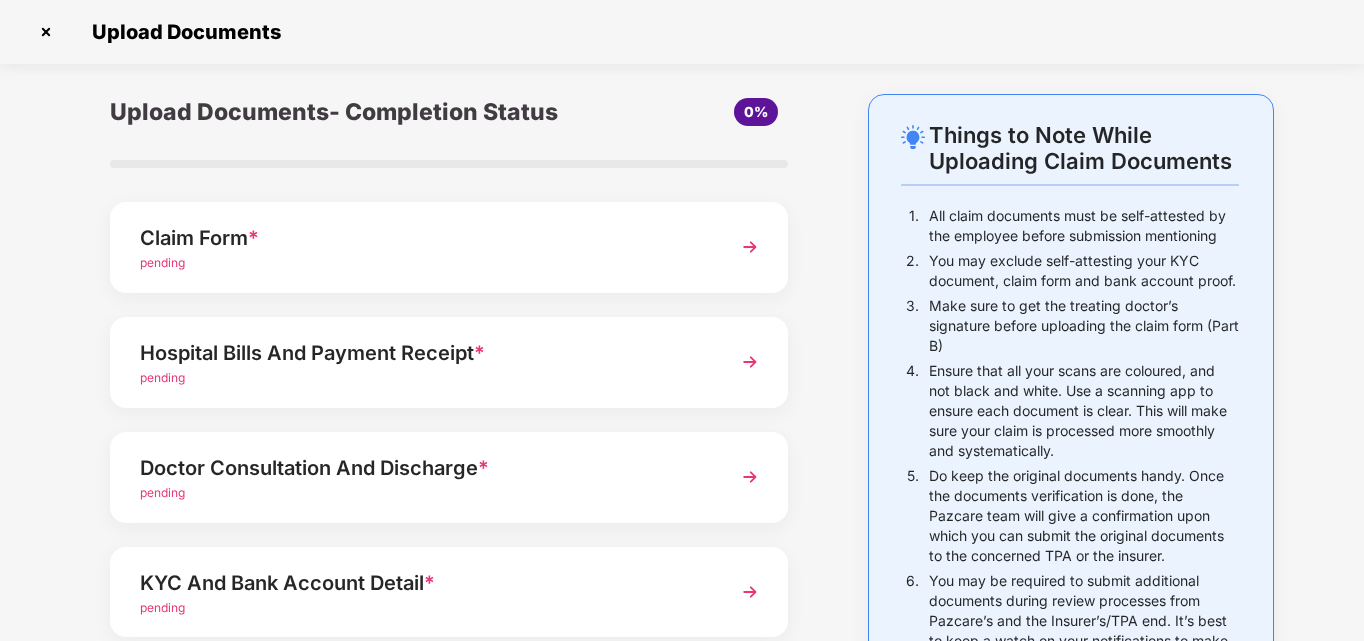 click on "4." at bounding box center [915, 413] 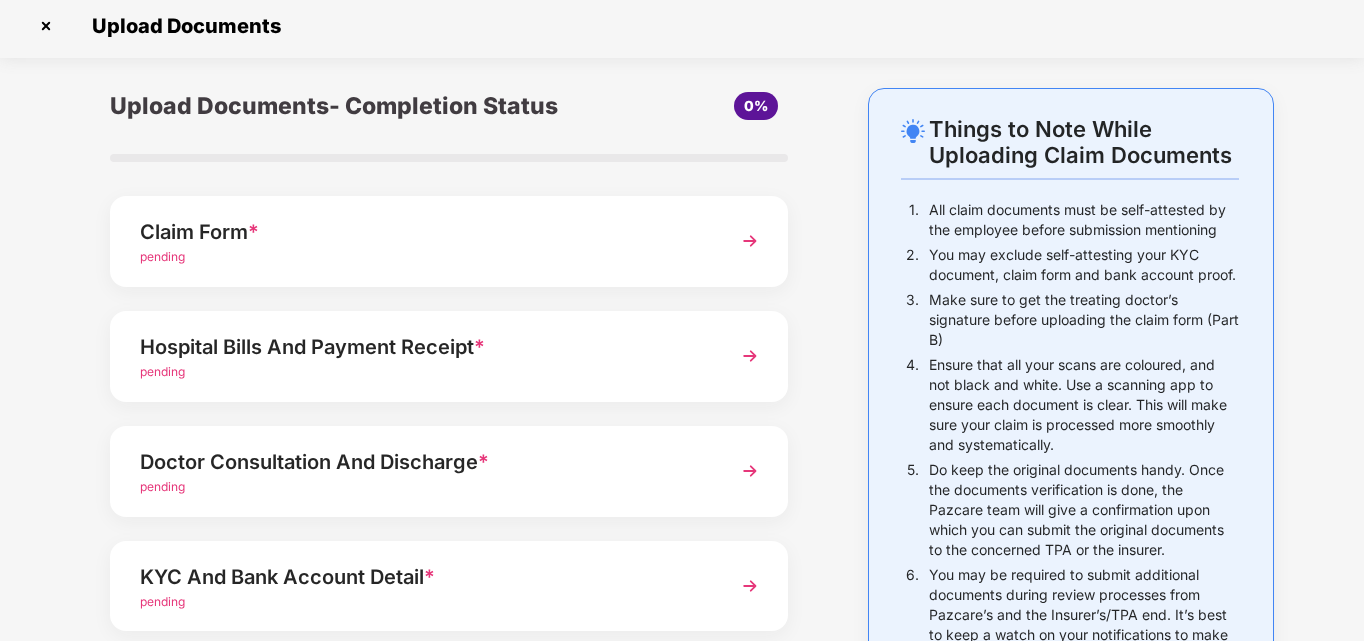 scroll, scrollTop: 0, scrollLeft: 0, axis: both 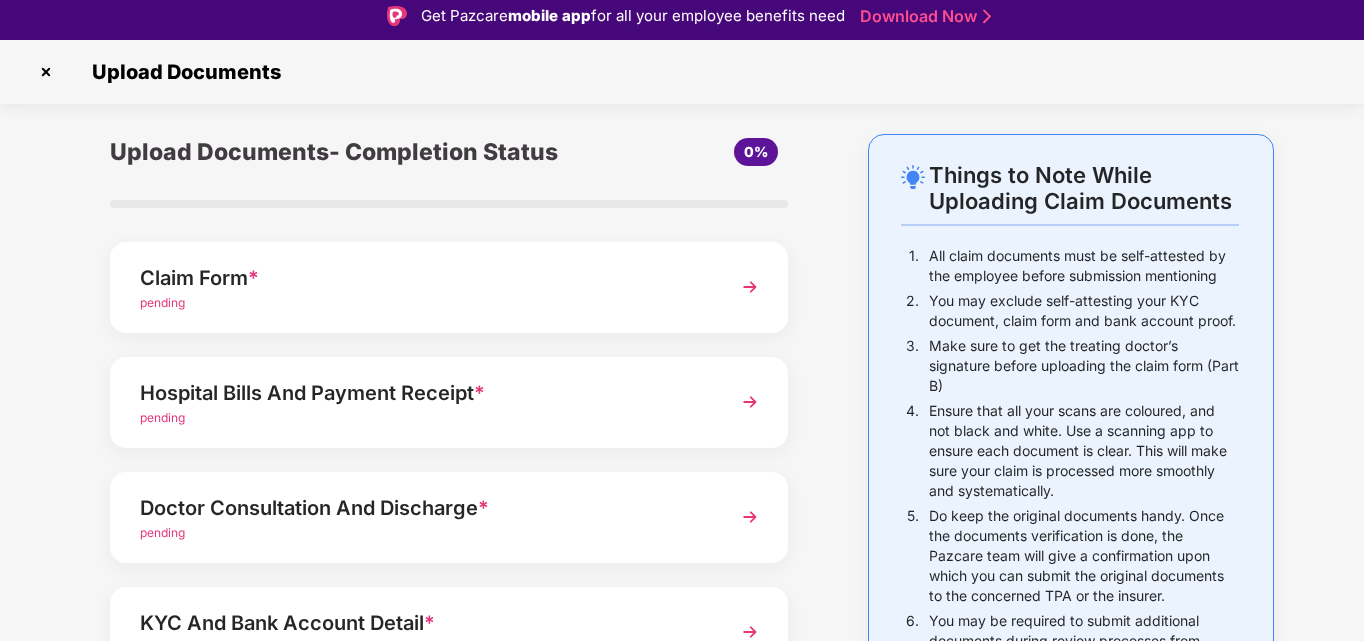 click at bounding box center (46, 72) 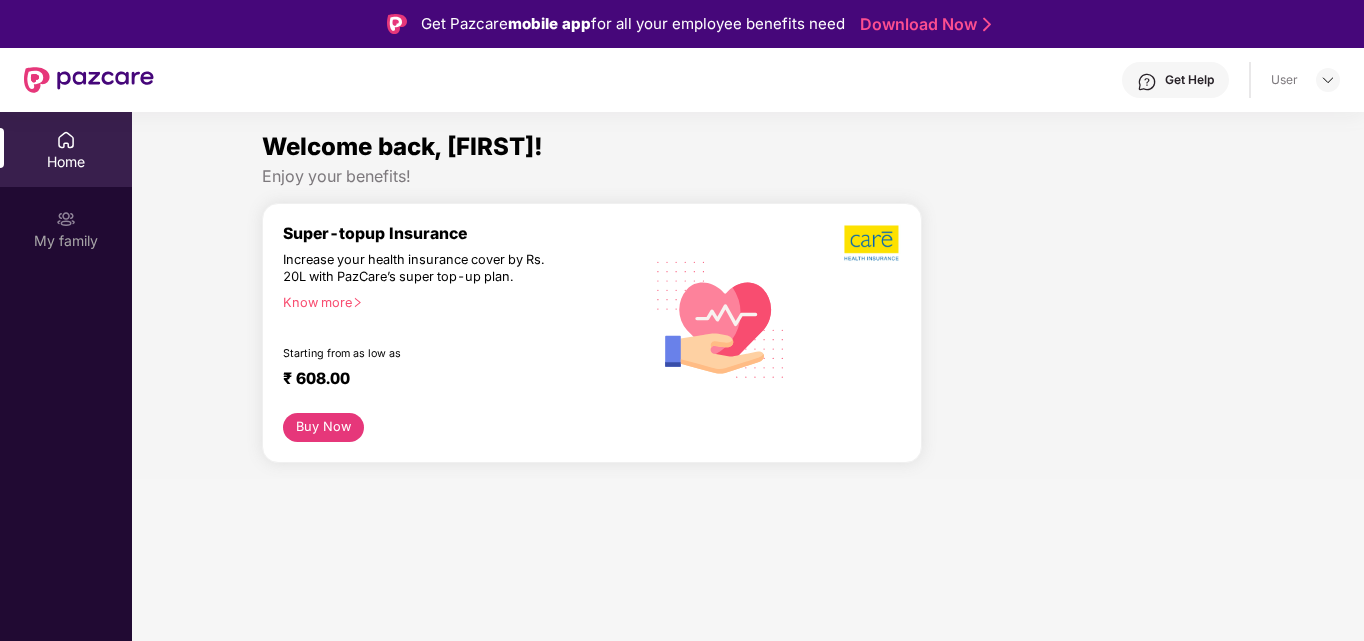 scroll, scrollTop: 0, scrollLeft: 0, axis: both 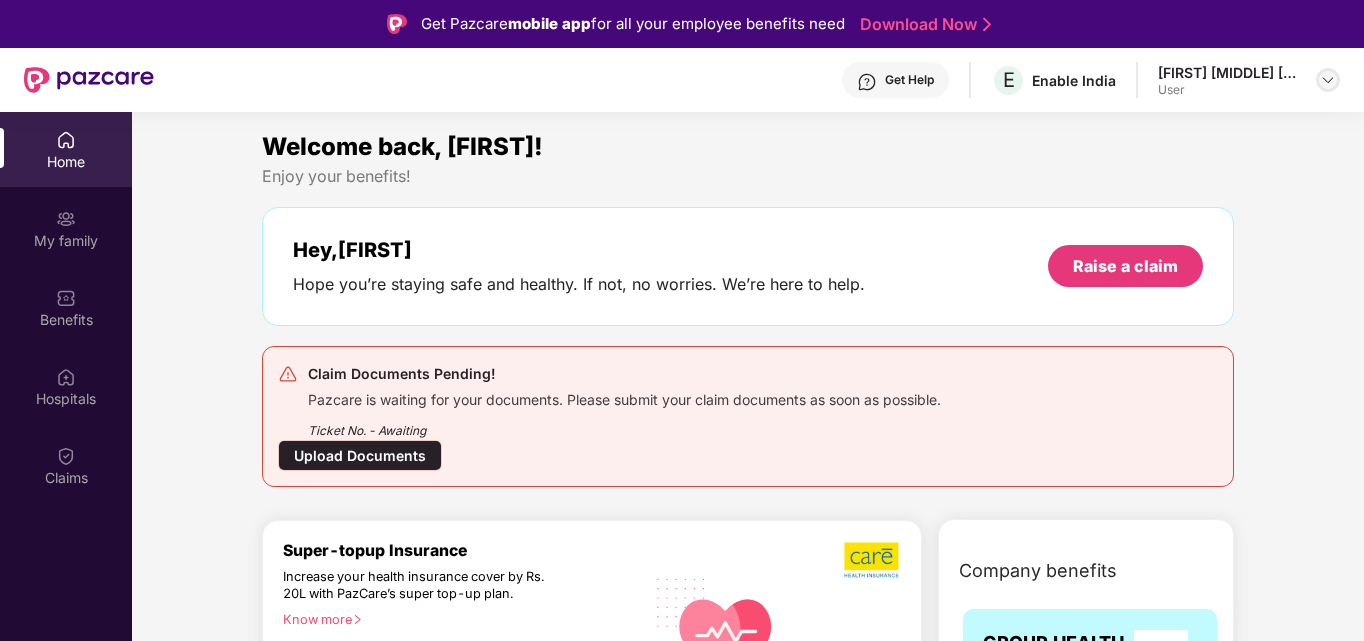 click at bounding box center (1328, 80) 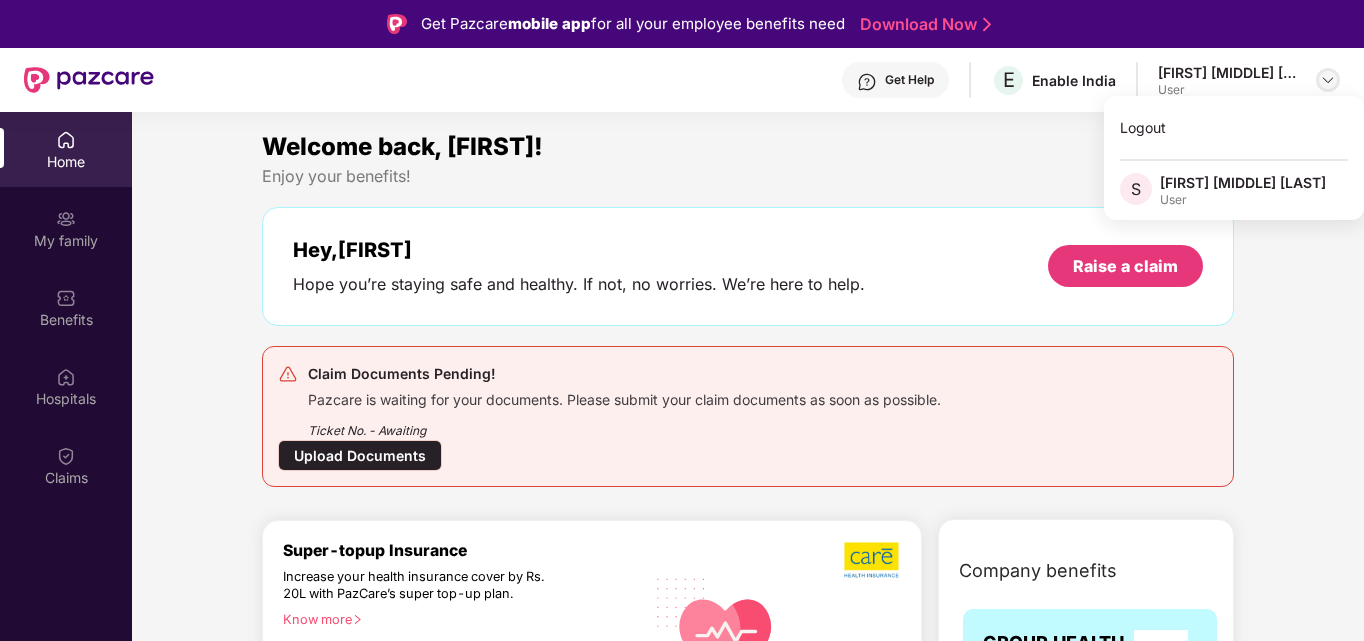 click at bounding box center (1328, 80) 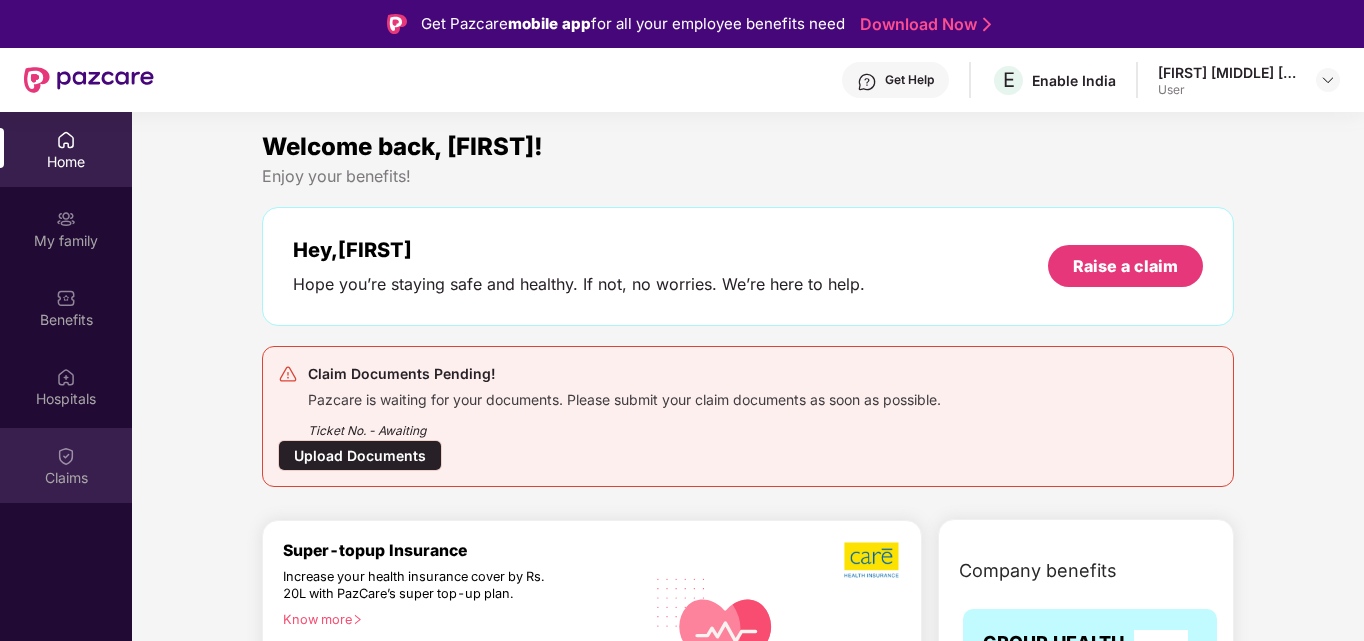 click on "Claims" at bounding box center [66, 465] 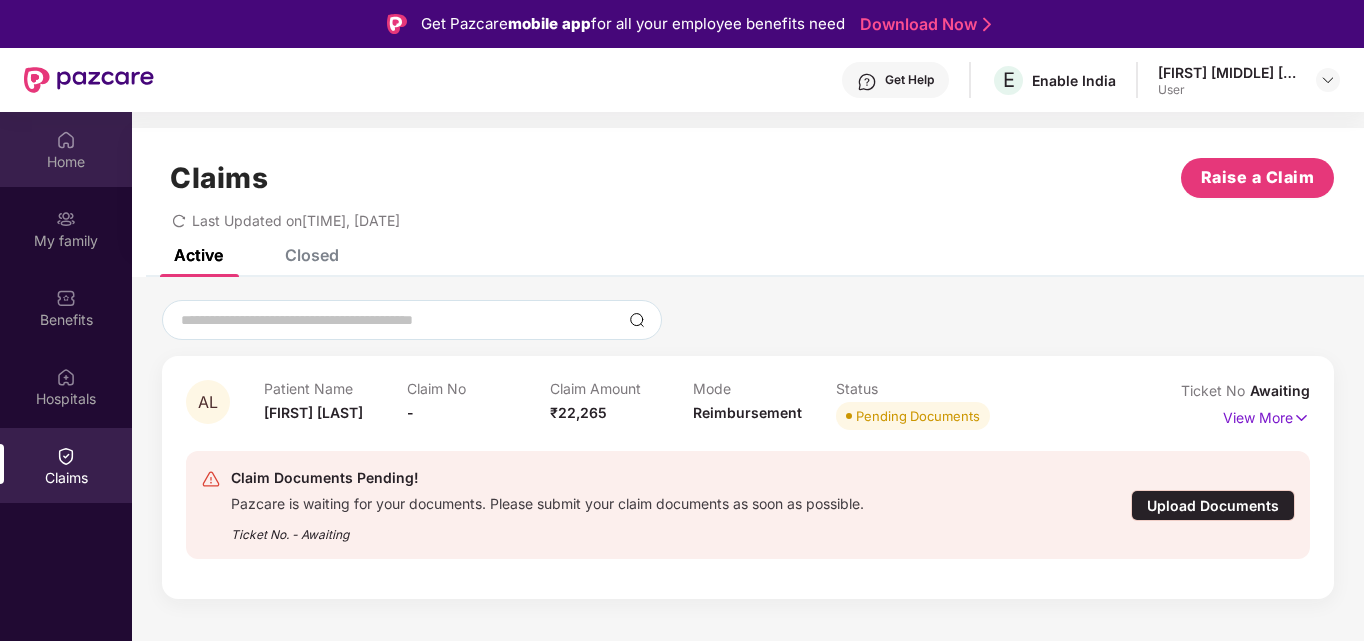 click on "Home" at bounding box center [66, 149] 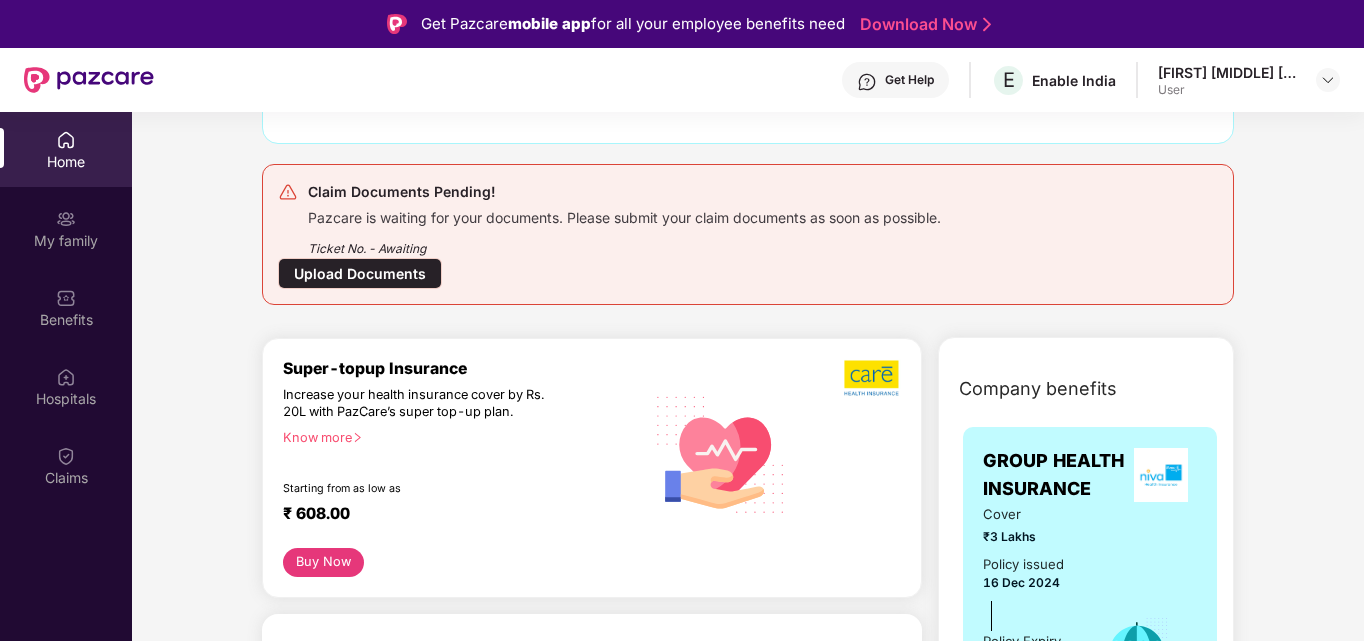scroll, scrollTop: 0, scrollLeft: 0, axis: both 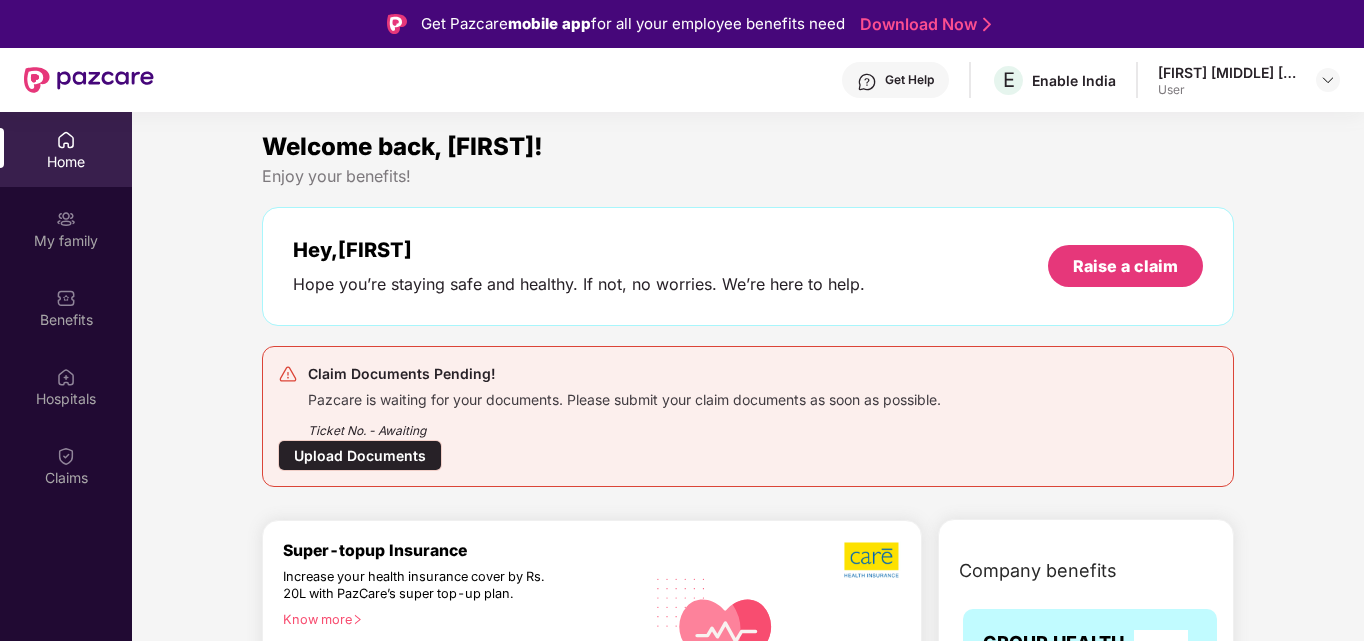 click on "Home" at bounding box center (66, 149) 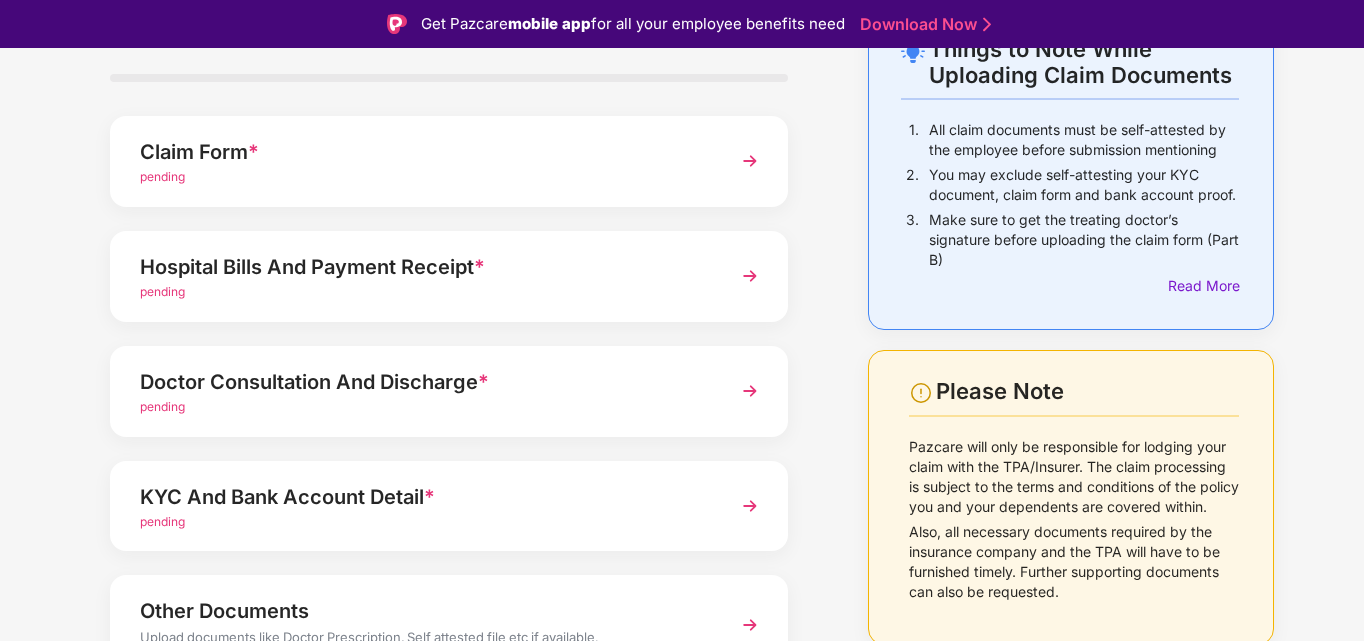 scroll, scrollTop: 200, scrollLeft: 0, axis: vertical 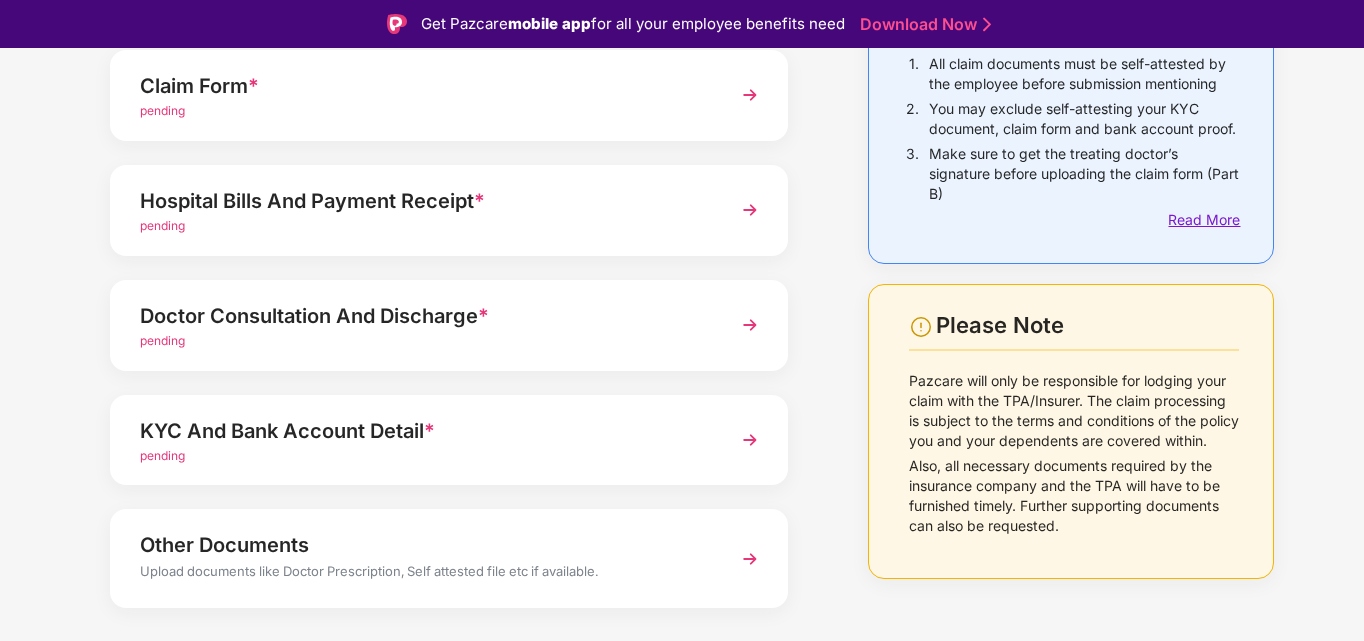 click on "Read More" at bounding box center (1203, 220) 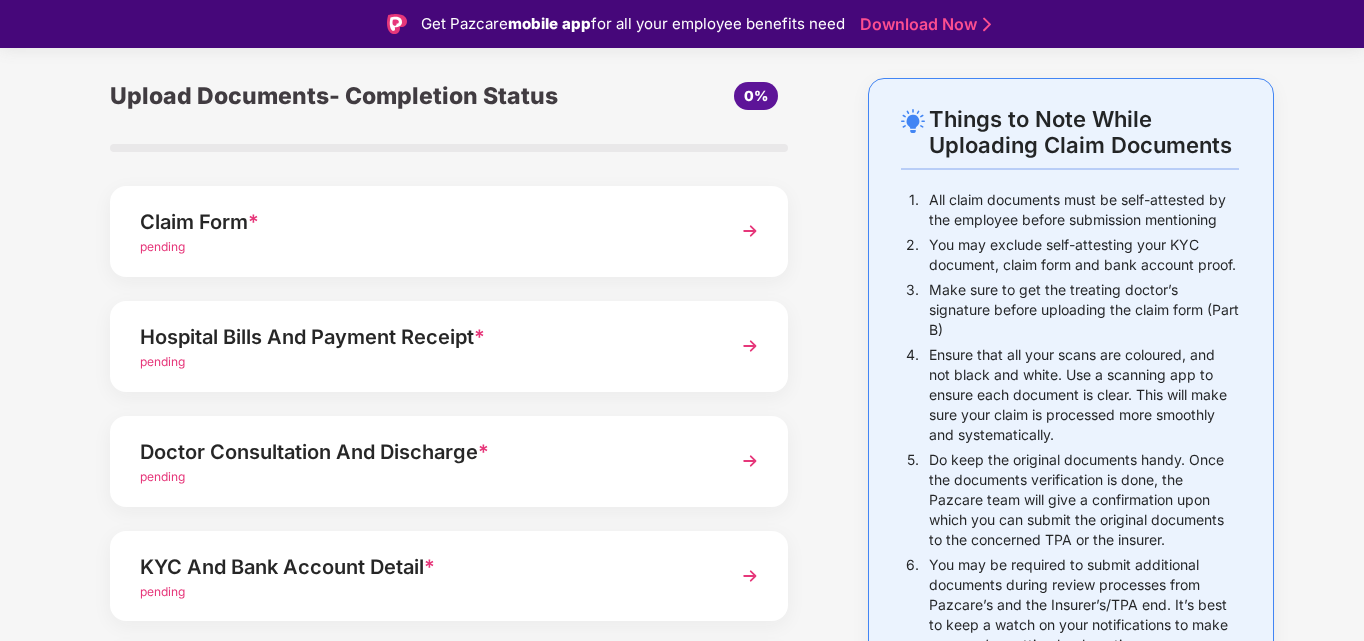 scroll, scrollTop: 0, scrollLeft: 0, axis: both 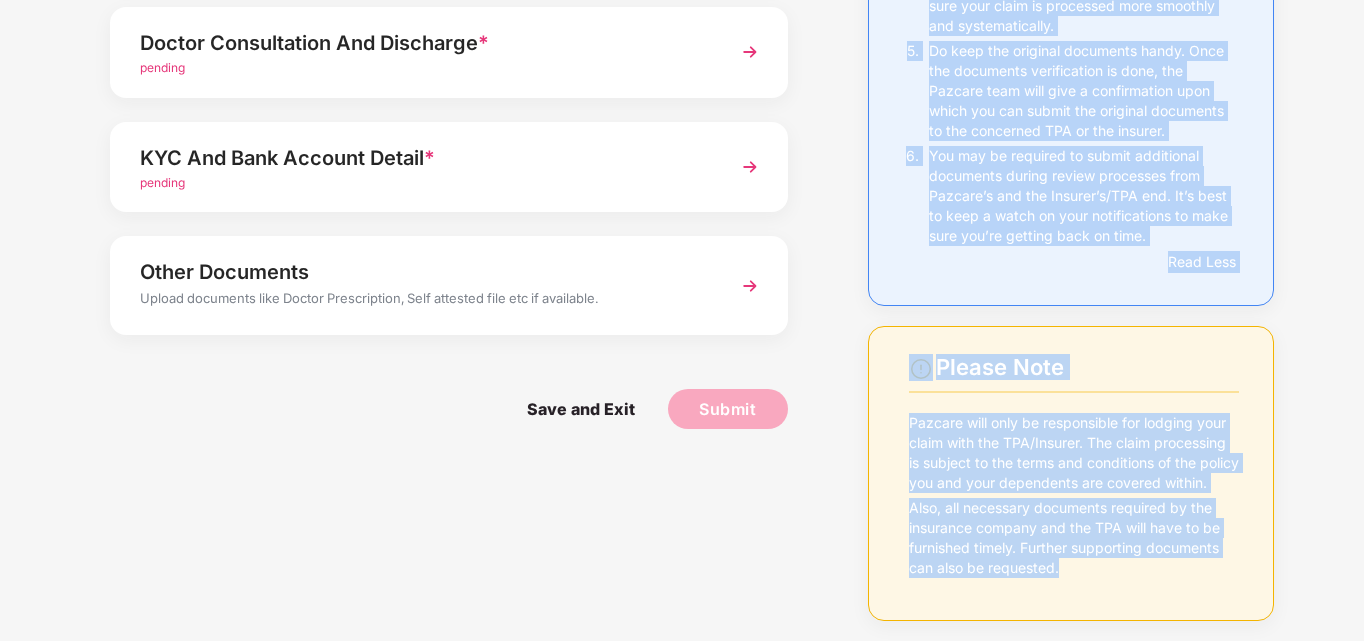 drag, startPoint x: 909, startPoint y: 263, endPoint x: 1223, endPoint y: 551, distance: 426.0751 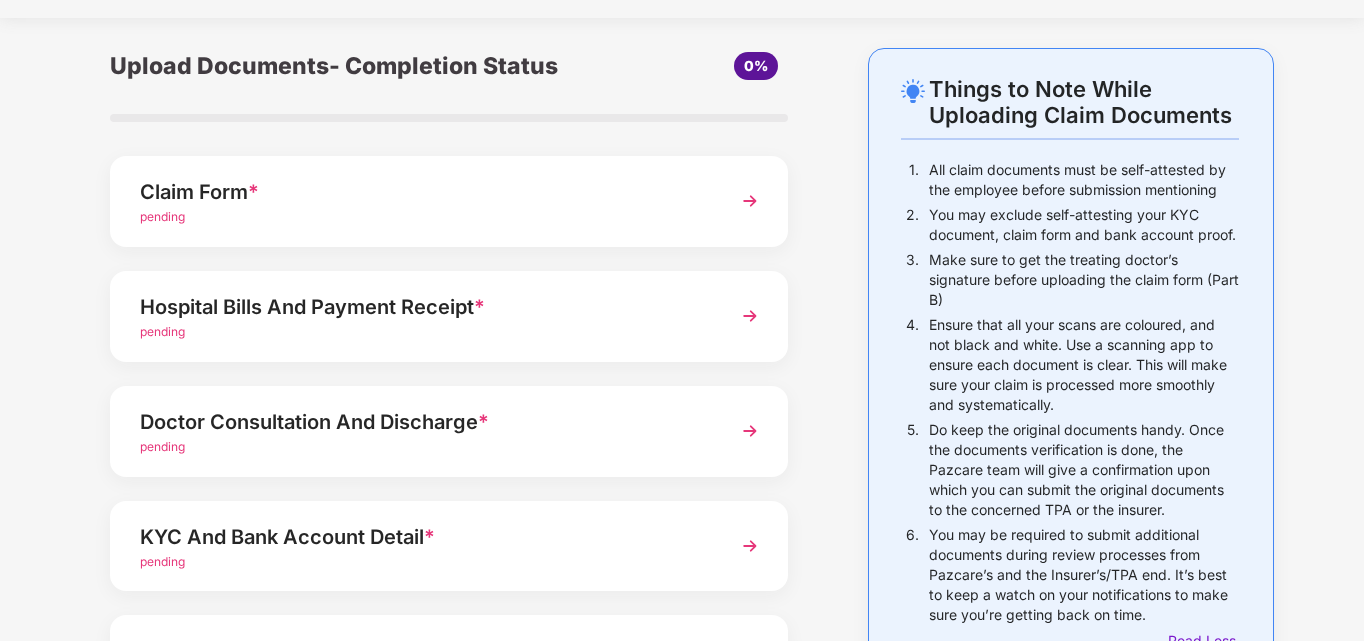 scroll, scrollTop: 45, scrollLeft: 0, axis: vertical 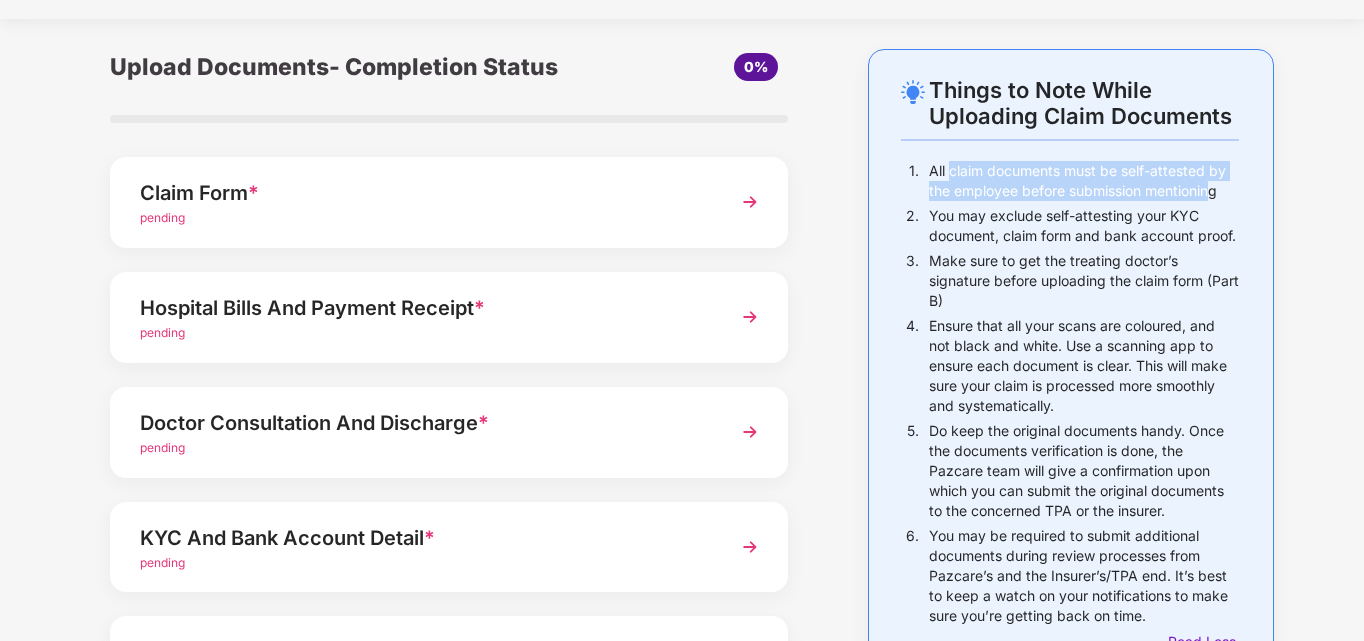 drag, startPoint x: 951, startPoint y: 161, endPoint x: 1208, endPoint y: 181, distance: 257.77704 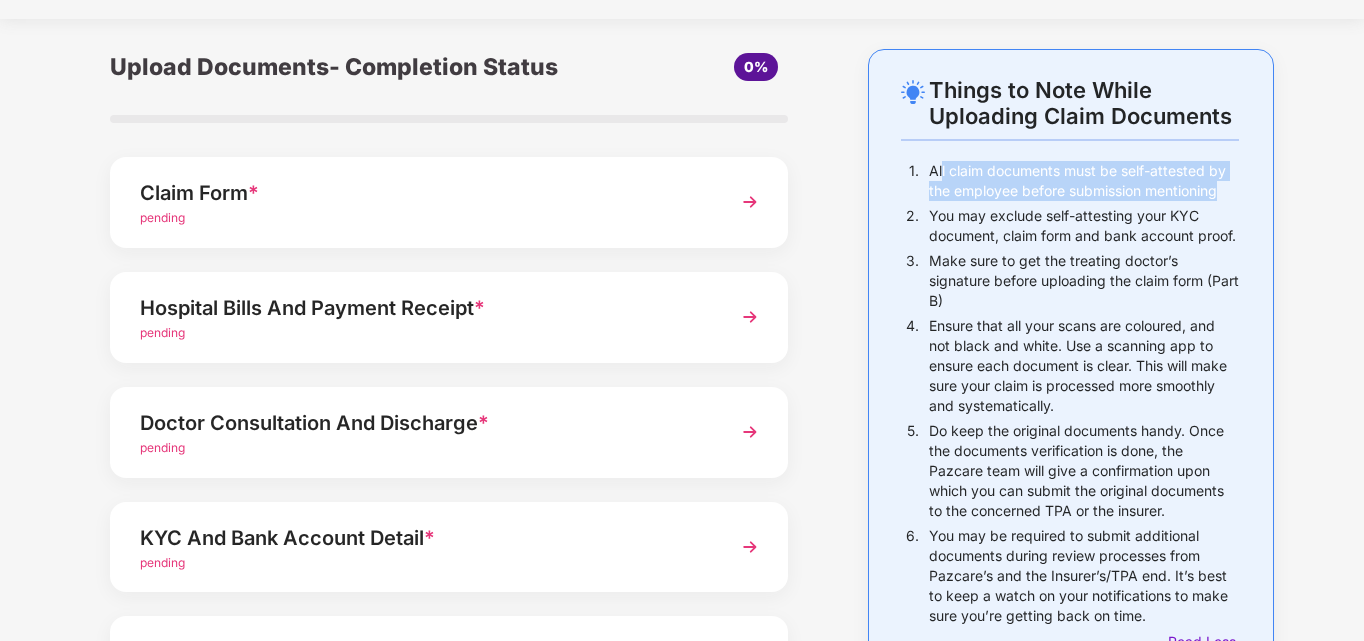 drag, startPoint x: 1009, startPoint y: 180, endPoint x: 1244, endPoint y: 195, distance: 235.47824 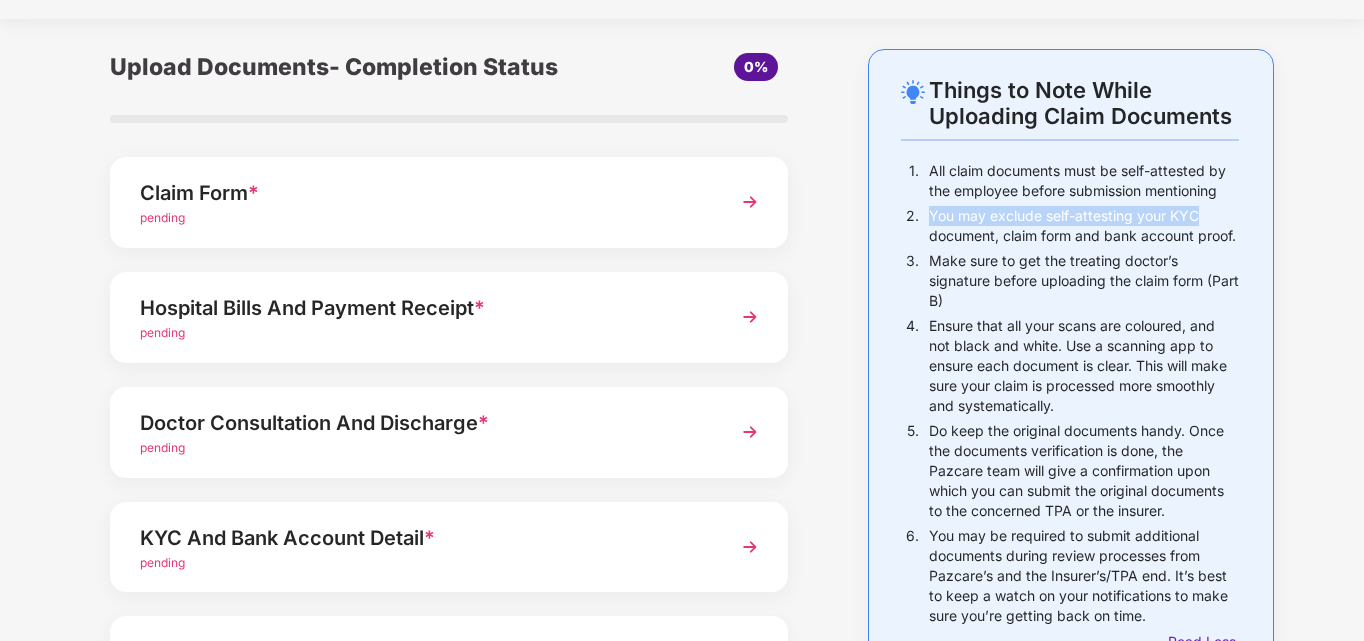drag, startPoint x: 936, startPoint y: 212, endPoint x: 1218, endPoint y: 222, distance: 282.17725 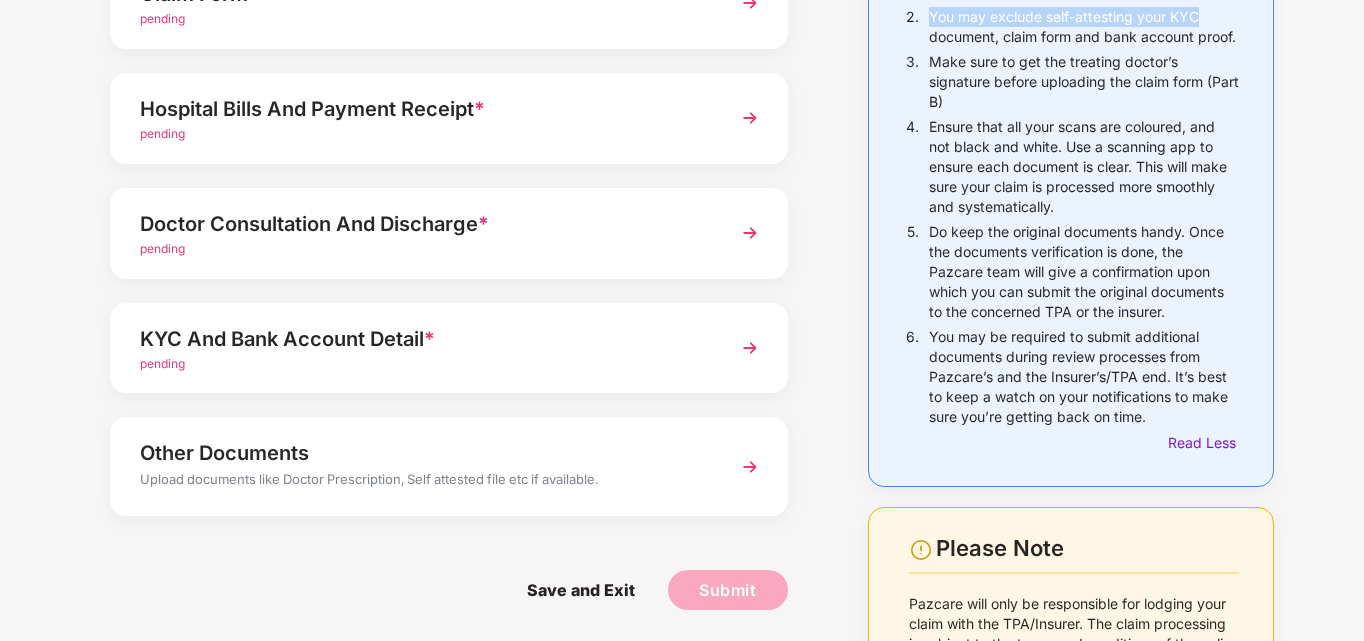 scroll, scrollTop: 245, scrollLeft: 0, axis: vertical 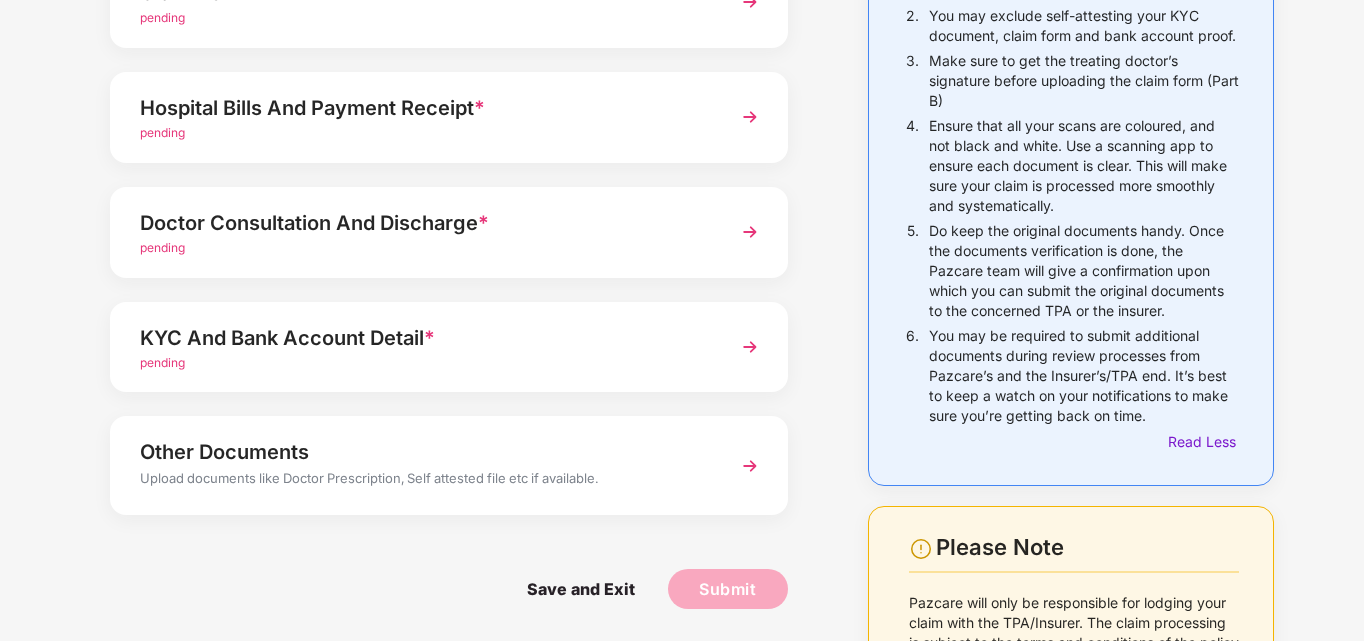 click on "You may be required to submit additional documents during review processes from Pazcare’s and the Insurer’s/TPA end. It’s best to keep a watch on your notifications to make sure you’re getting back on time." at bounding box center [1084, 376] 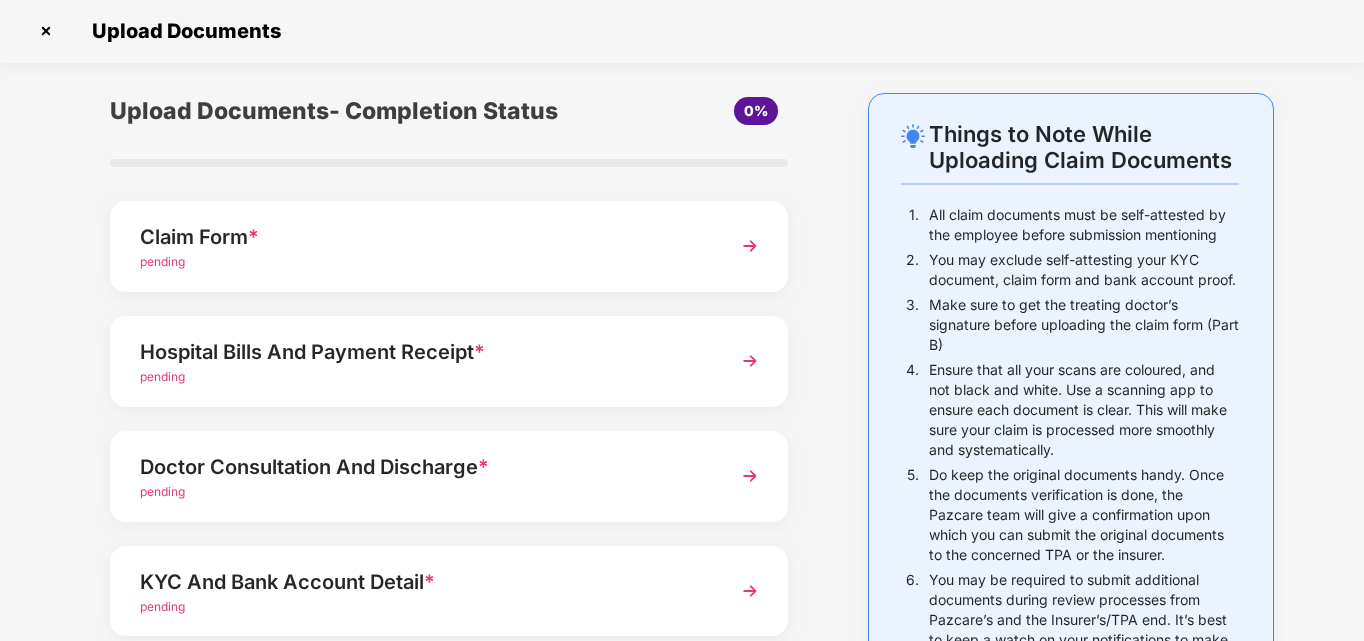scroll, scrollTop: 0, scrollLeft: 0, axis: both 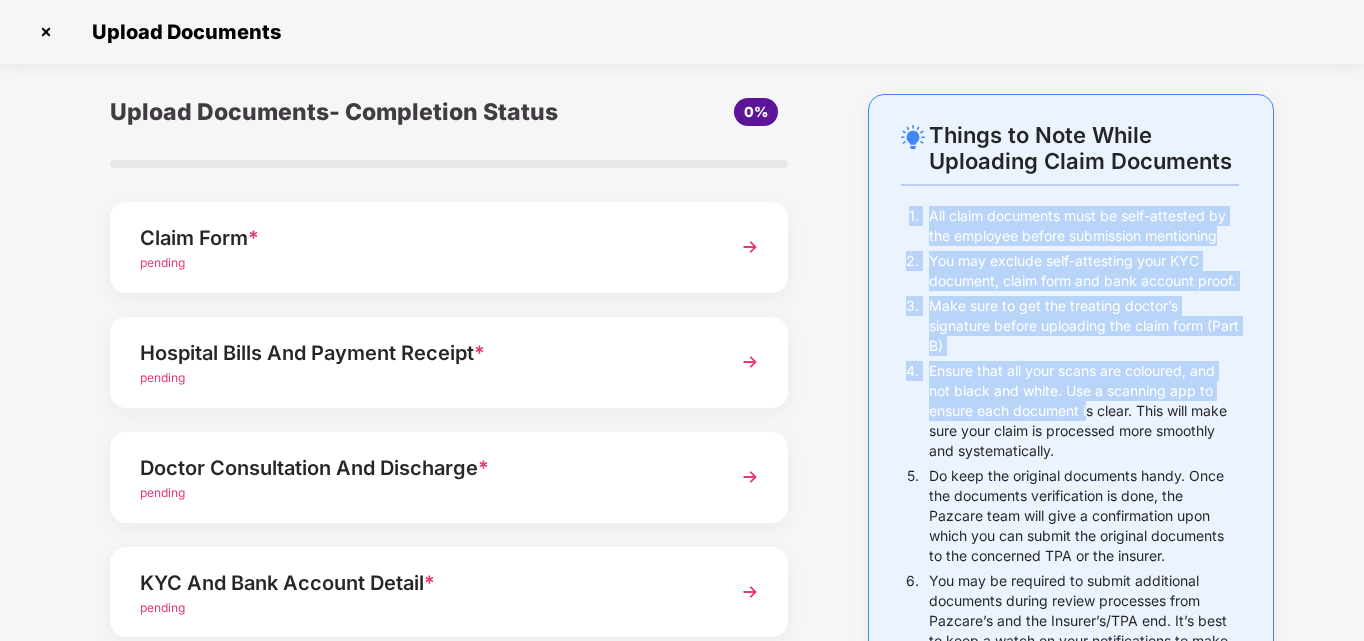 drag, startPoint x: 901, startPoint y: 214, endPoint x: 1088, endPoint y: 388, distance: 255.43102 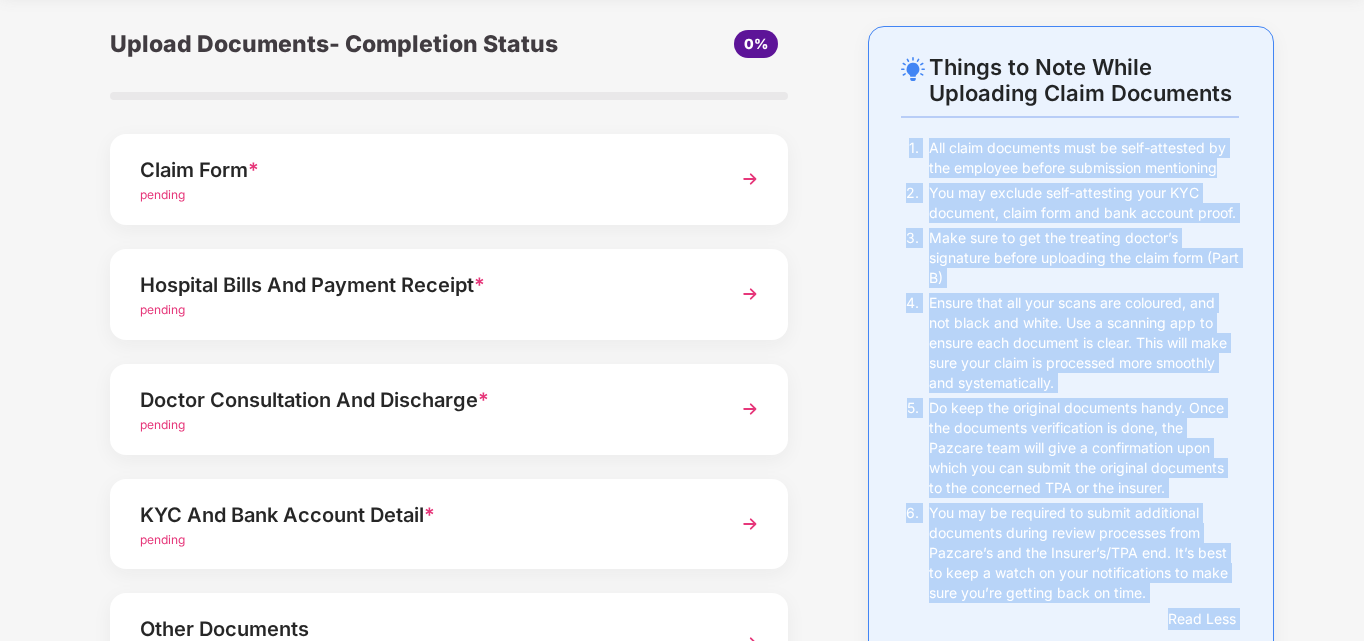 scroll, scrollTop: 445, scrollLeft: 0, axis: vertical 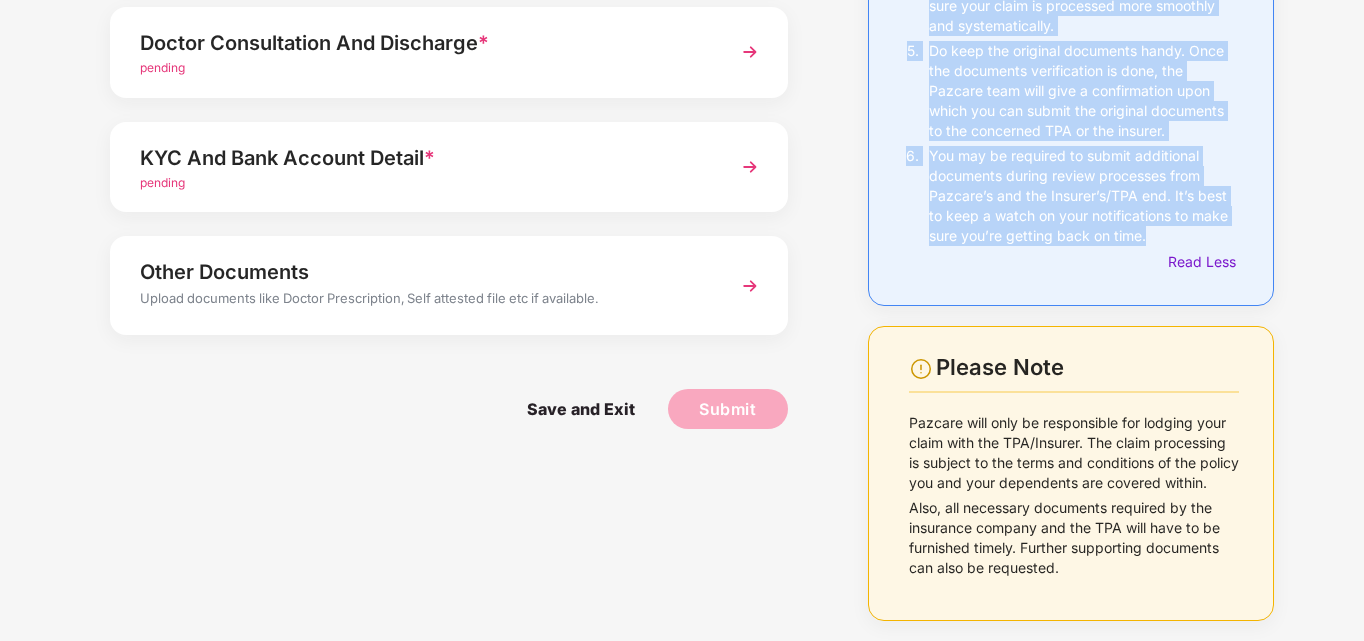 drag, startPoint x: 927, startPoint y: 217, endPoint x: 1210, endPoint y: 225, distance: 283.11304 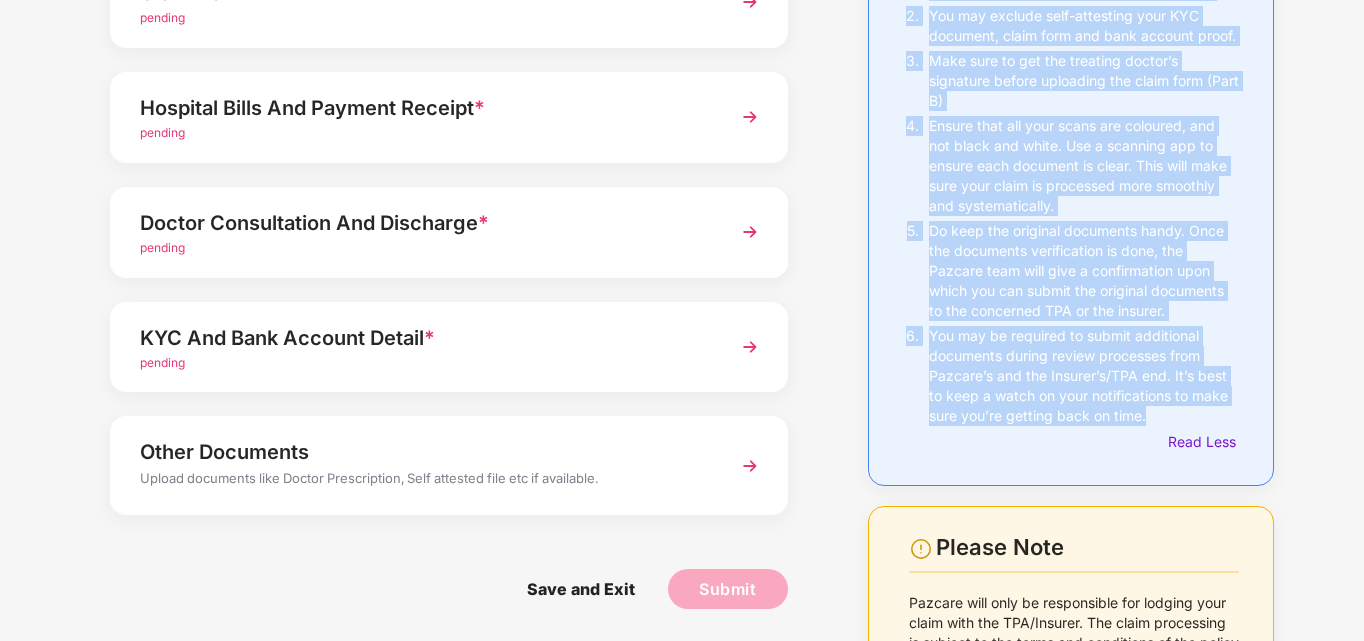 scroll, scrollTop: 0, scrollLeft: 0, axis: both 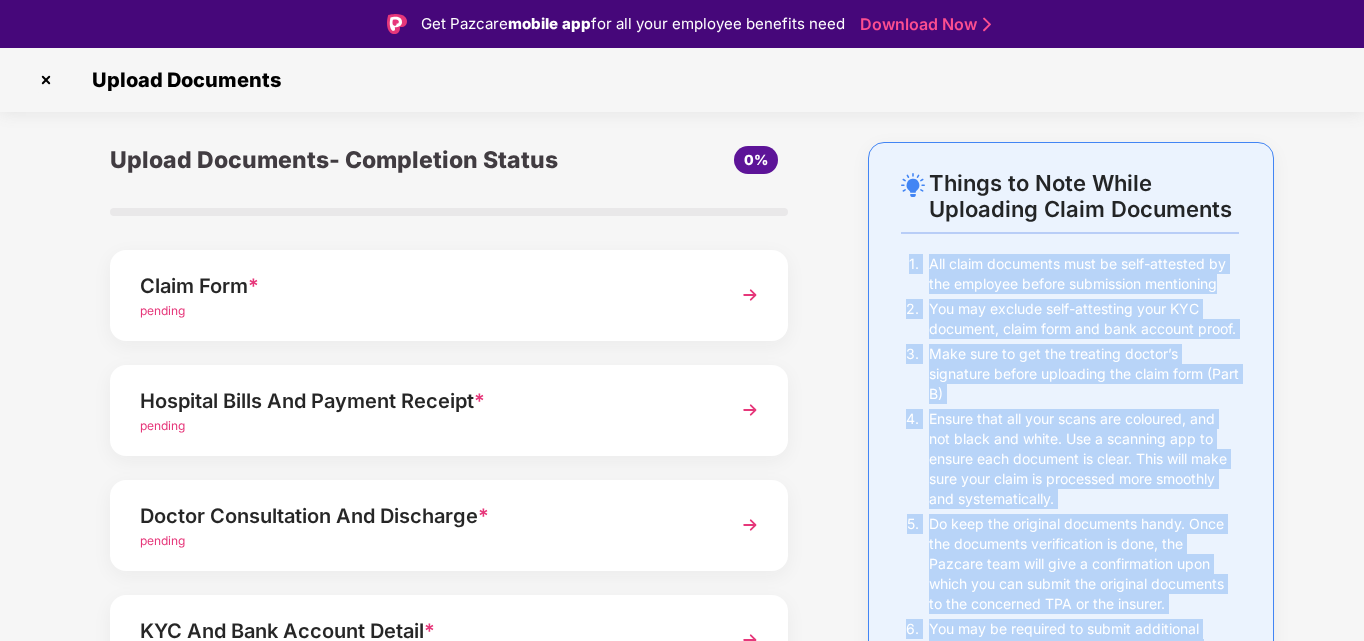 click at bounding box center (750, 295) 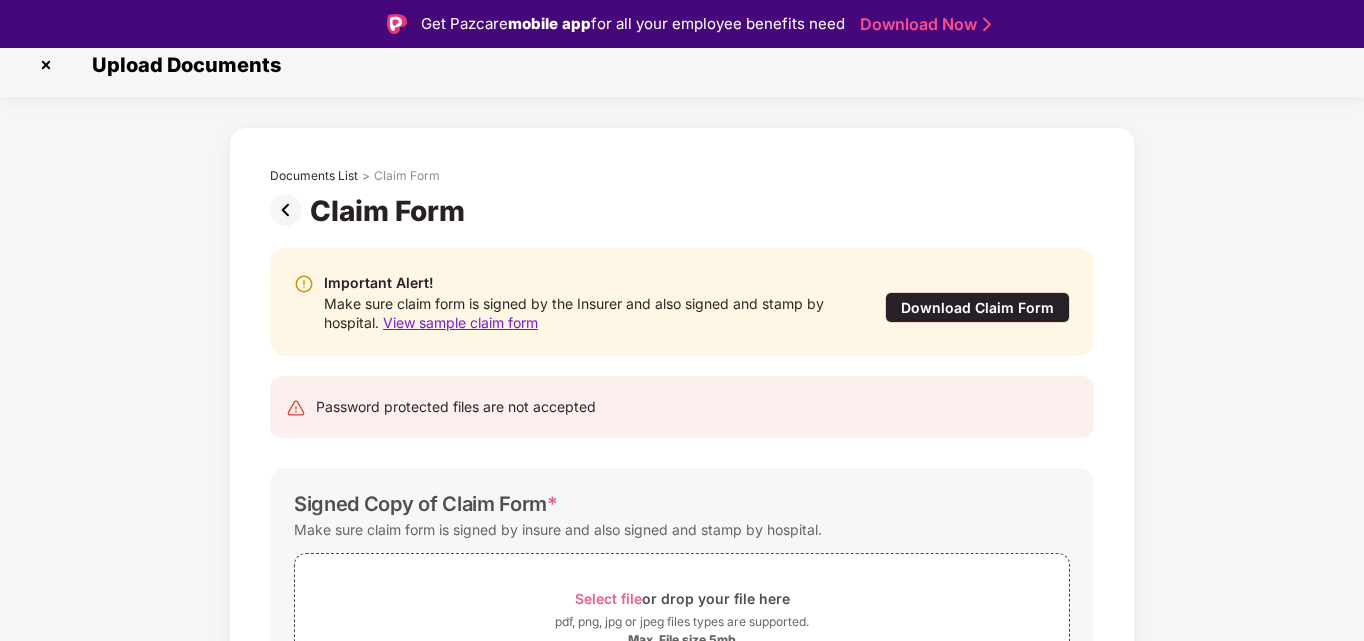 scroll, scrollTop: 0, scrollLeft: 0, axis: both 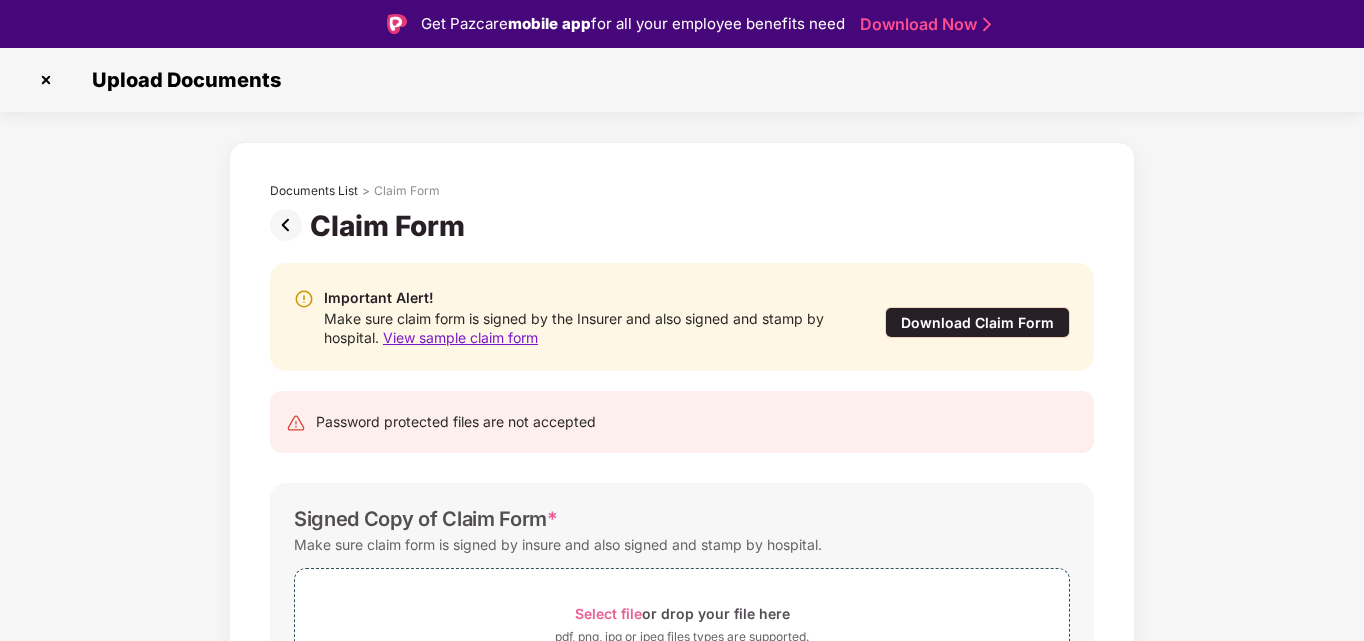 click on "View sample claim form" at bounding box center [460, 337] 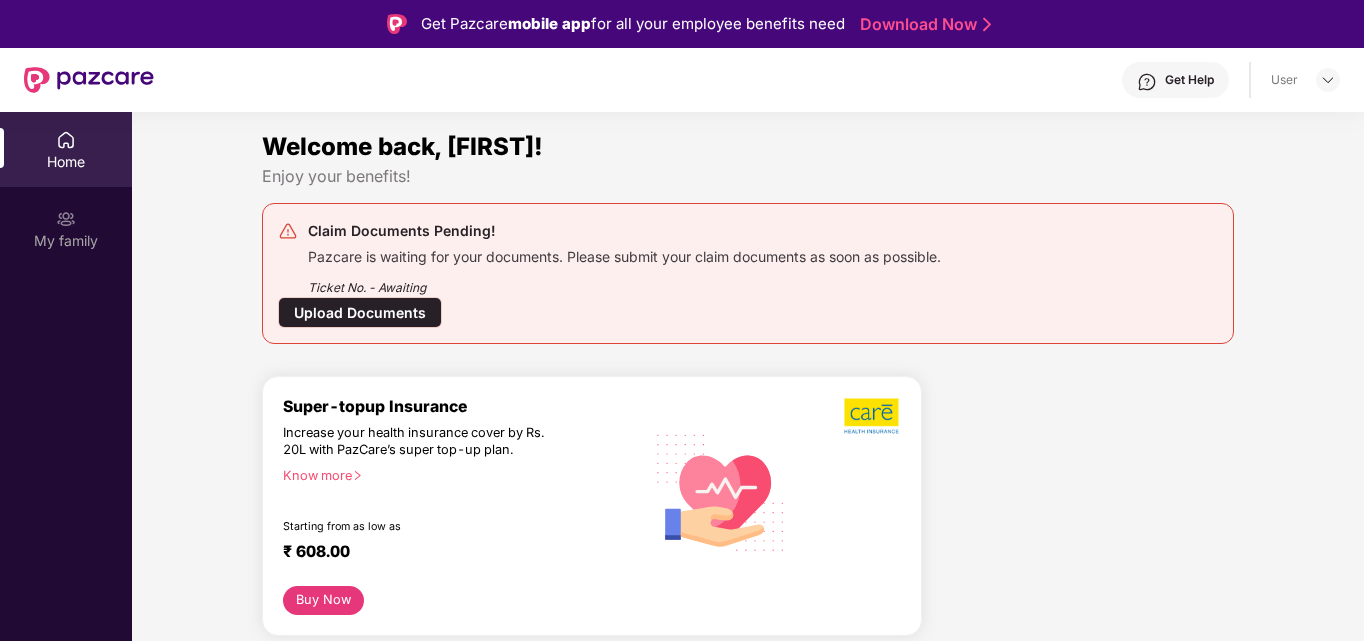 scroll, scrollTop: 0, scrollLeft: 0, axis: both 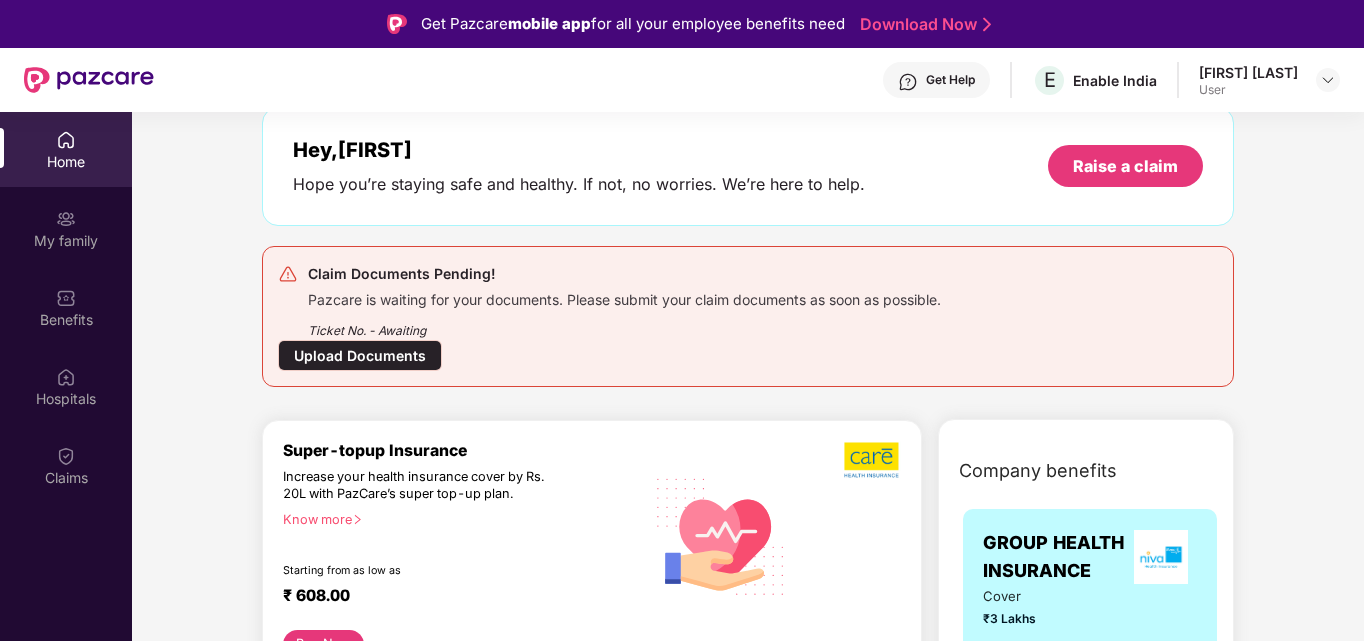 click on "Upload Documents" at bounding box center [360, 355] 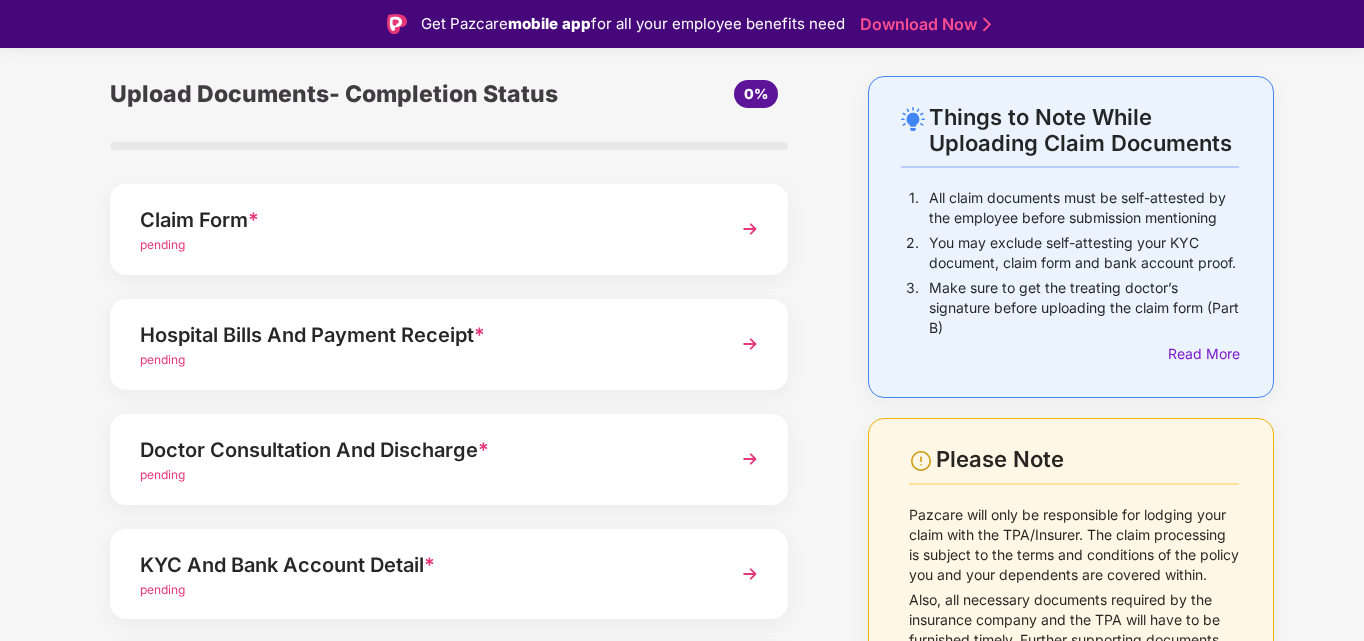 scroll, scrollTop: 0, scrollLeft: 0, axis: both 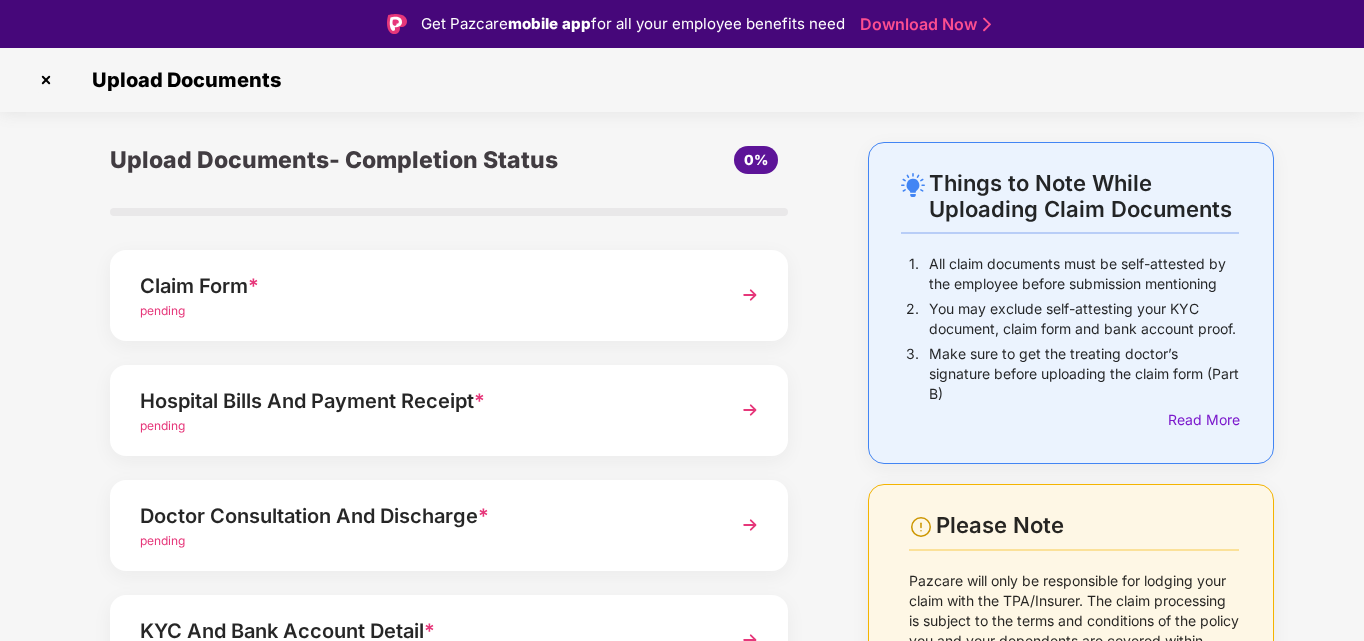 click at bounding box center (750, 295) 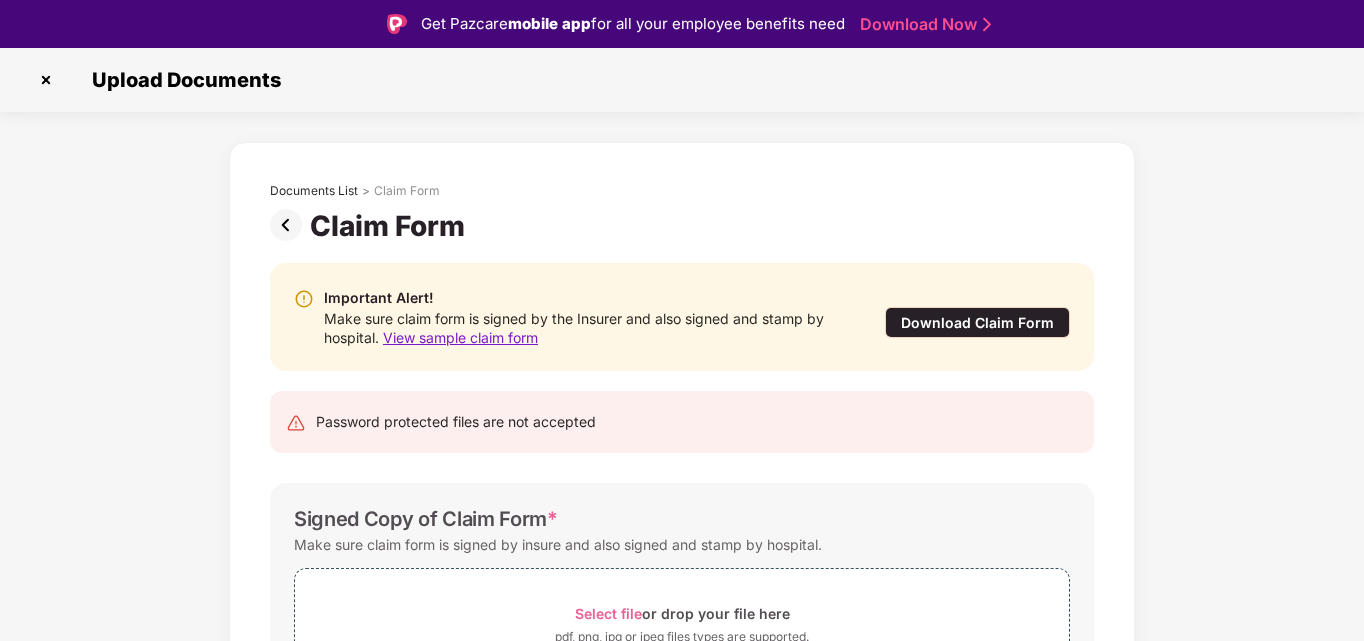 click on "View sample claim form" at bounding box center (460, 337) 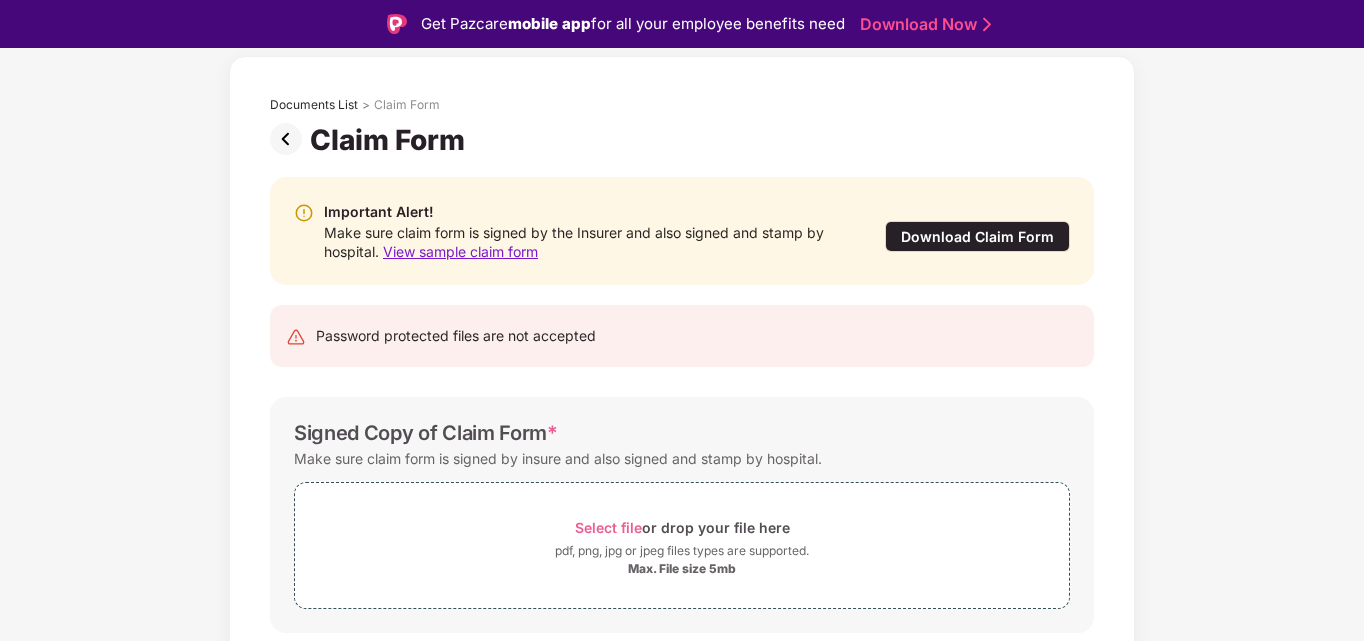 scroll, scrollTop: 0, scrollLeft: 0, axis: both 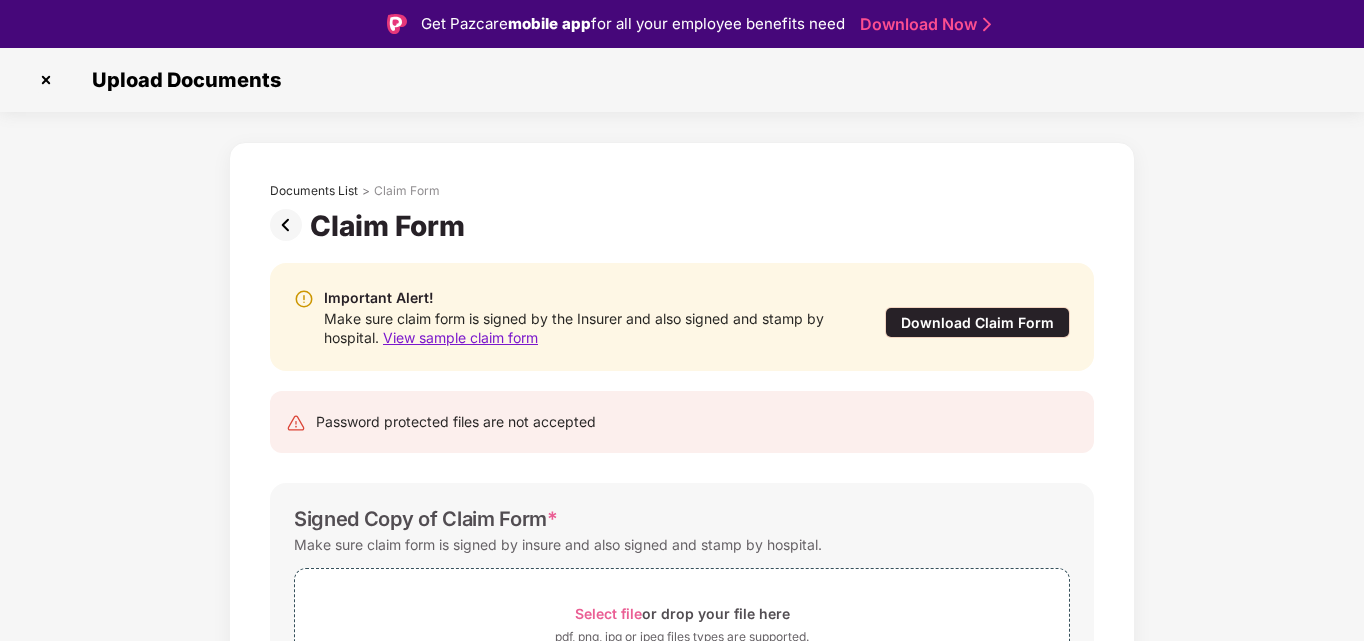 click on "Important Alert! Make sure claim form is signed by the Insurer and also signed and stamp by hospital.    View sample claim form Download Claim Form" at bounding box center [682, 317] 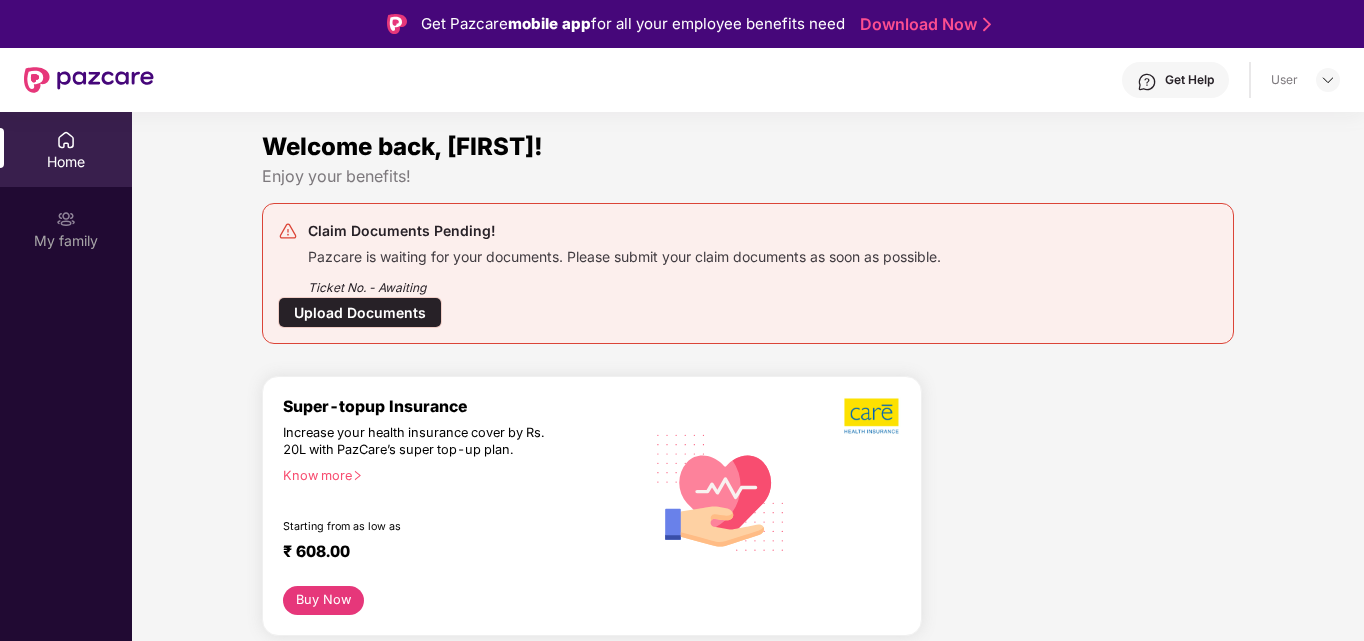 scroll, scrollTop: 0, scrollLeft: 0, axis: both 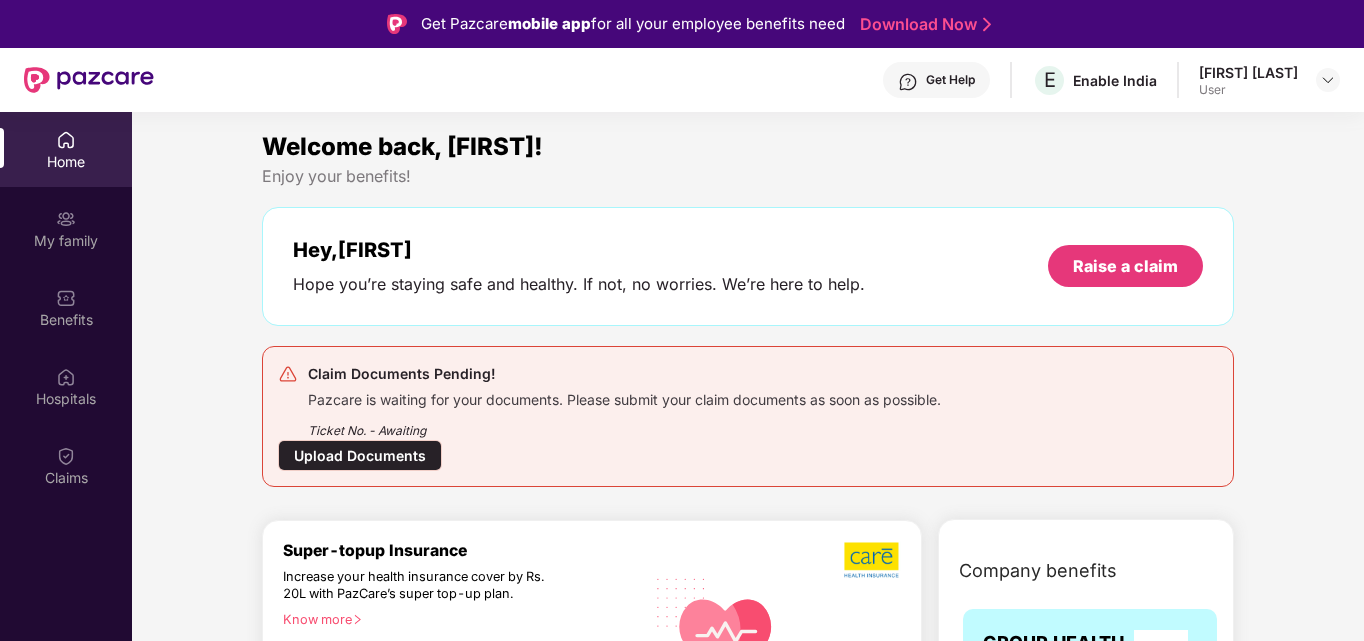 click on "Upload Documents" at bounding box center (360, 455) 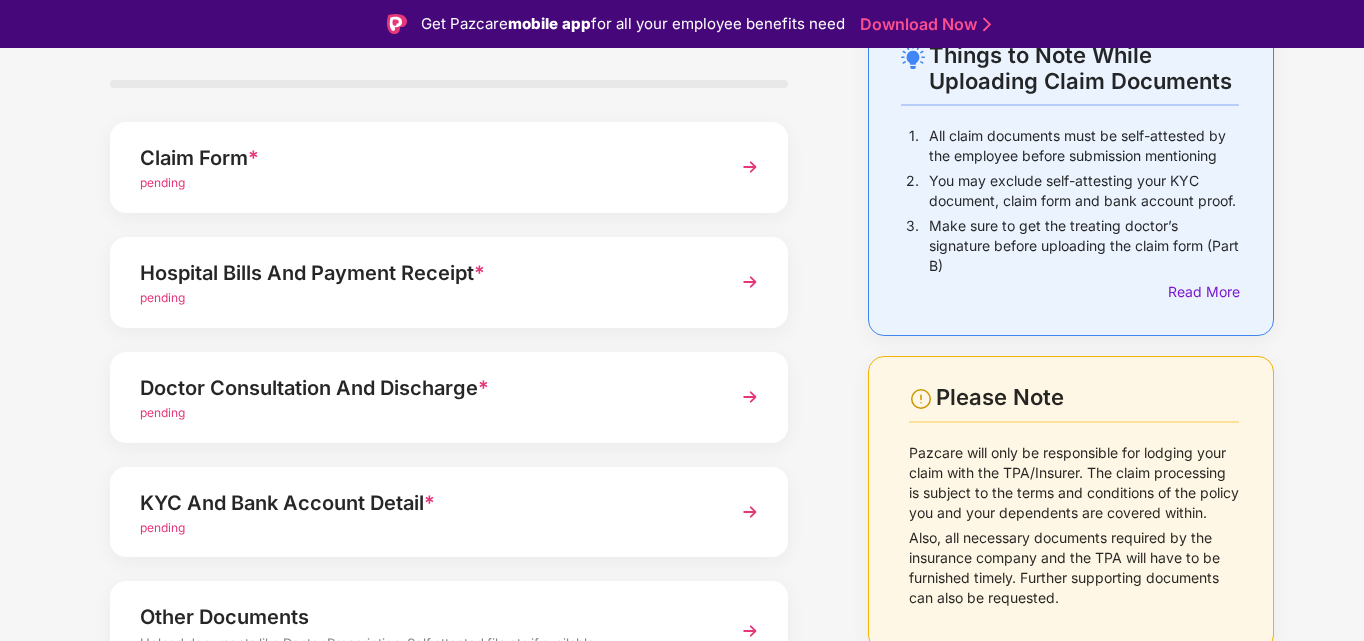 scroll, scrollTop: 0, scrollLeft: 0, axis: both 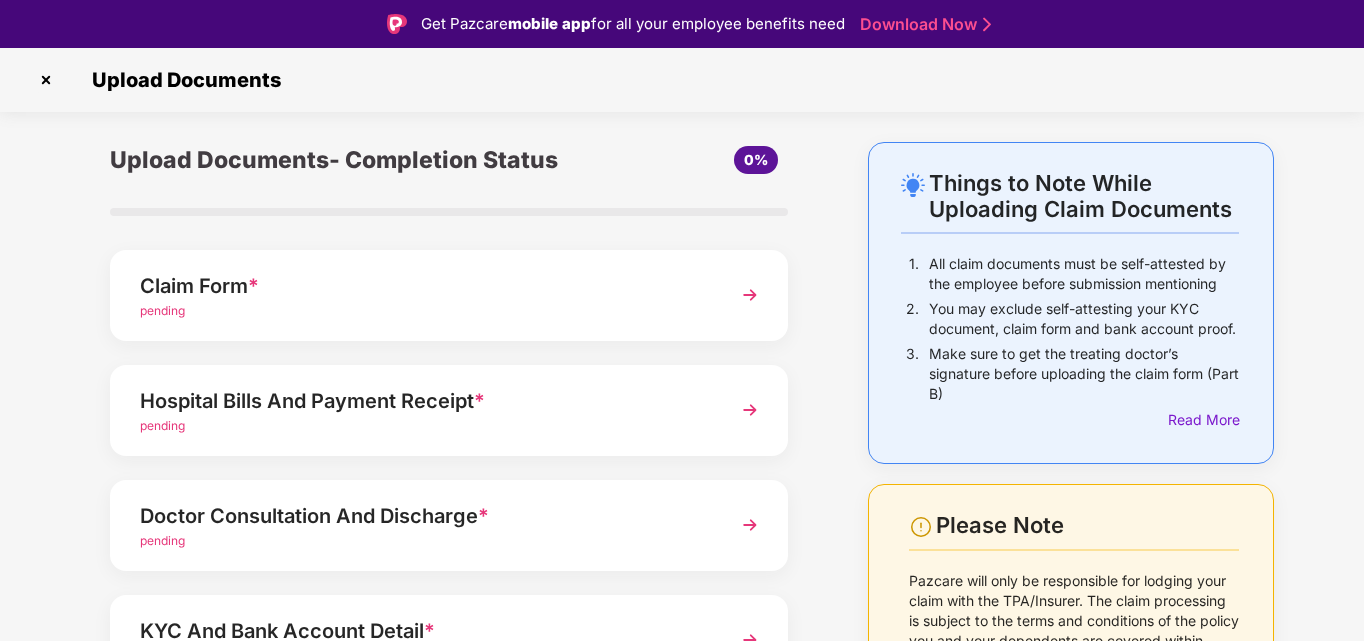 click at bounding box center (750, 295) 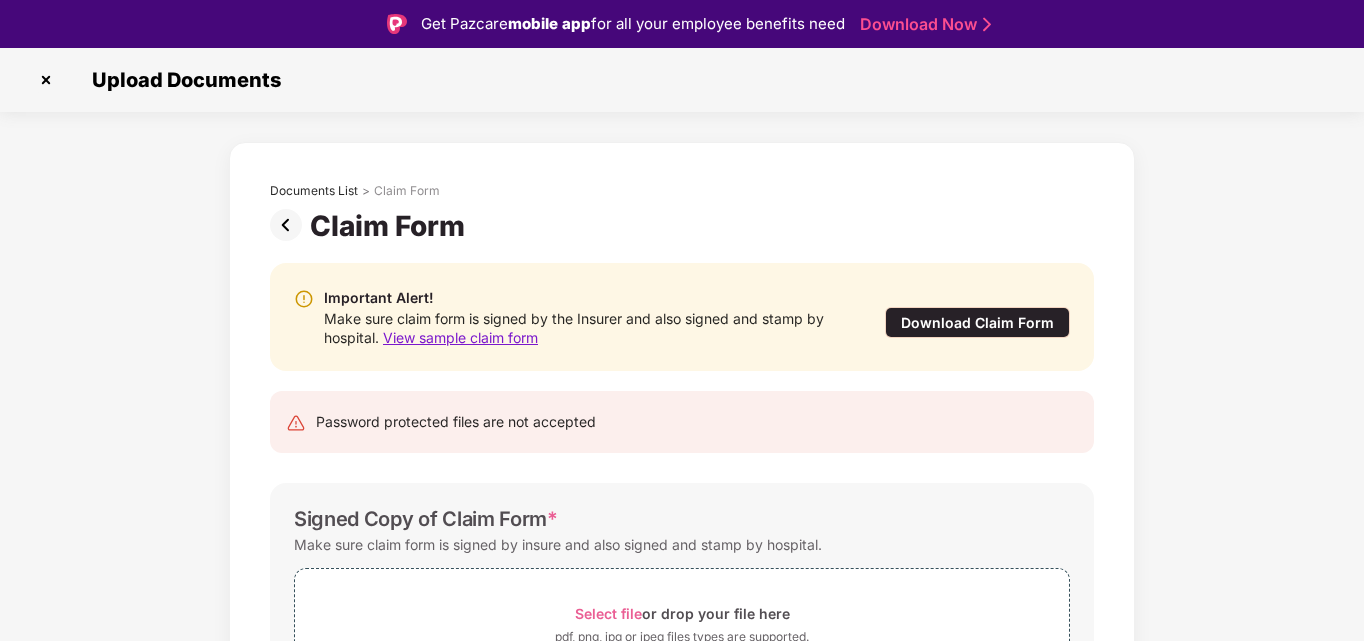 click on "View sample claim form" at bounding box center [460, 337] 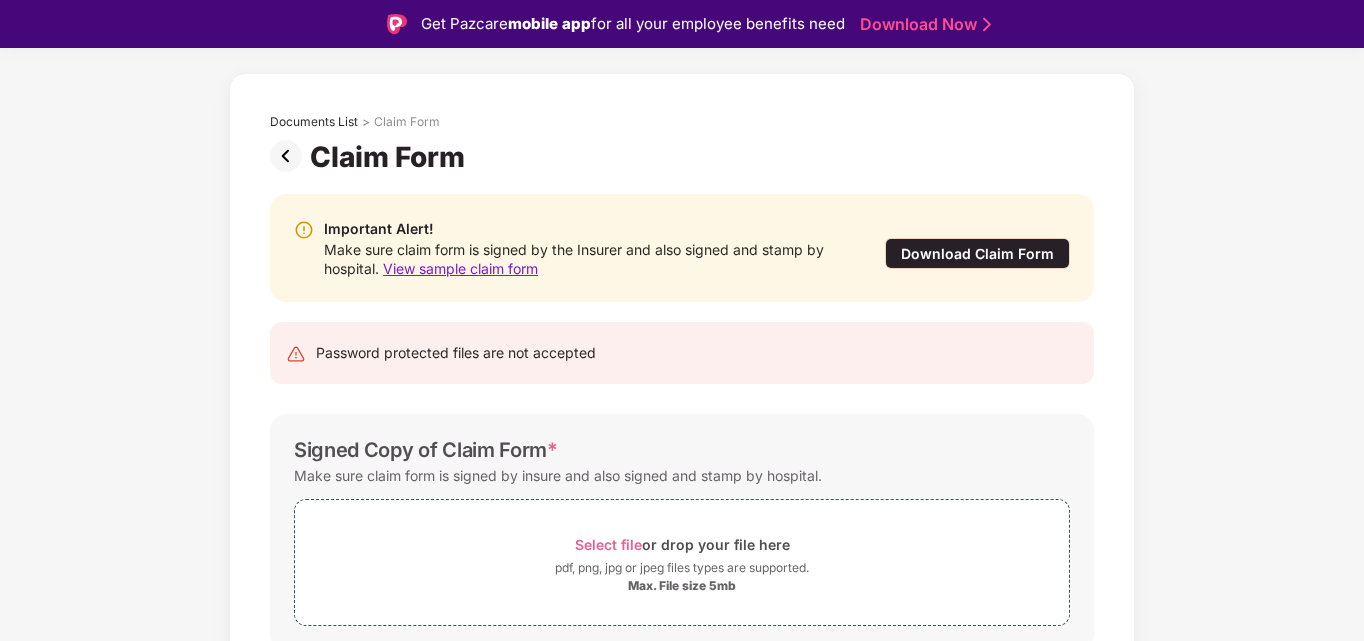 scroll, scrollTop: 151, scrollLeft: 0, axis: vertical 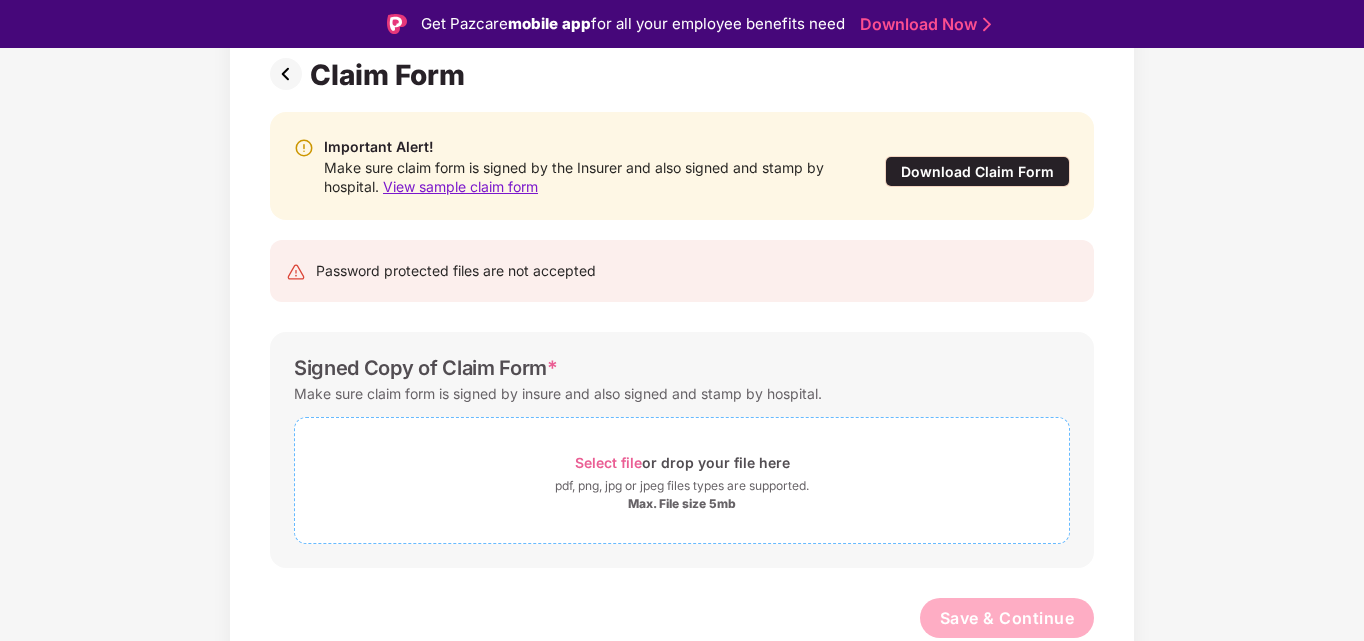 click on "pdf, png, jpg or jpeg files types are supported." at bounding box center (682, 486) 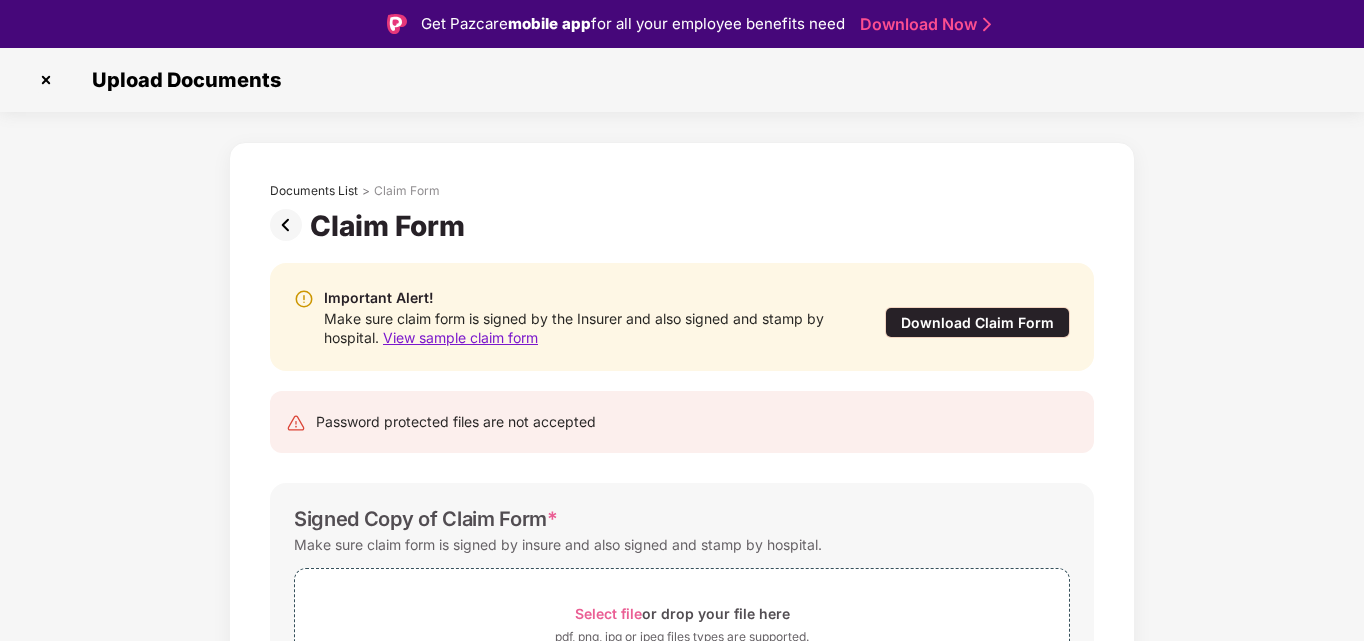 click on "Download Claim Form" at bounding box center (977, 322) 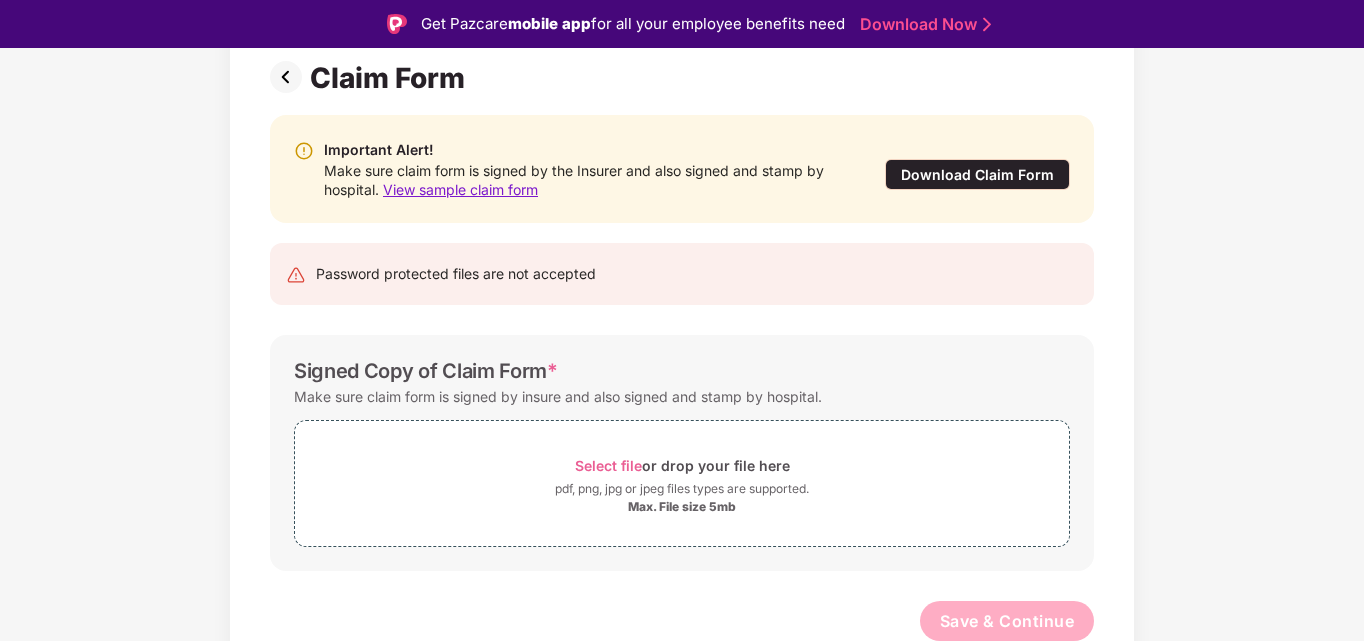 scroll, scrollTop: 151, scrollLeft: 0, axis: vertical 